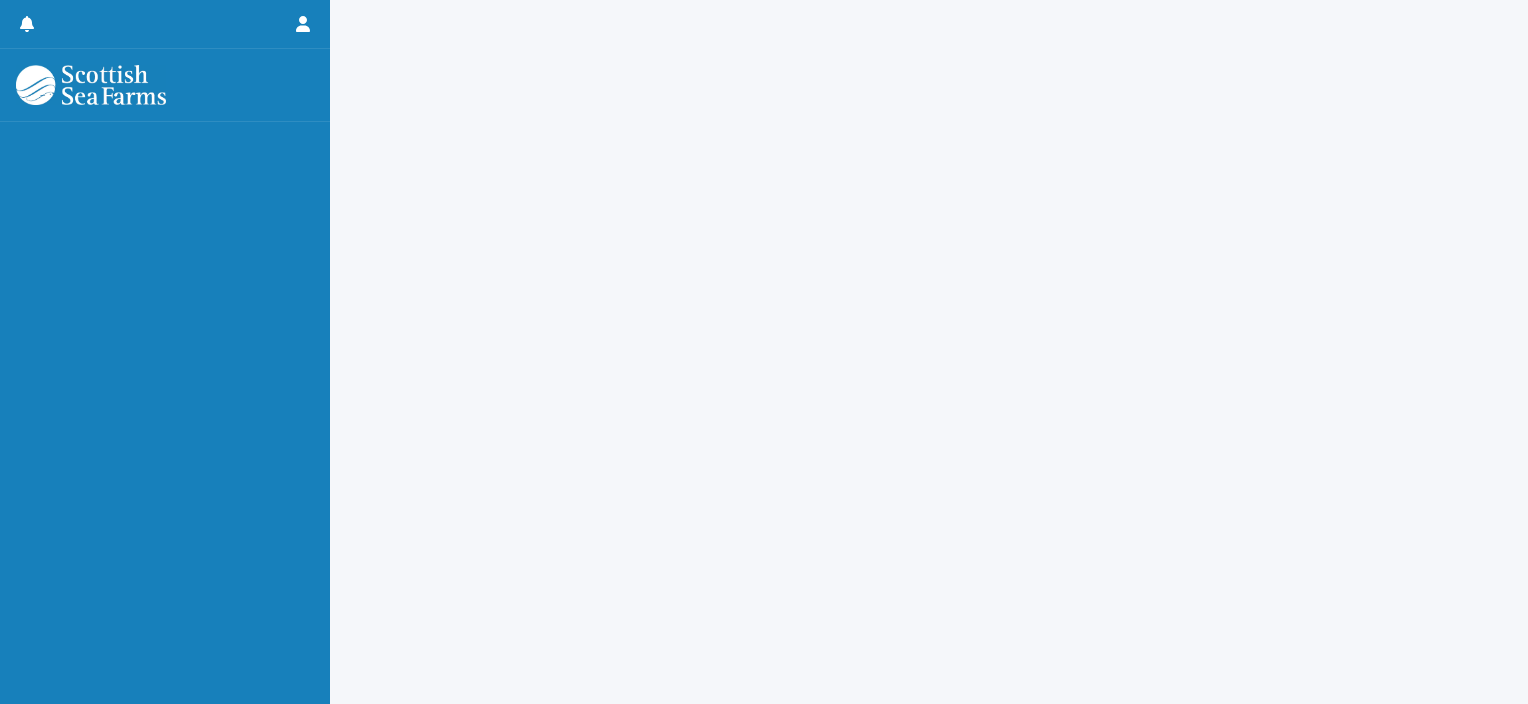 scroll, scrollTop: 0, scrollLeft: 0, axis: both 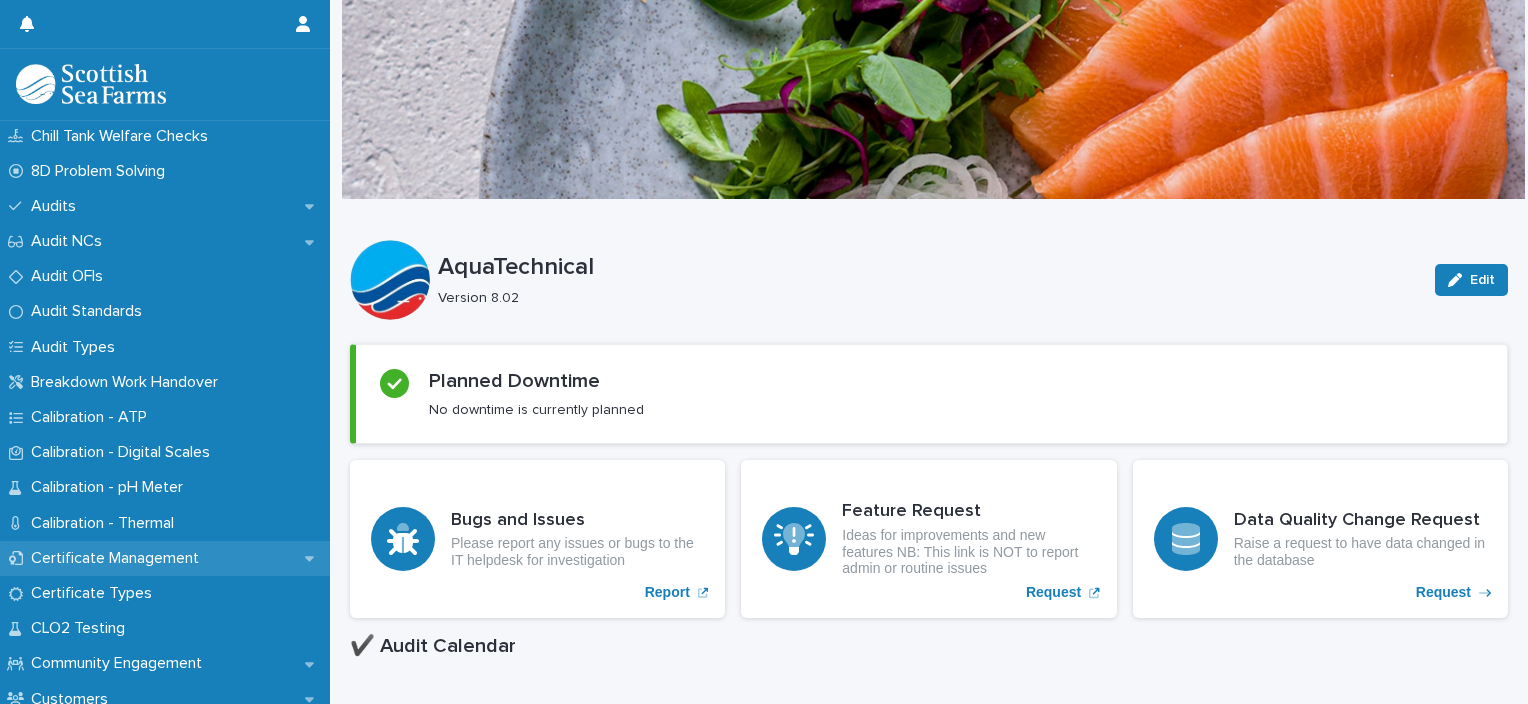click on "Certificate Management" at bounding box center [119, 558] 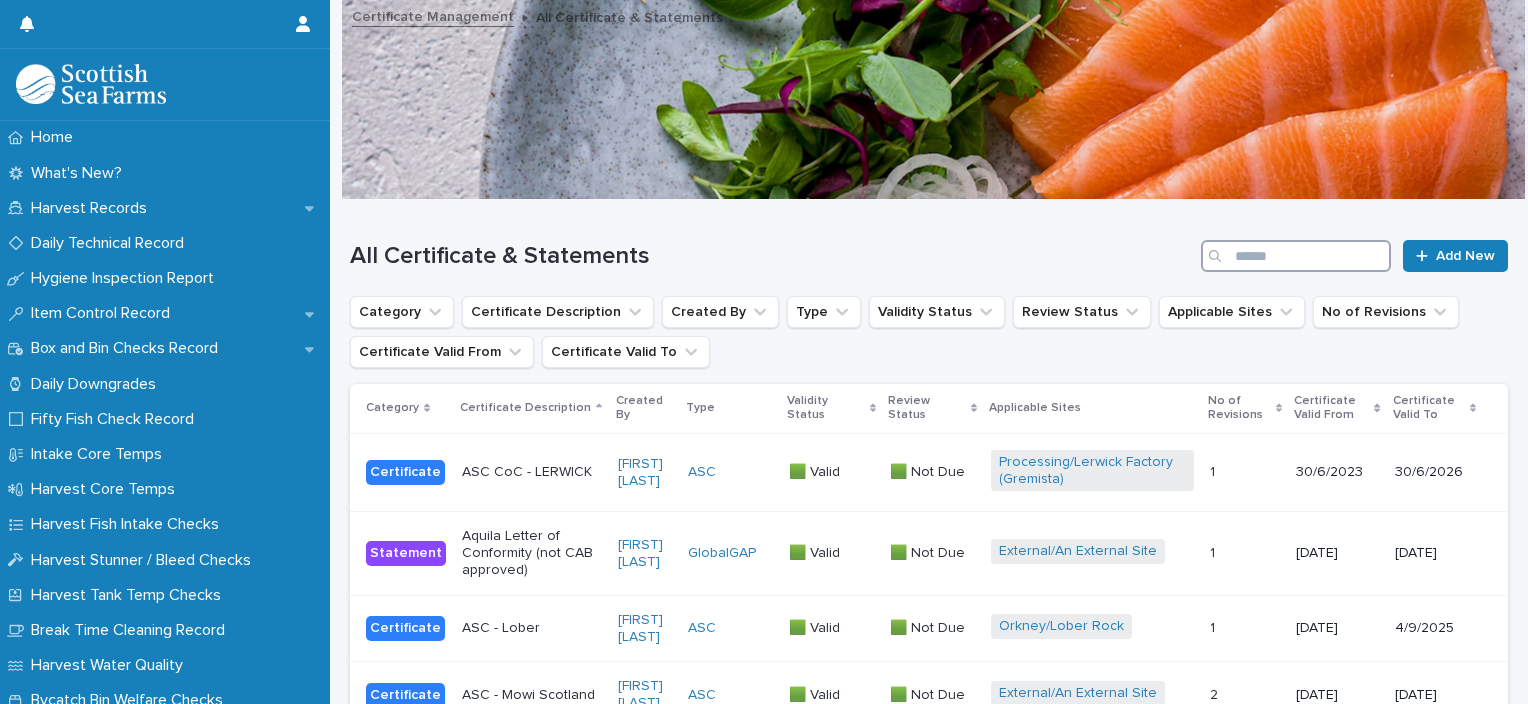 click at bounding box center (1296, 256) 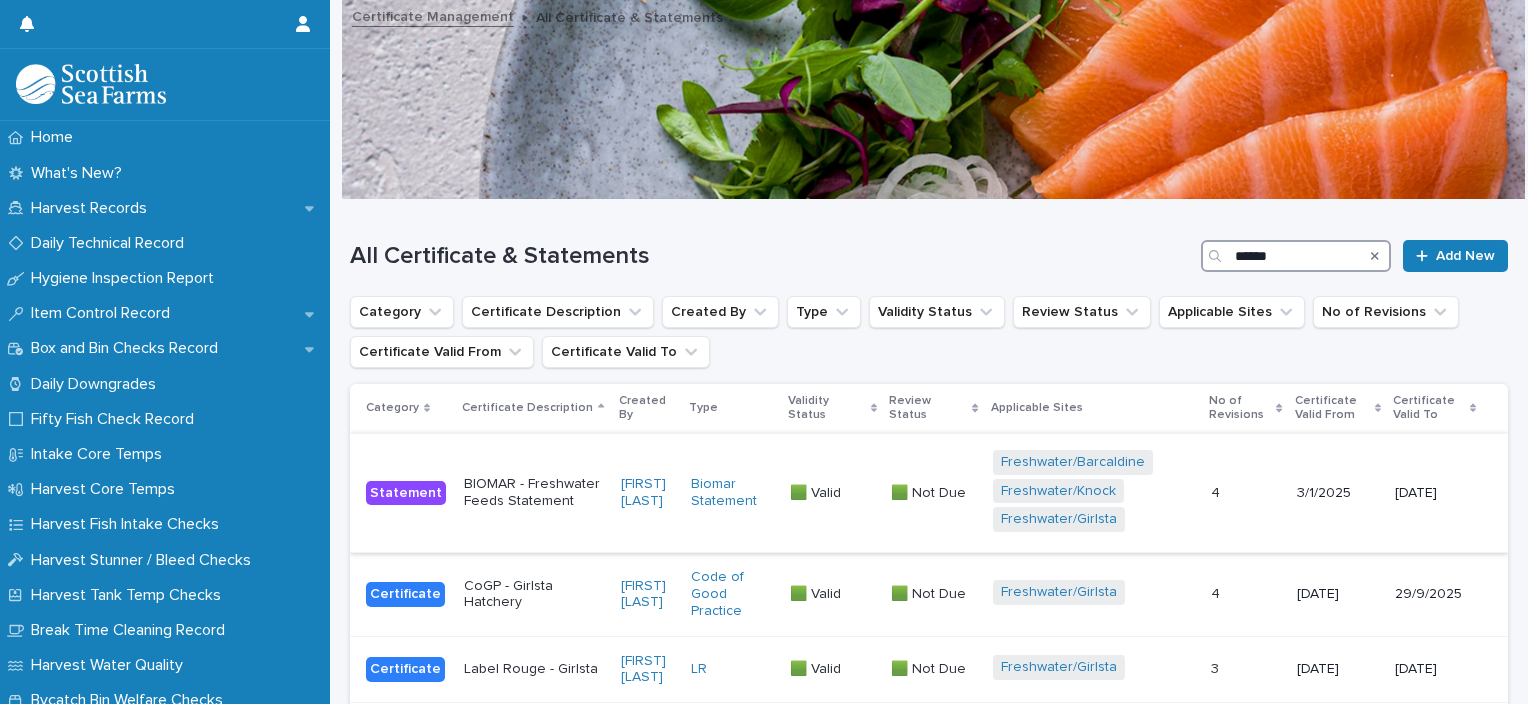 scroll, scrollTop: 200, scrollLeft: 0, axis: vertical 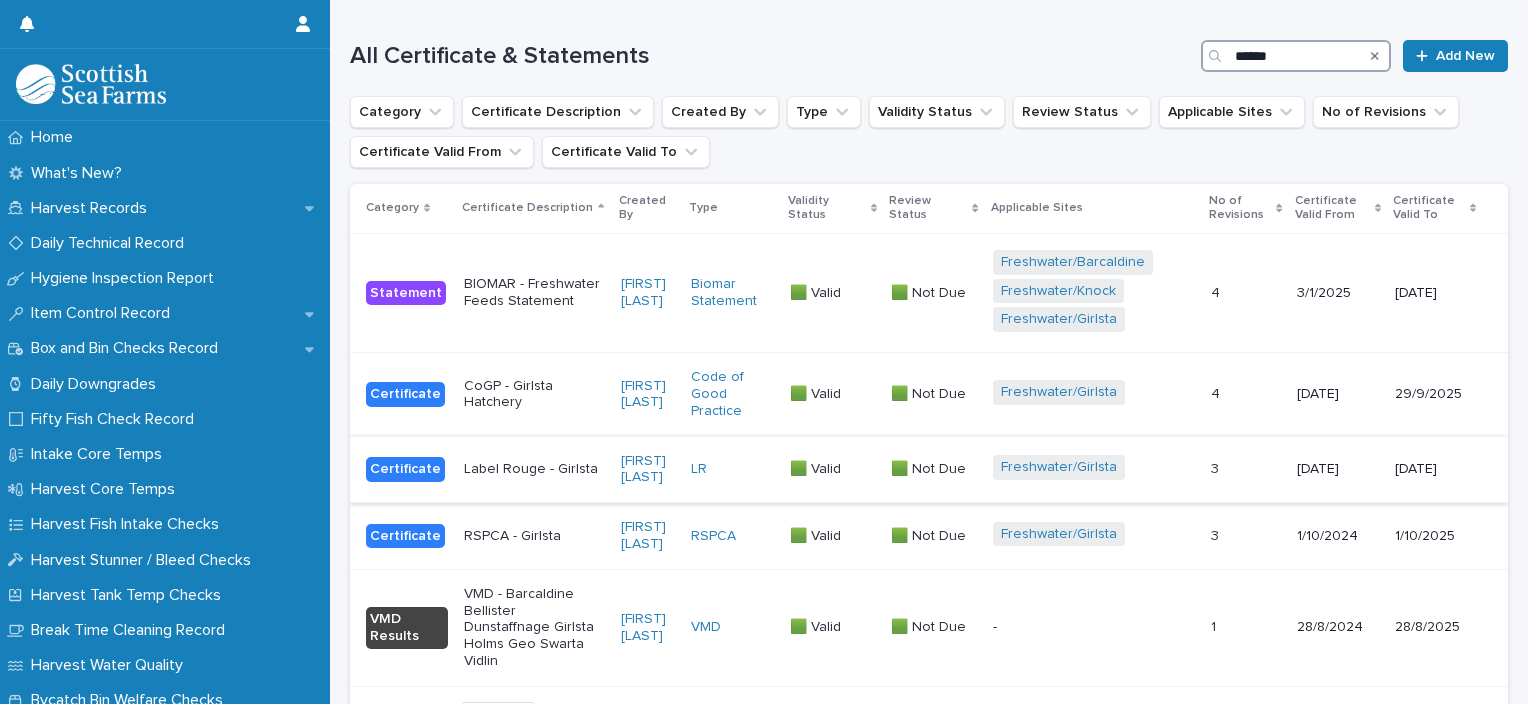 type on "******" 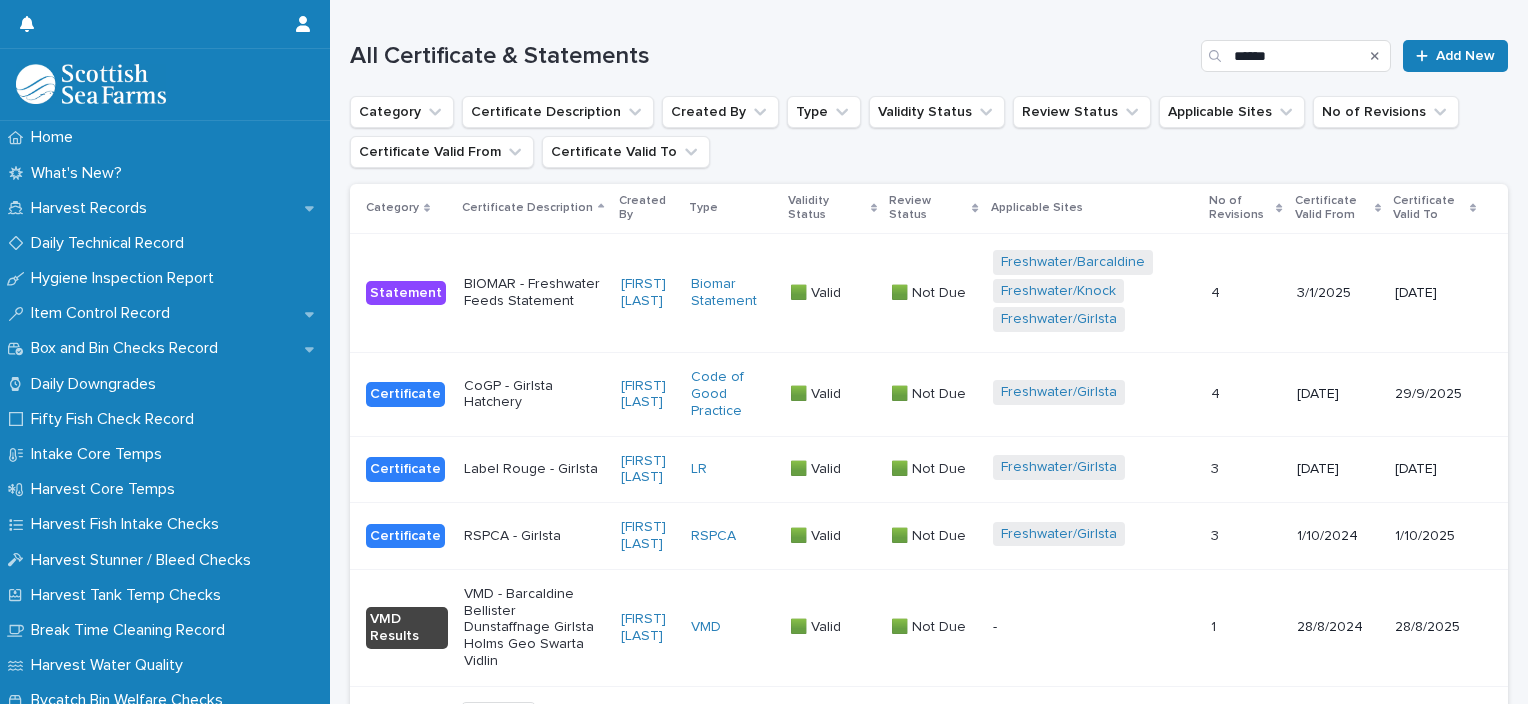 click on "Freshwater/Girlsta" at bounding box center [1094, 469] 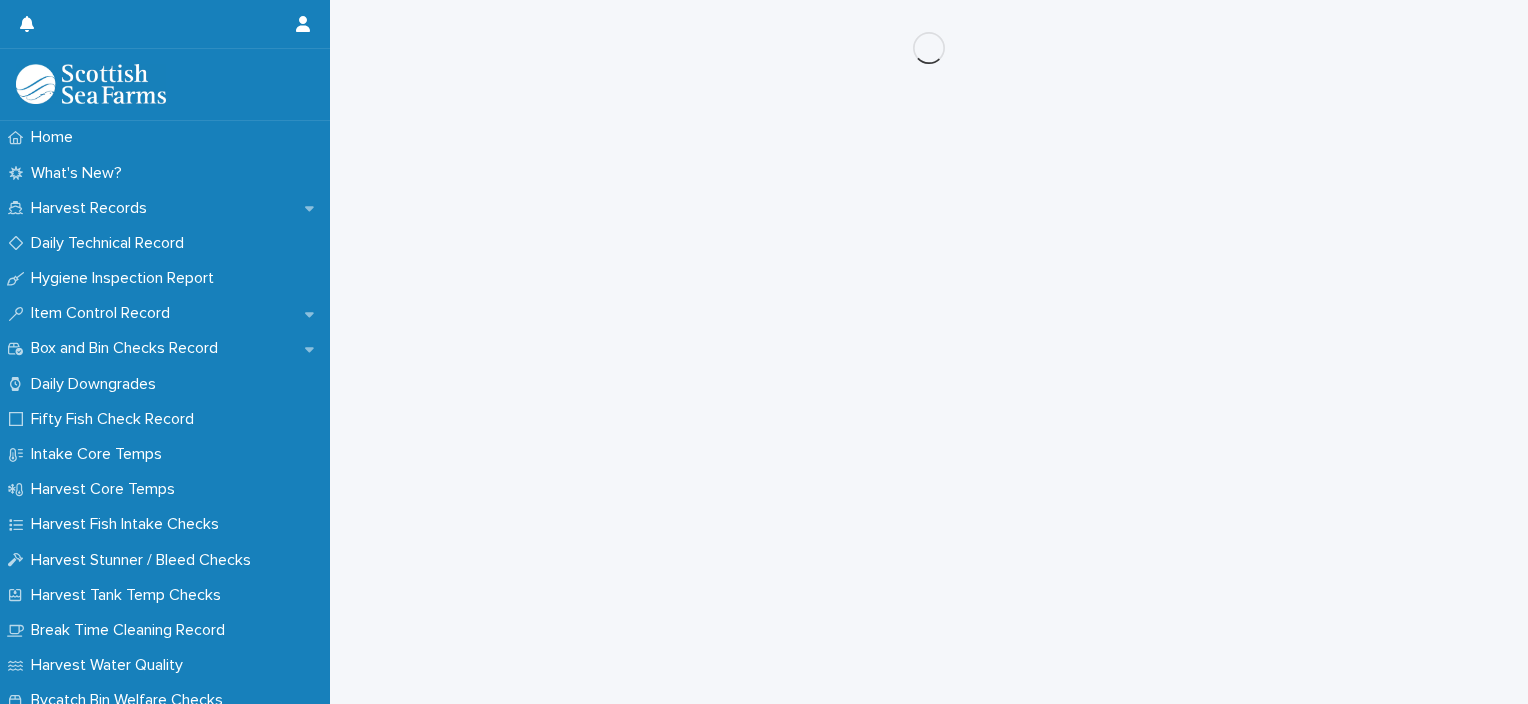 scroll, scrollTop: 0, scrollLeft: 0, axis: both 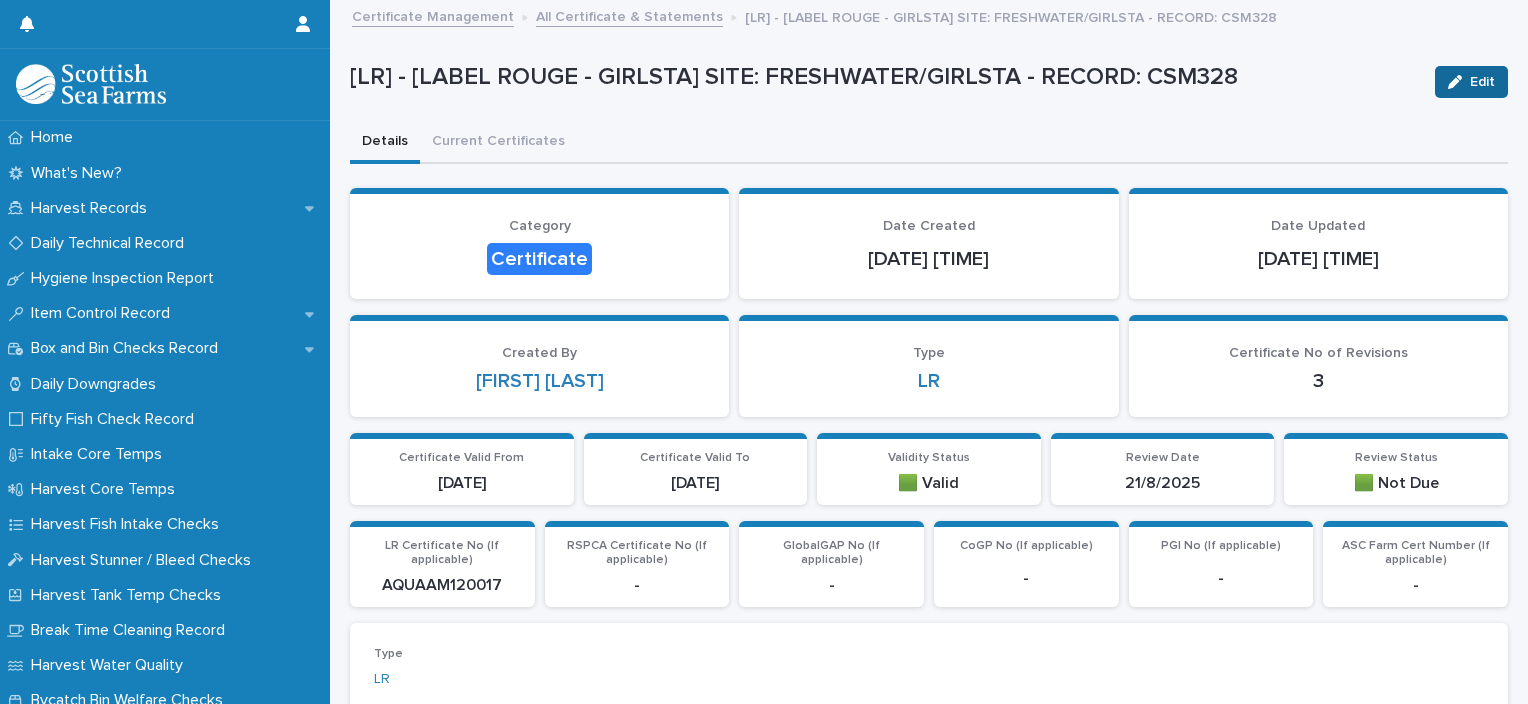 click at bounding box center [1459, 82] 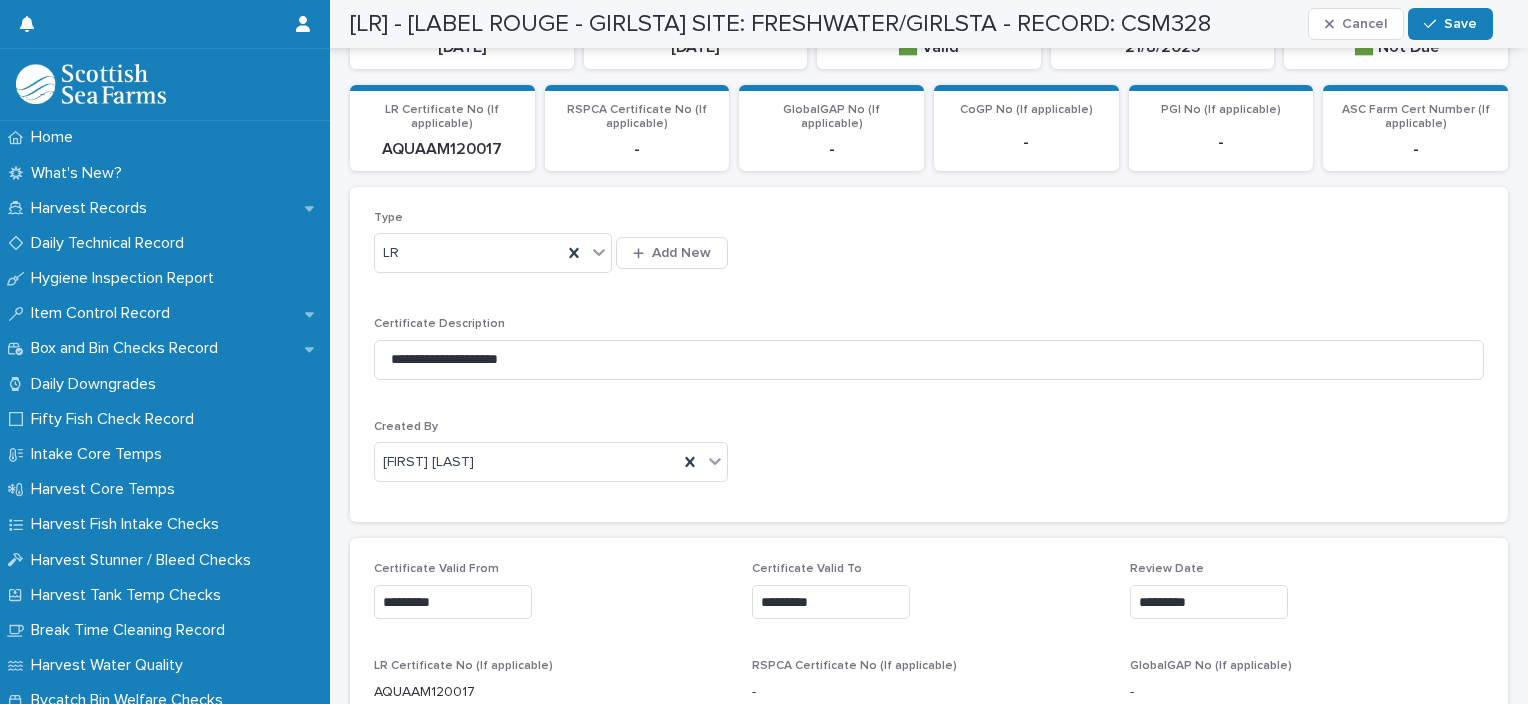 scroll, scrollTop: 600, scrollLeft: 0, axis: vertical 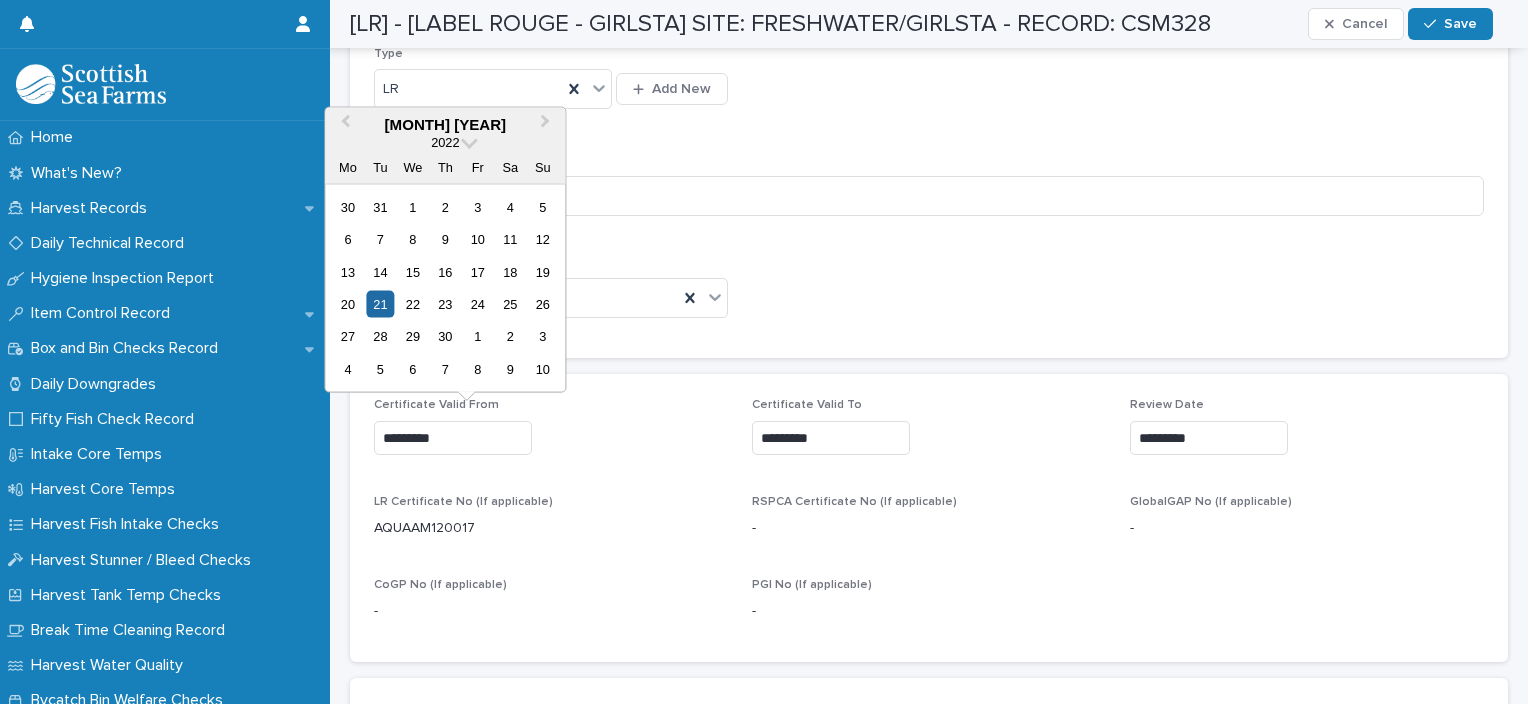 drag, startPoint x: 493, startPoint y: 440, endPoint x: 348, endPoint y: 440, distance: 145 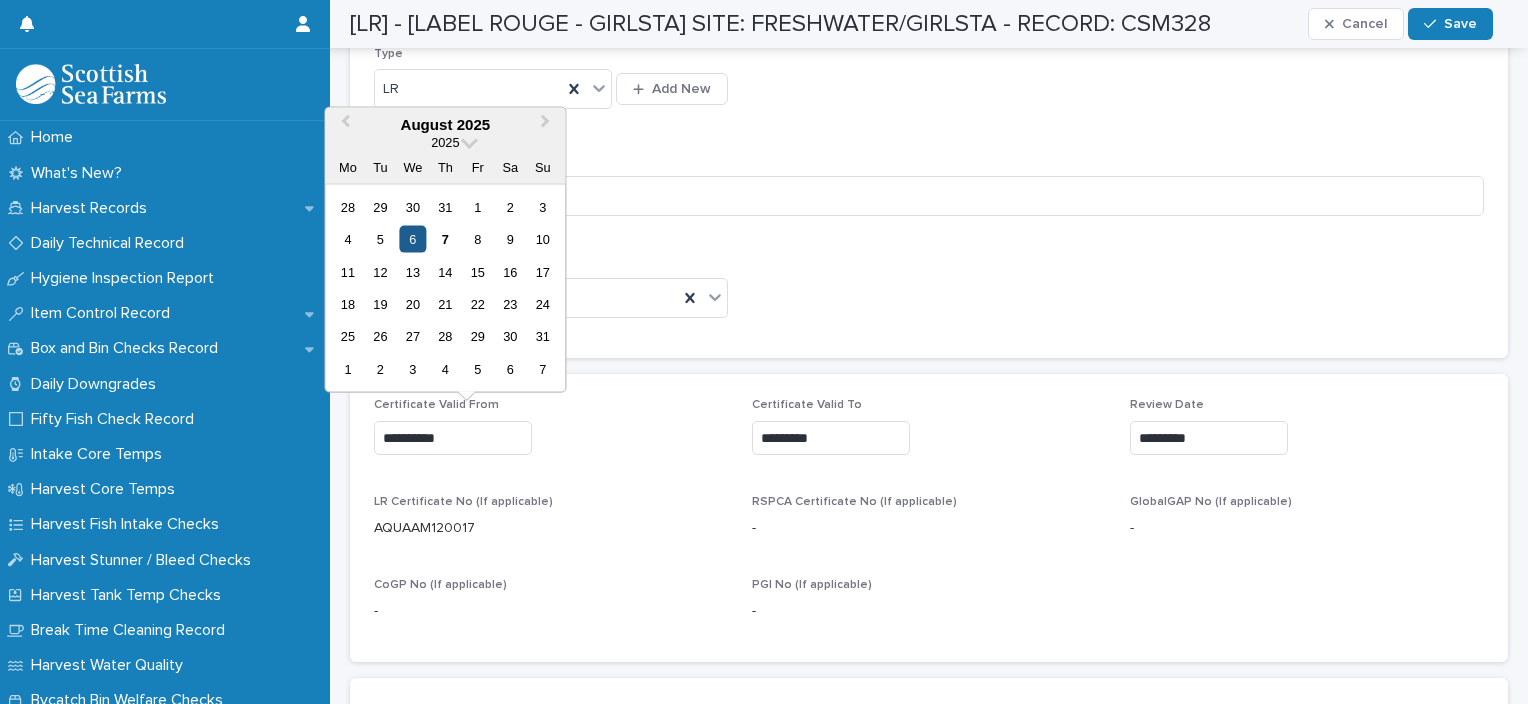 click on "6" at bounding box center [412, 239] 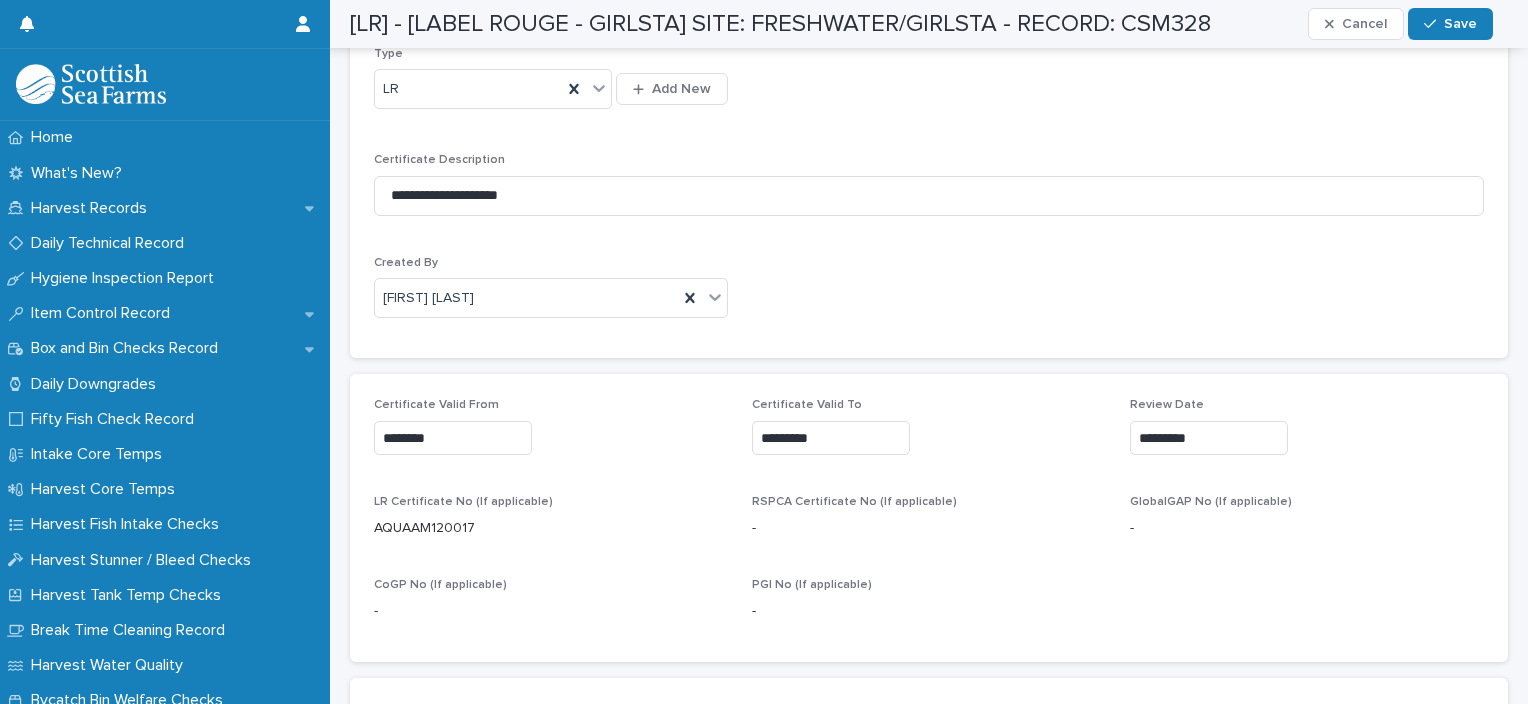 click on "*********" at bounding box center (831, 438) 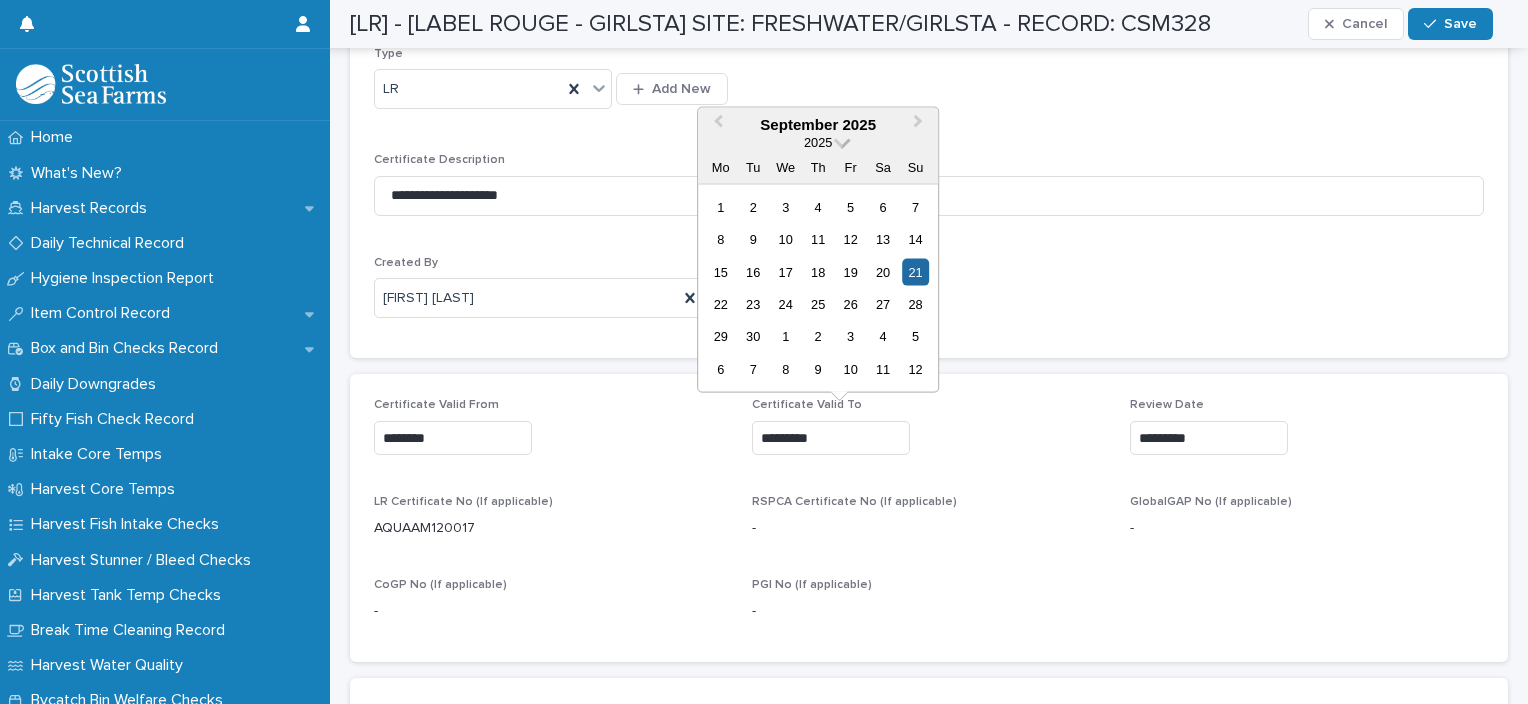 click at bounding box center [842, 140] 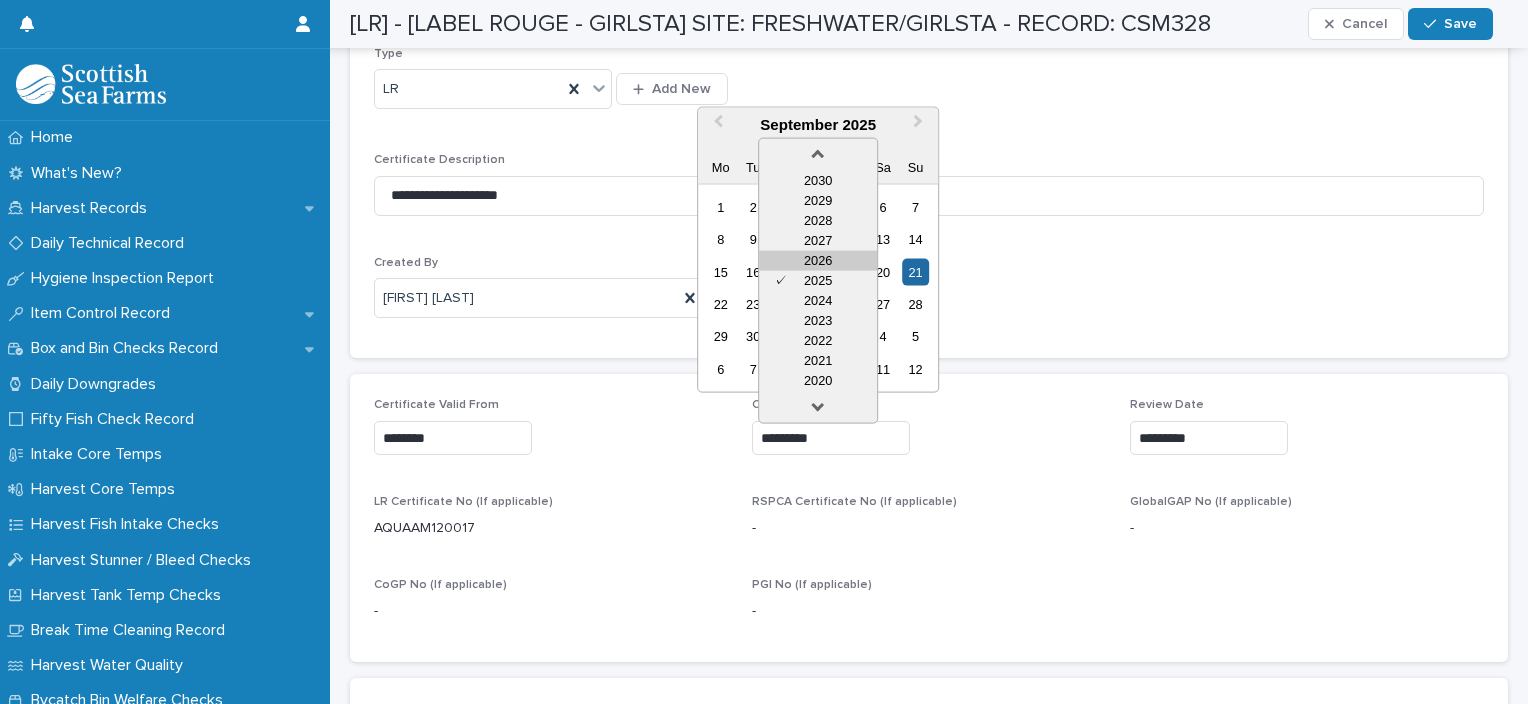 click on "2026" at bounding box center (818, 260) 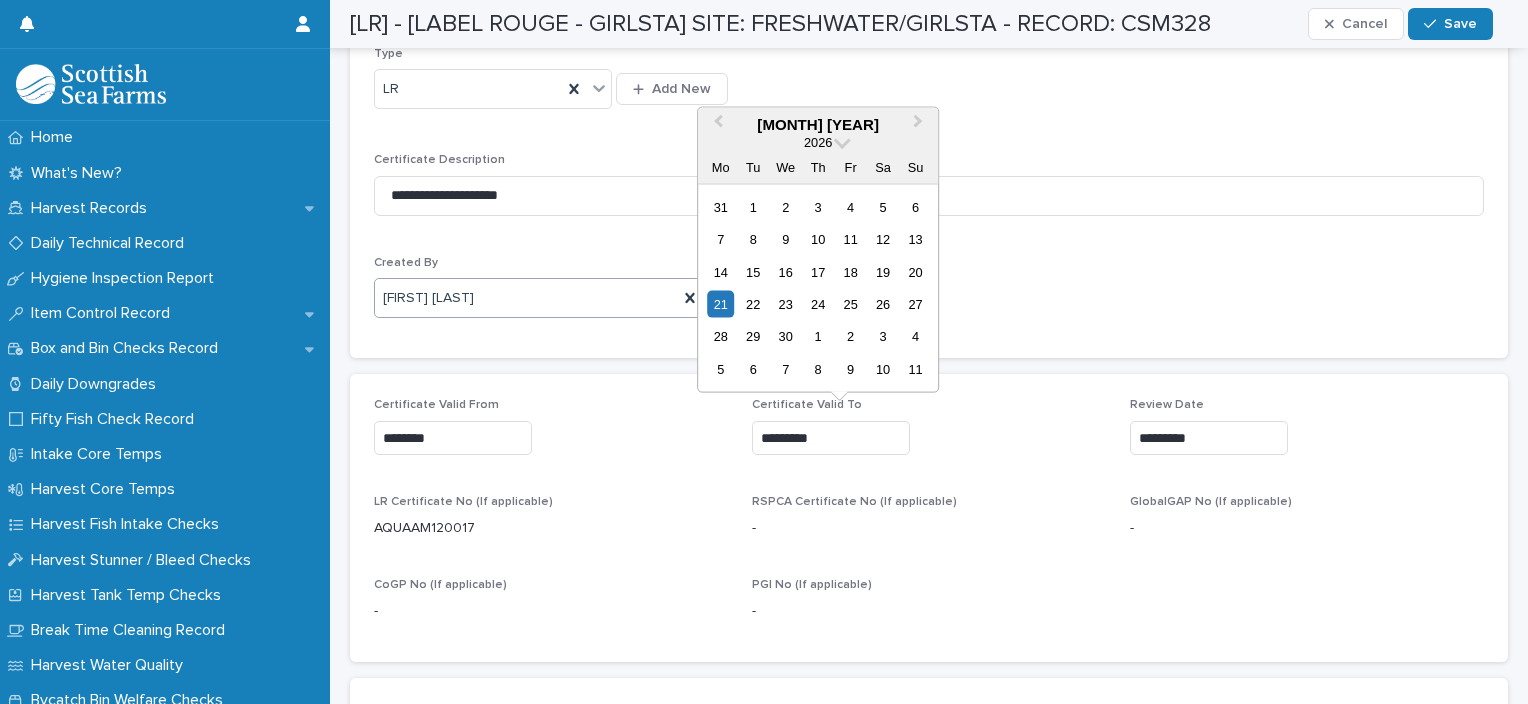 click on "21" at bounding box center (720, 304) 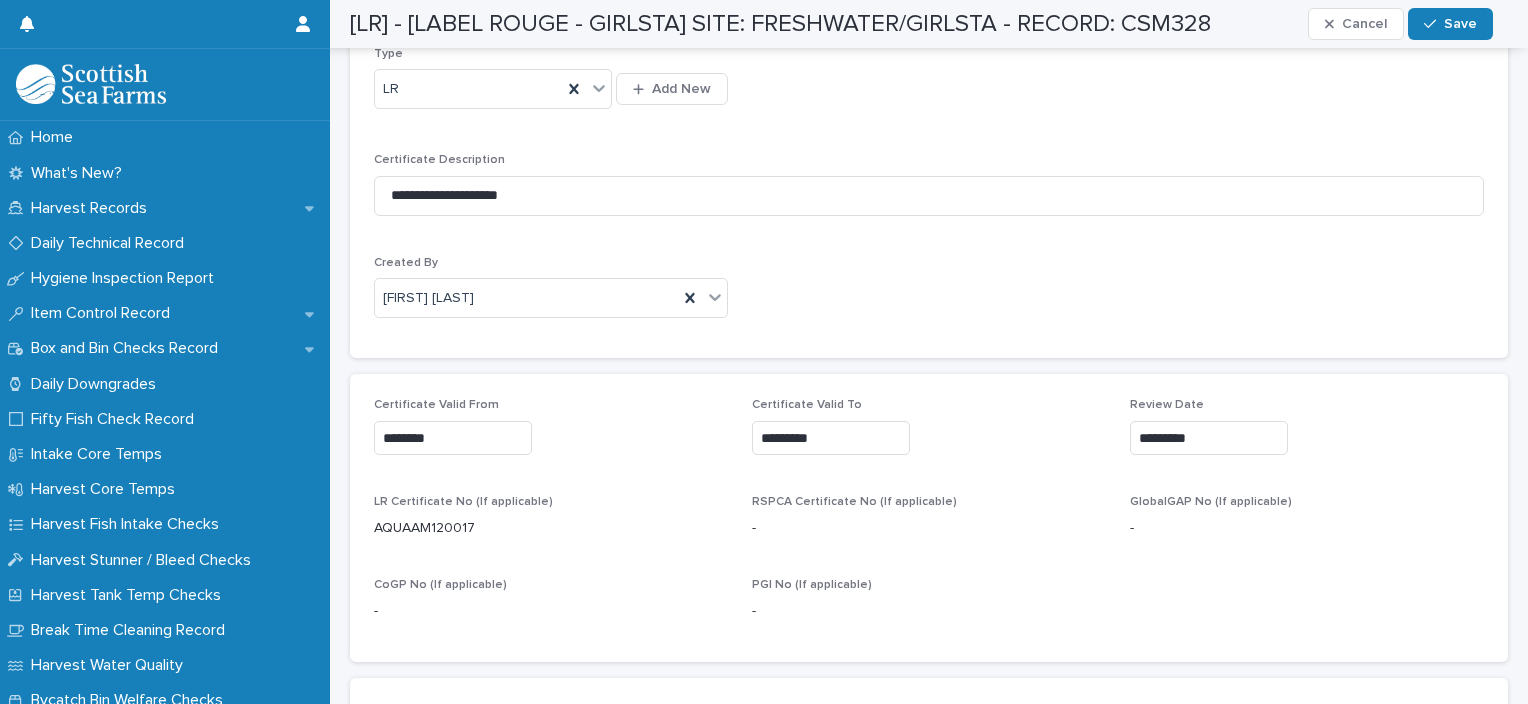 type on "*********" 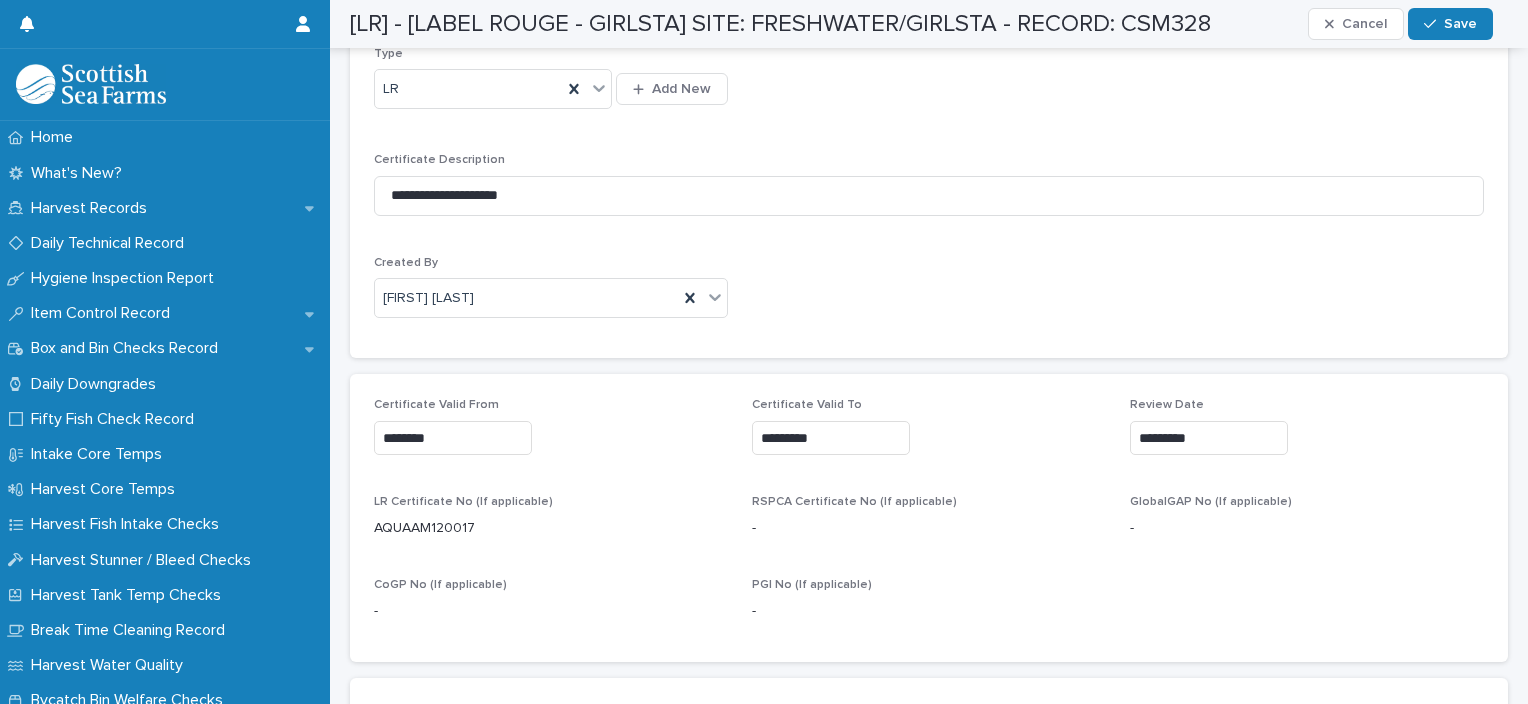 click on "*********" at bounding box center (1209, 438) 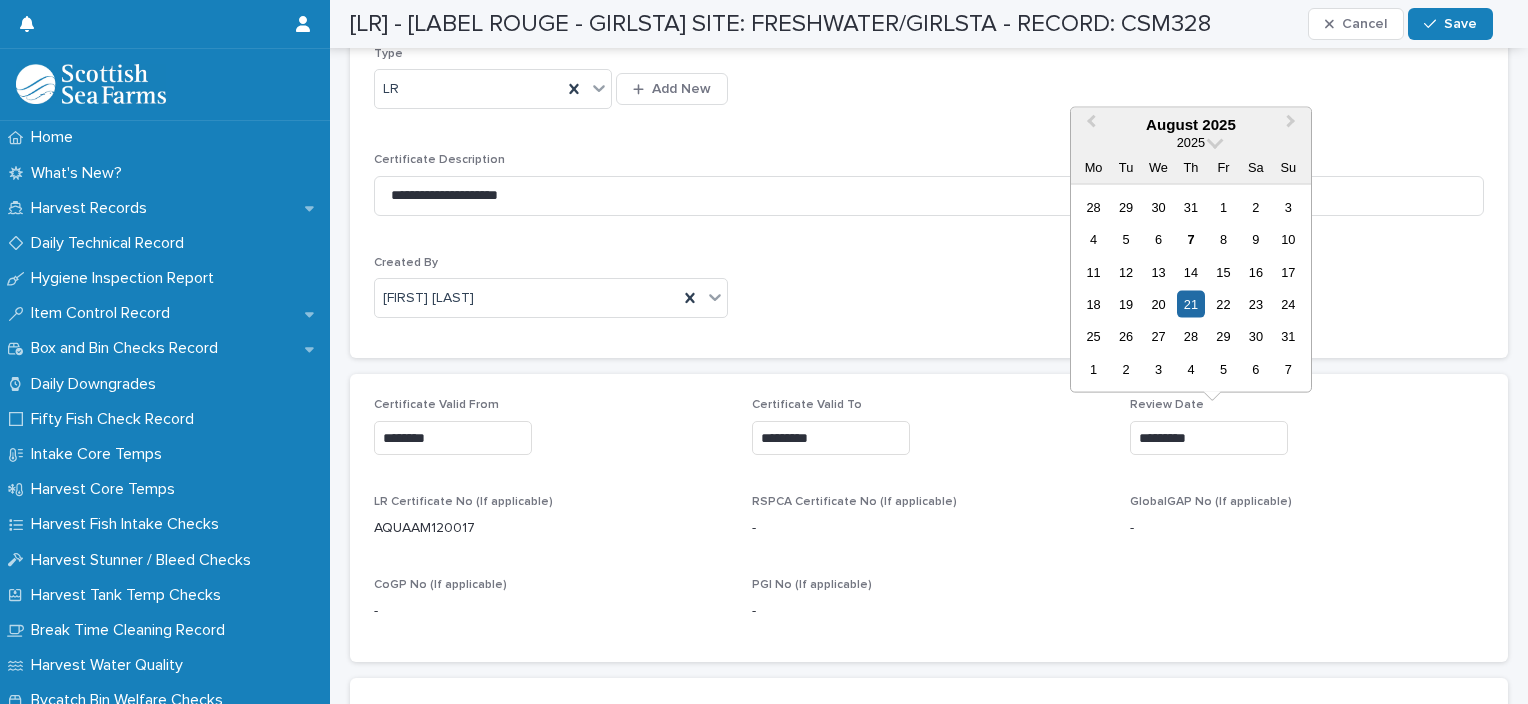 click on "*********" at bounding box center (1209, 438) 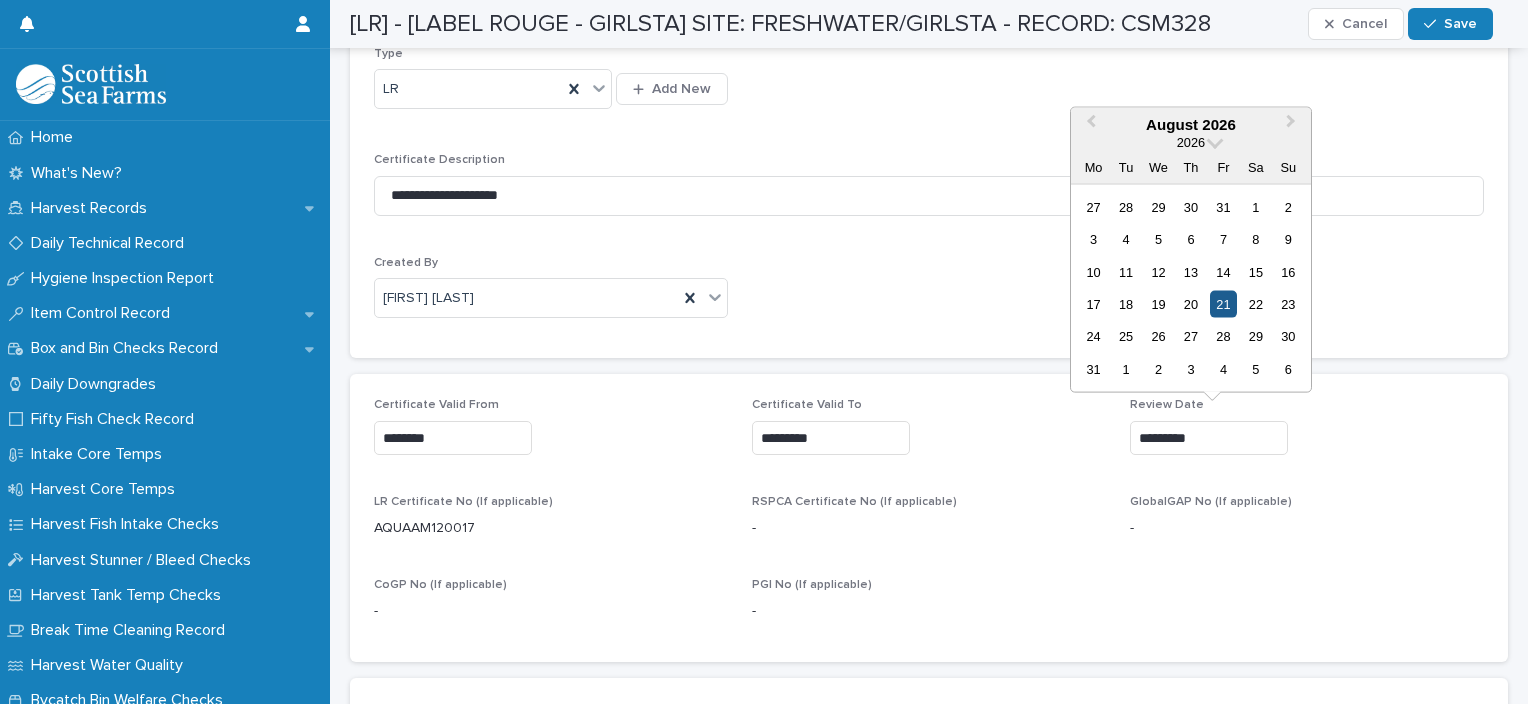type on "*********" 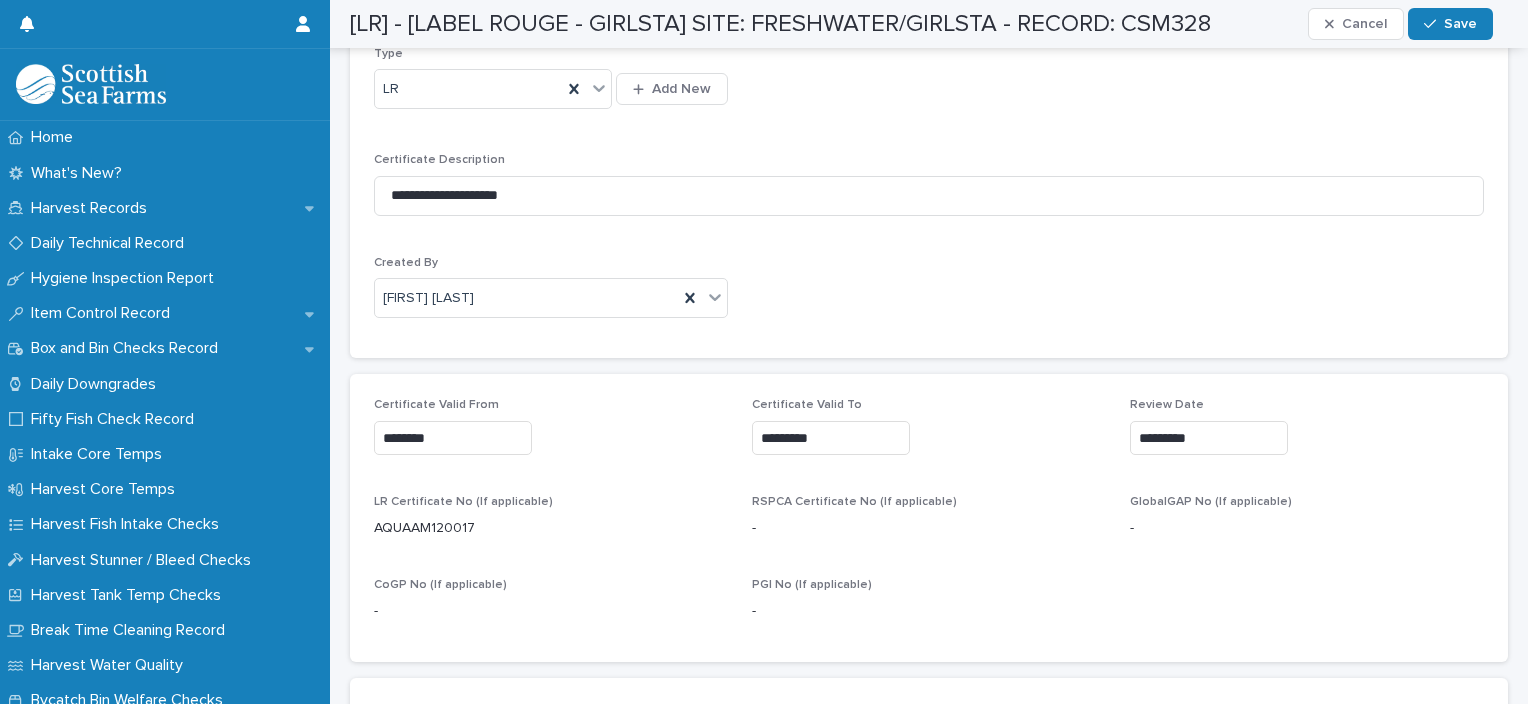 click on "[LR] - [LABEL ROUGE - GIRLSTA] SITE: FRESHWATER/GIRLSTA - RECORD: CSM328 Cancel Save" at bounding box center [921, 24] 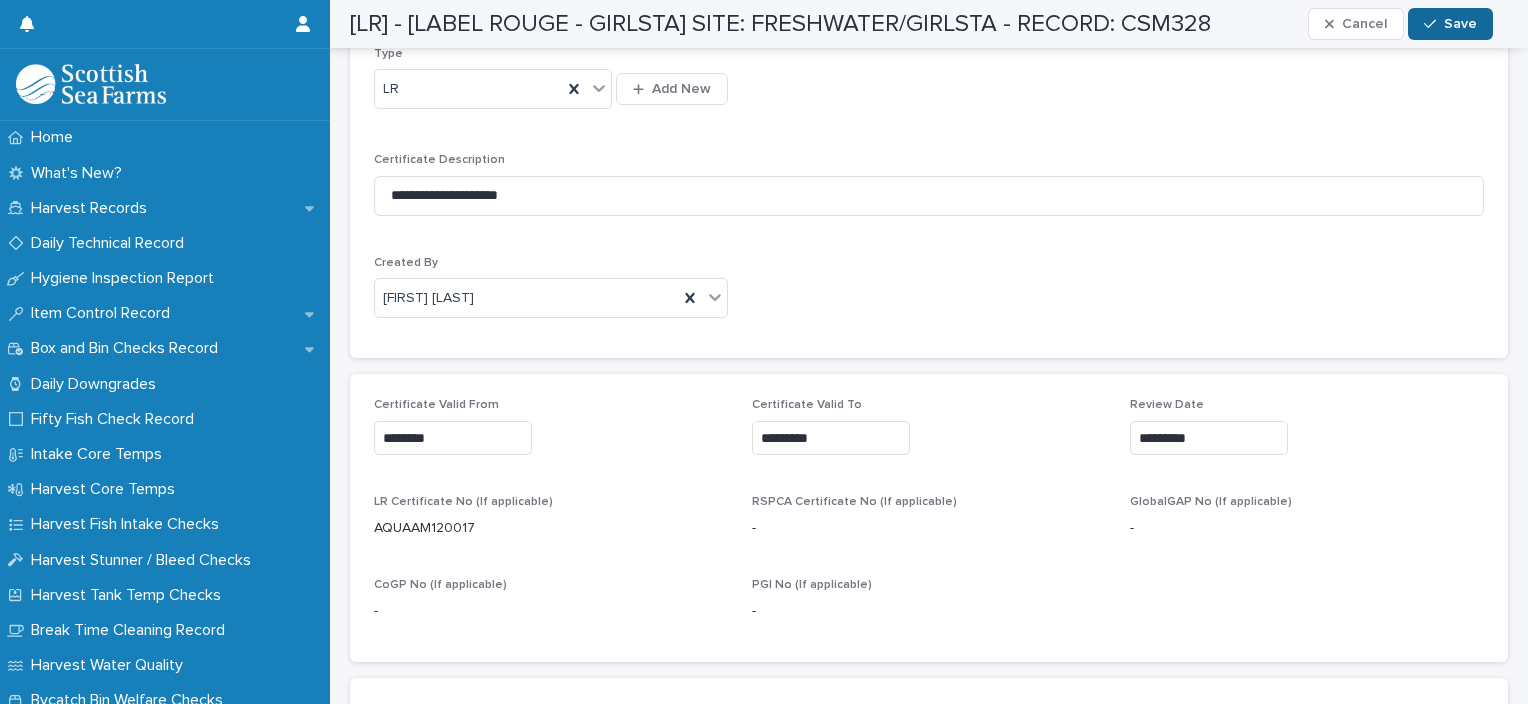 click on "Save" at bounding box center (1450, 24) 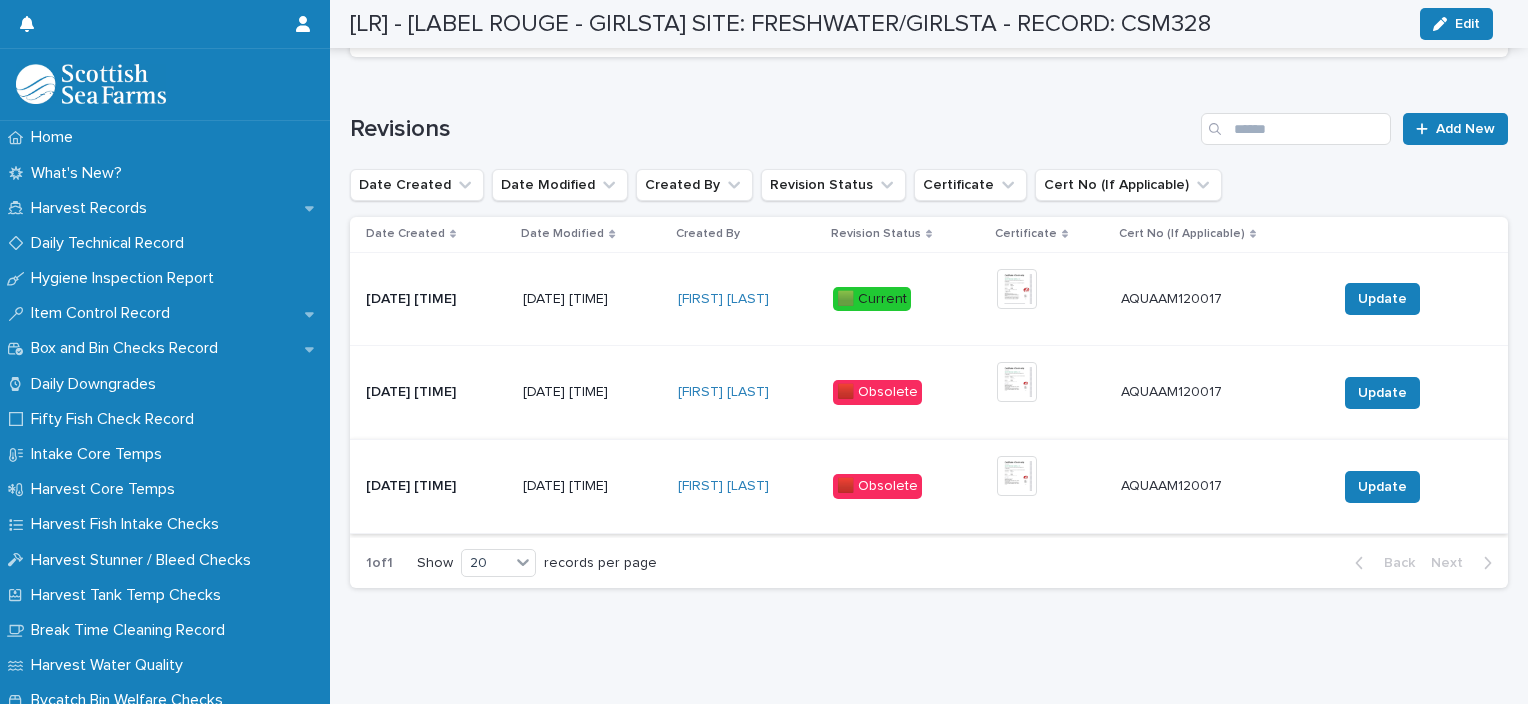 scroll, scrollTop: 1276, scrollLeft: 0, axis: vertical 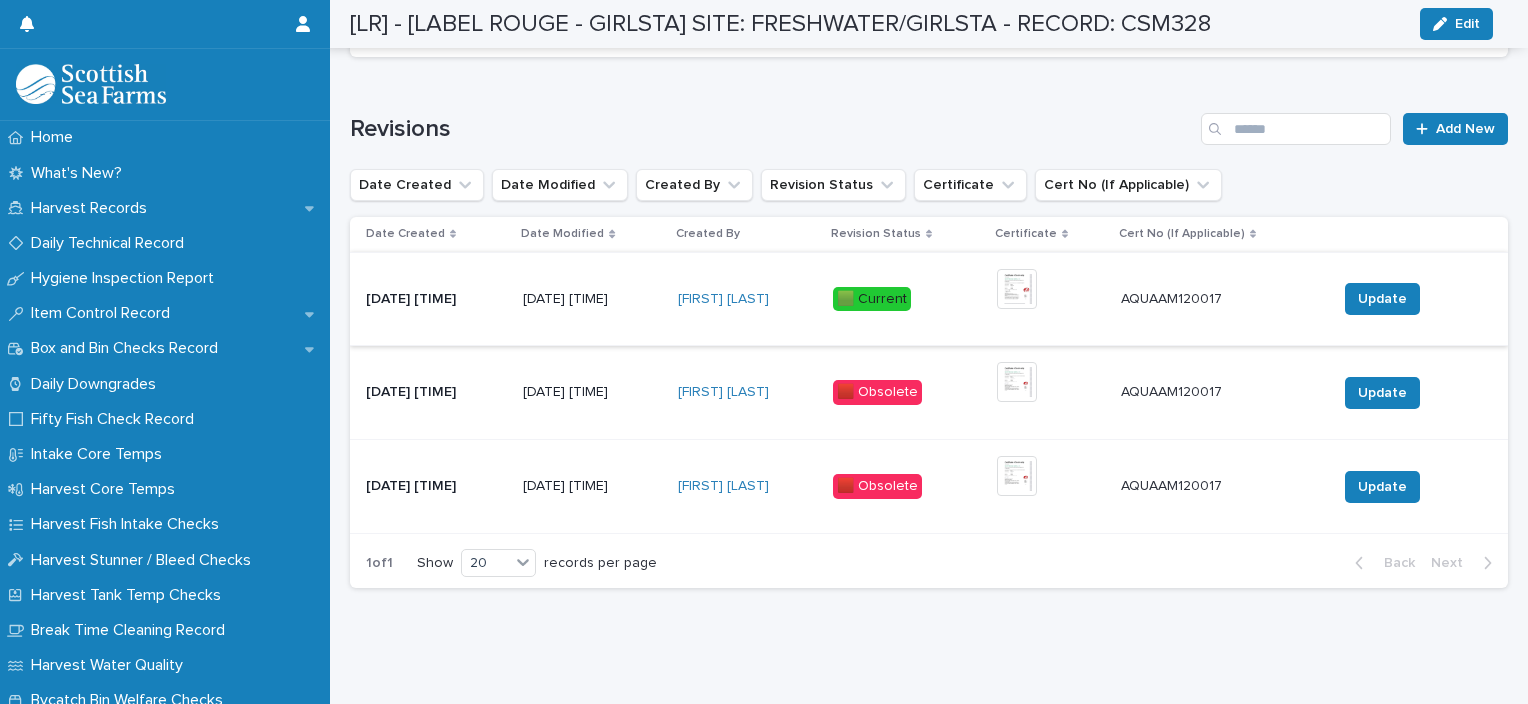 click at bounding box center [1017, 289] 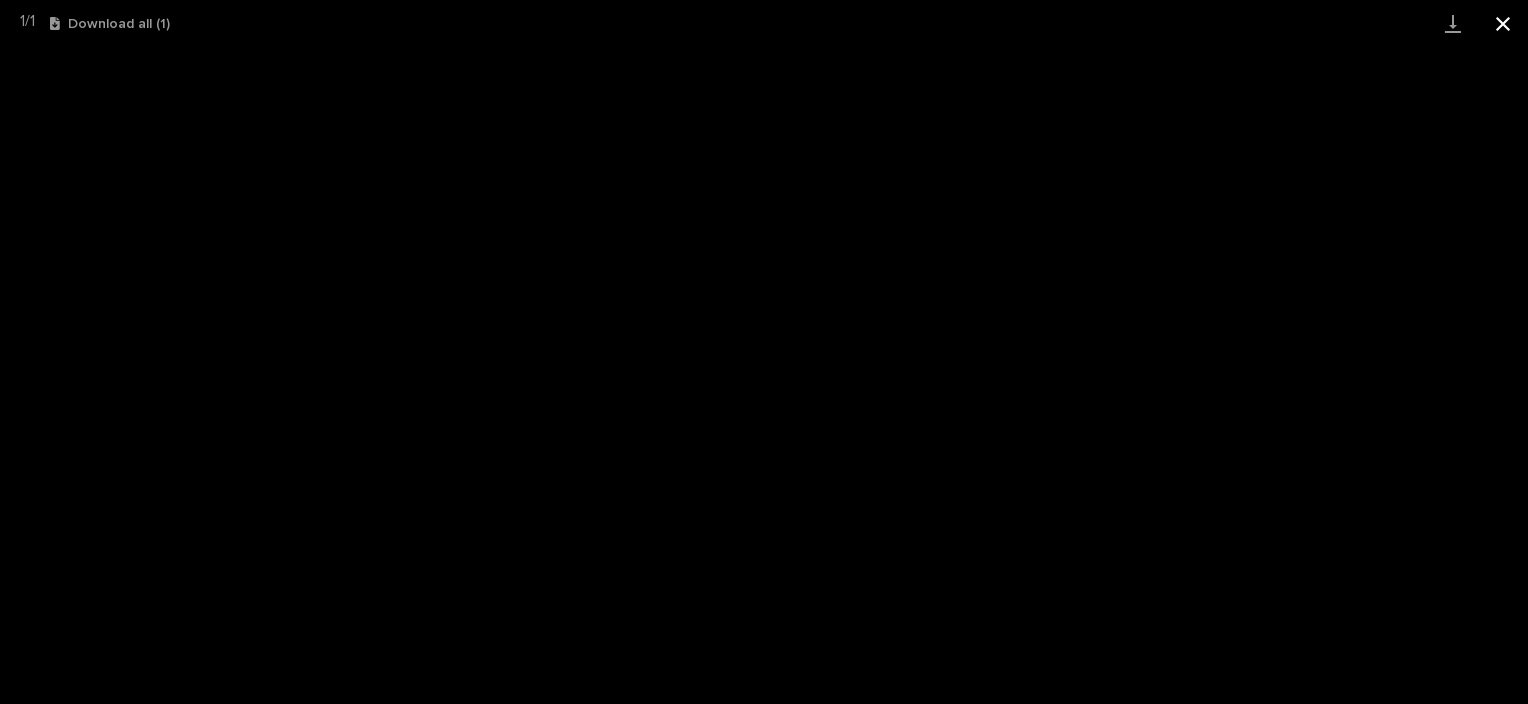 click at bounding box center (1503, 23) 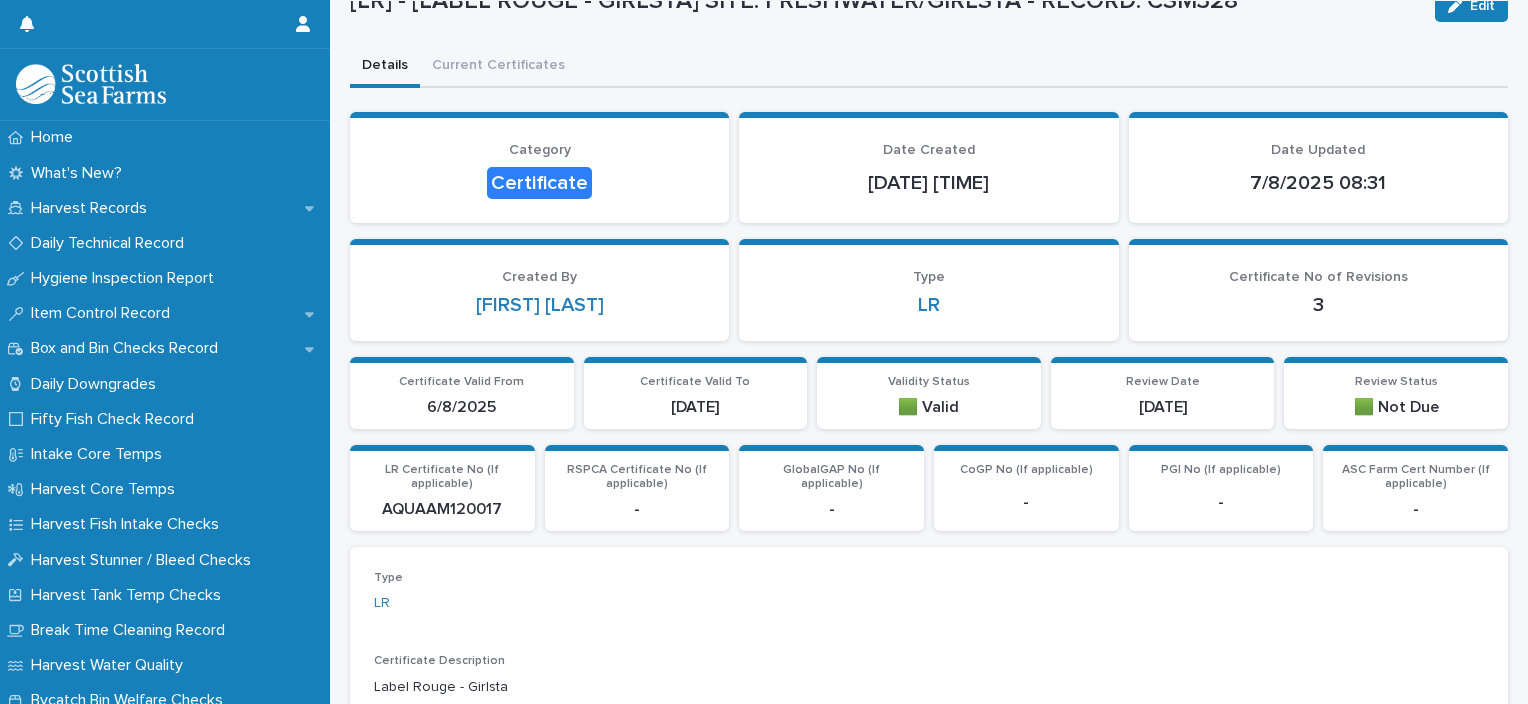 scroll, scrollTop: 0, scrollLeft: 0, axis: both 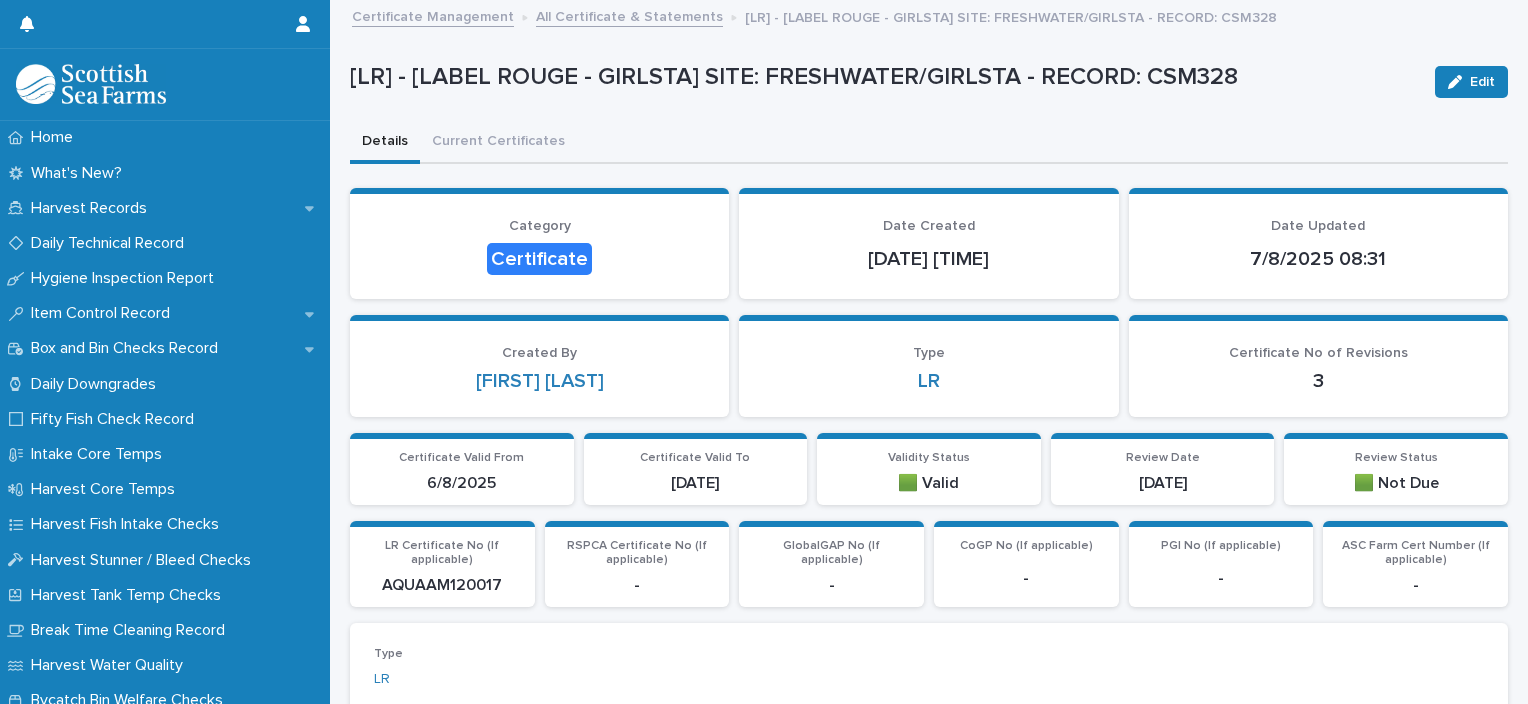 click on "All Certificate & Statements" at bounding box center [629, 15] 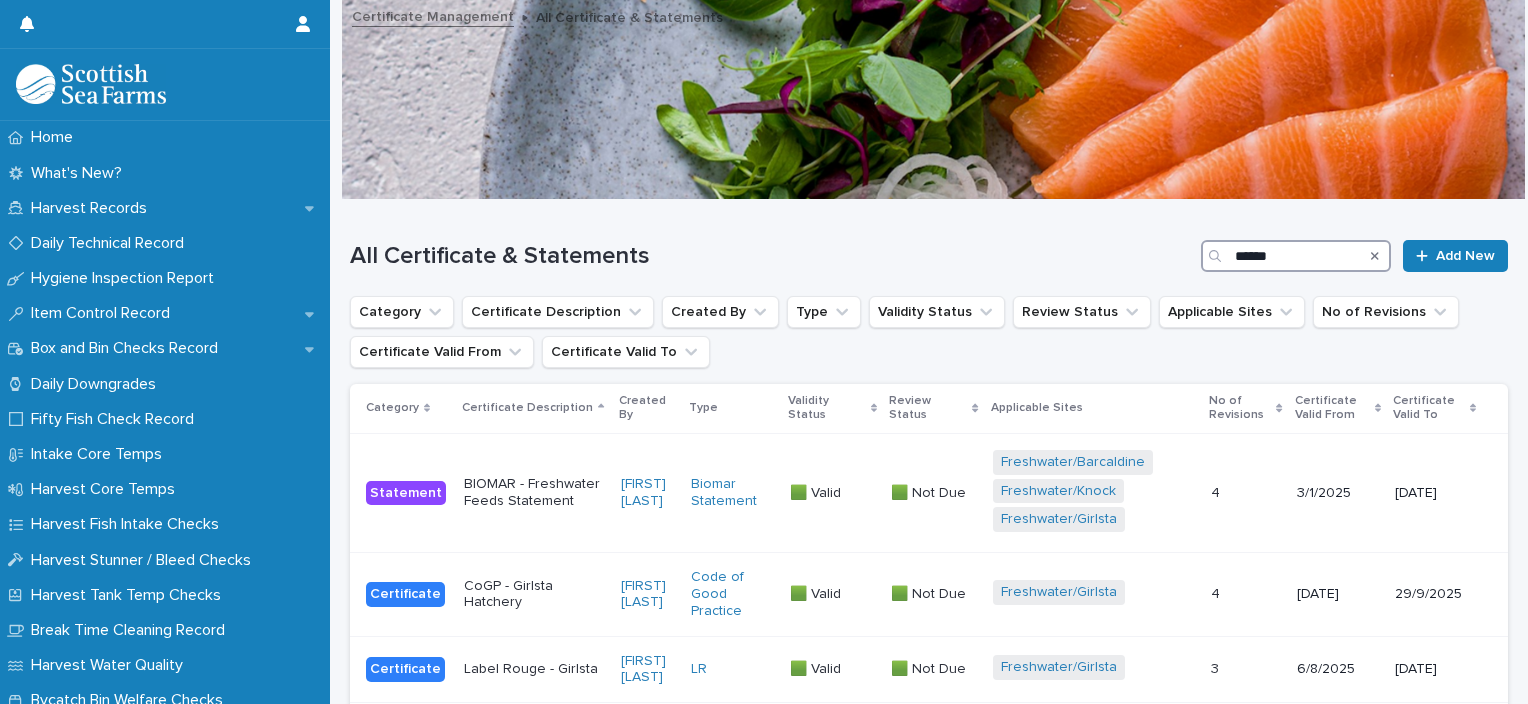 click on "******" at bounding box center [1296, 256] 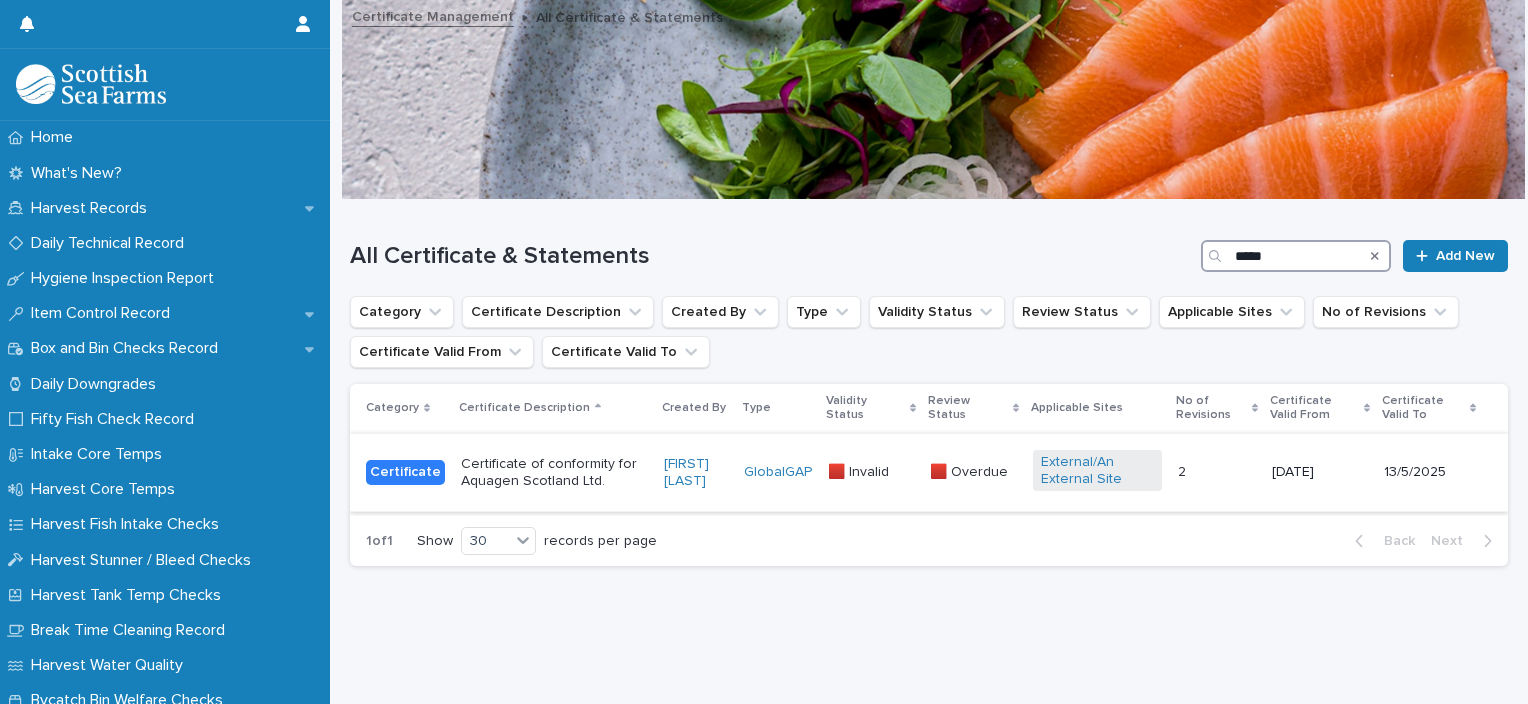 type on "*****" 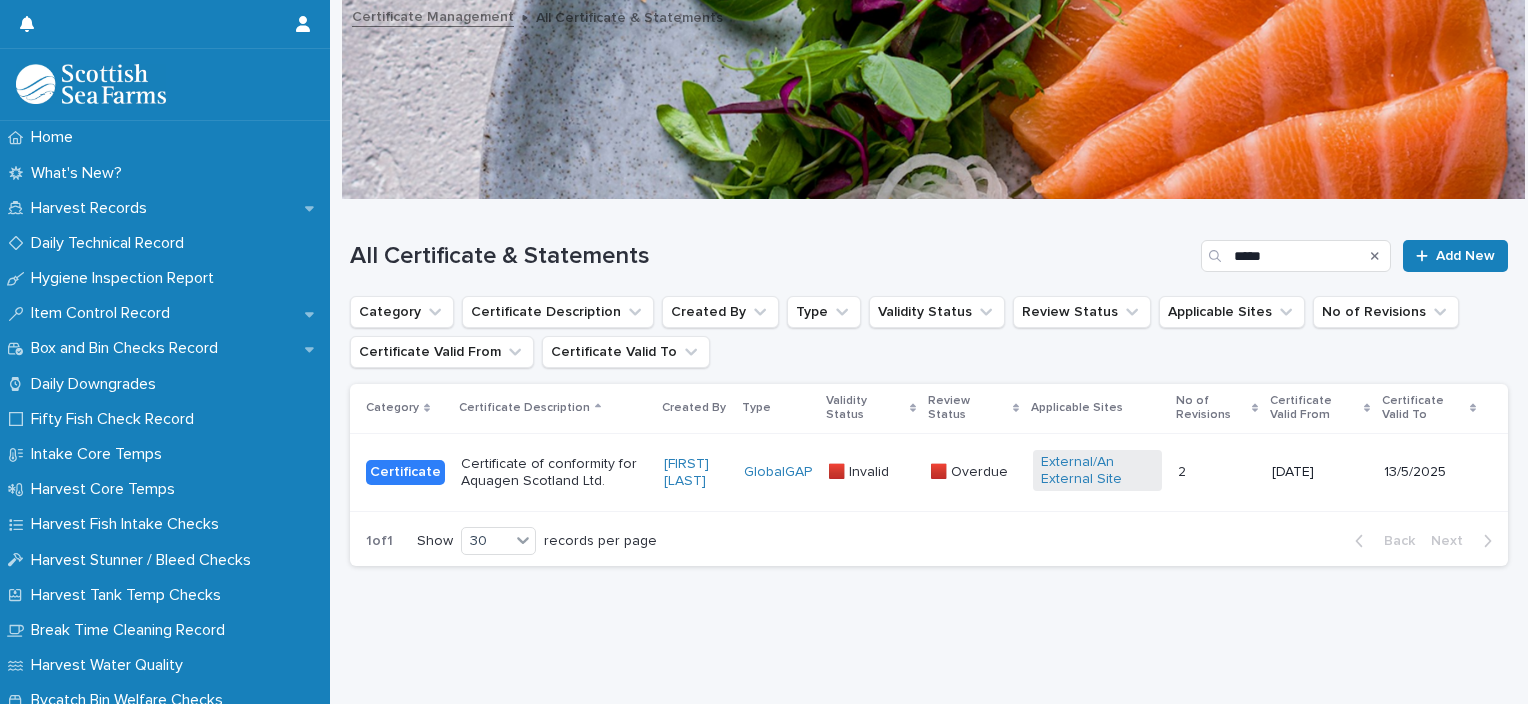 click on "🟥 Overdue 🟥 Overdue" at bounding box center (973, 472) 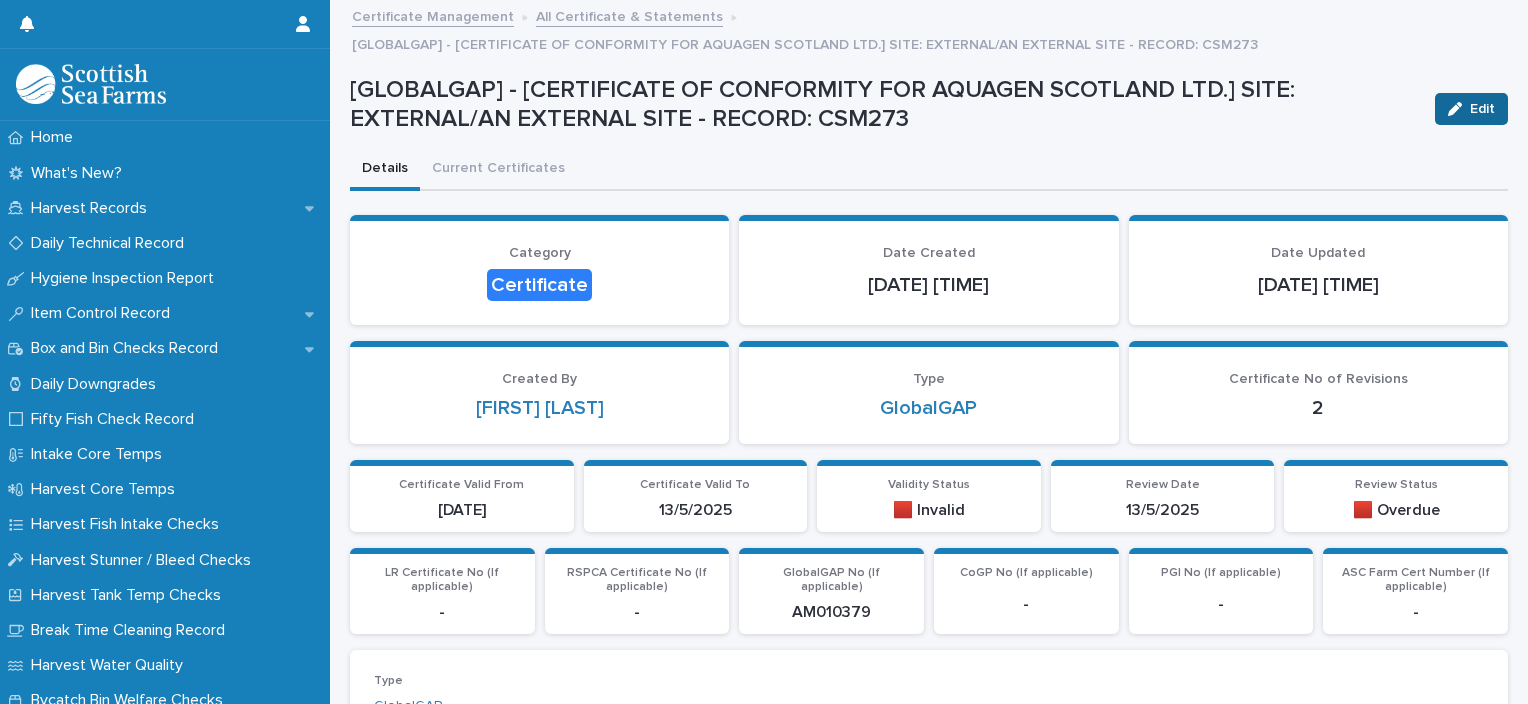 click on "Edit" at bounding box center (1471, 109) 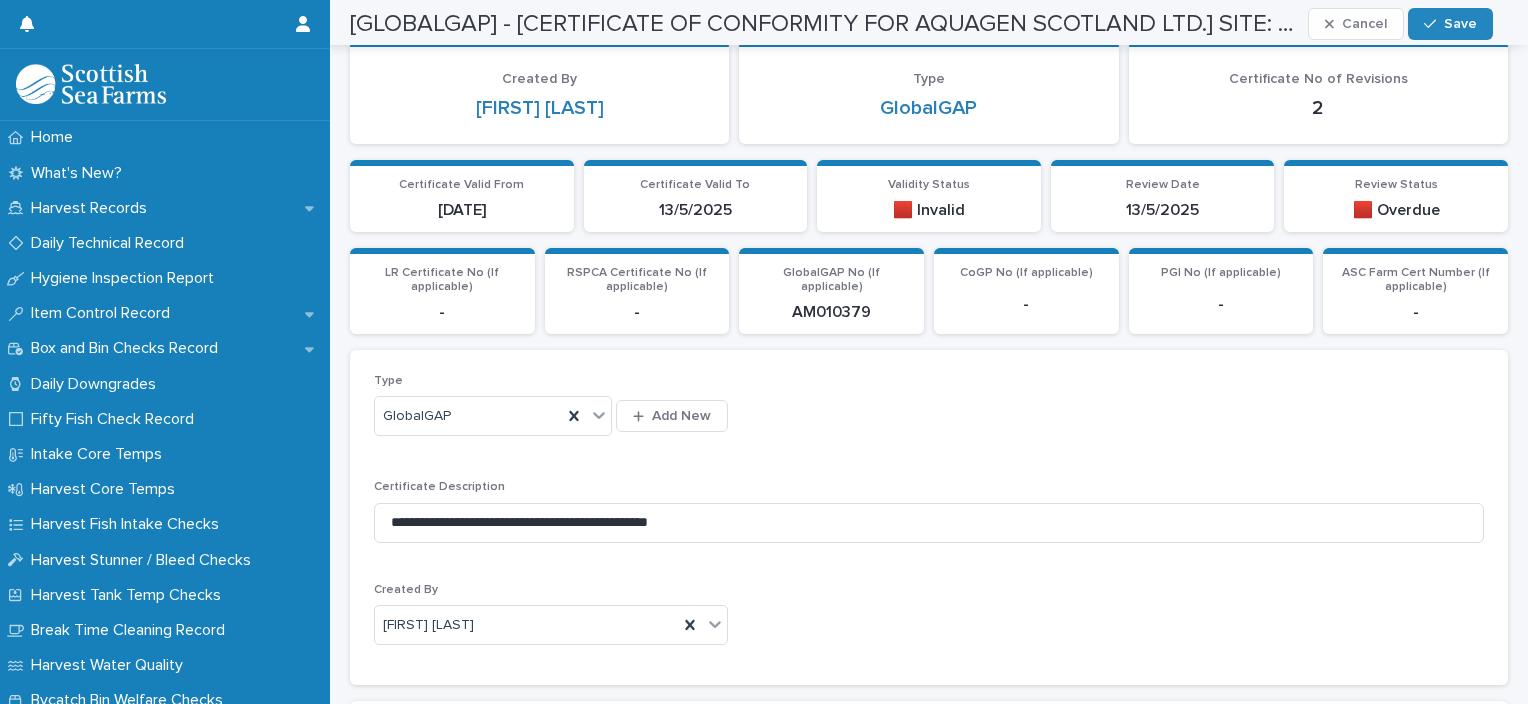 scroll, scrollTop: 700, scrollLeft: 0, axis: vertical 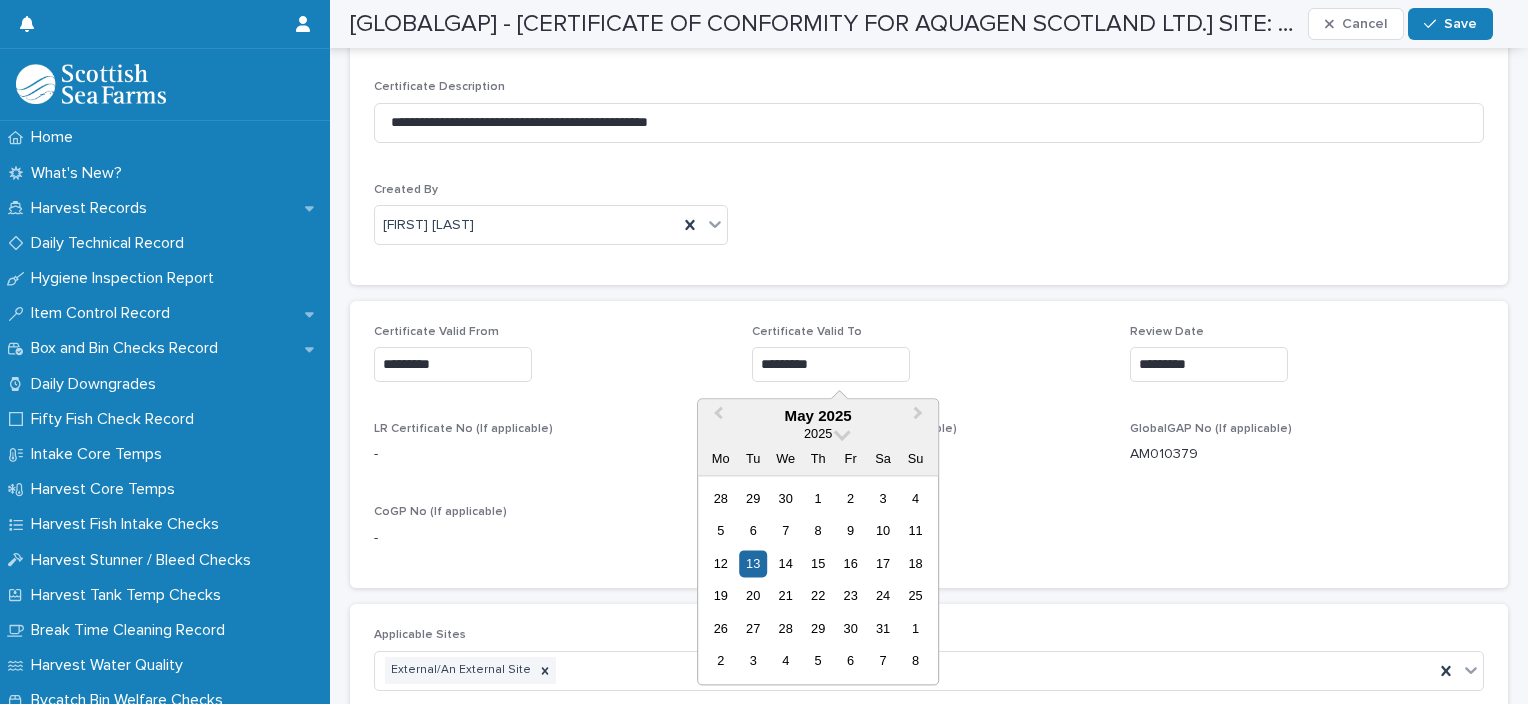 click on "*********" at bounding box center (831, 364) 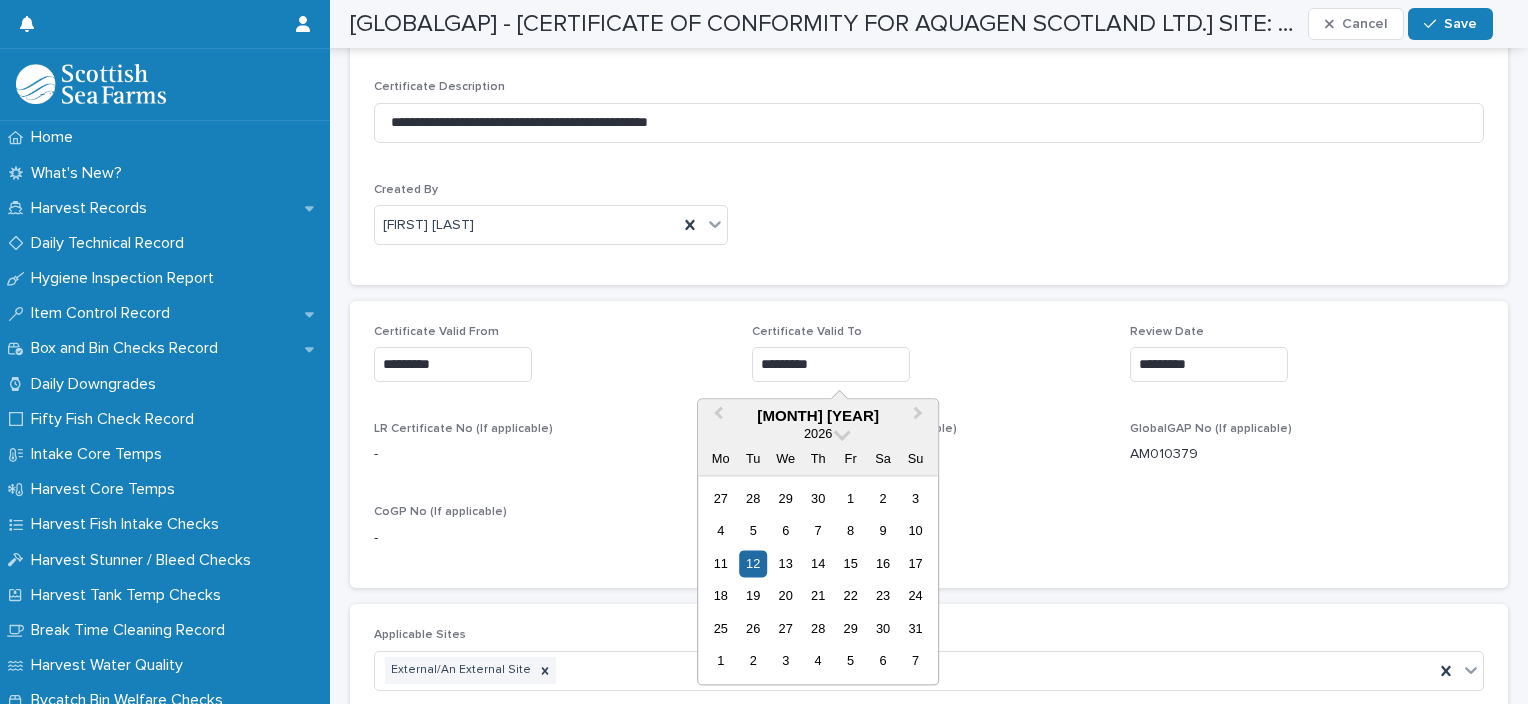 type on "*********" 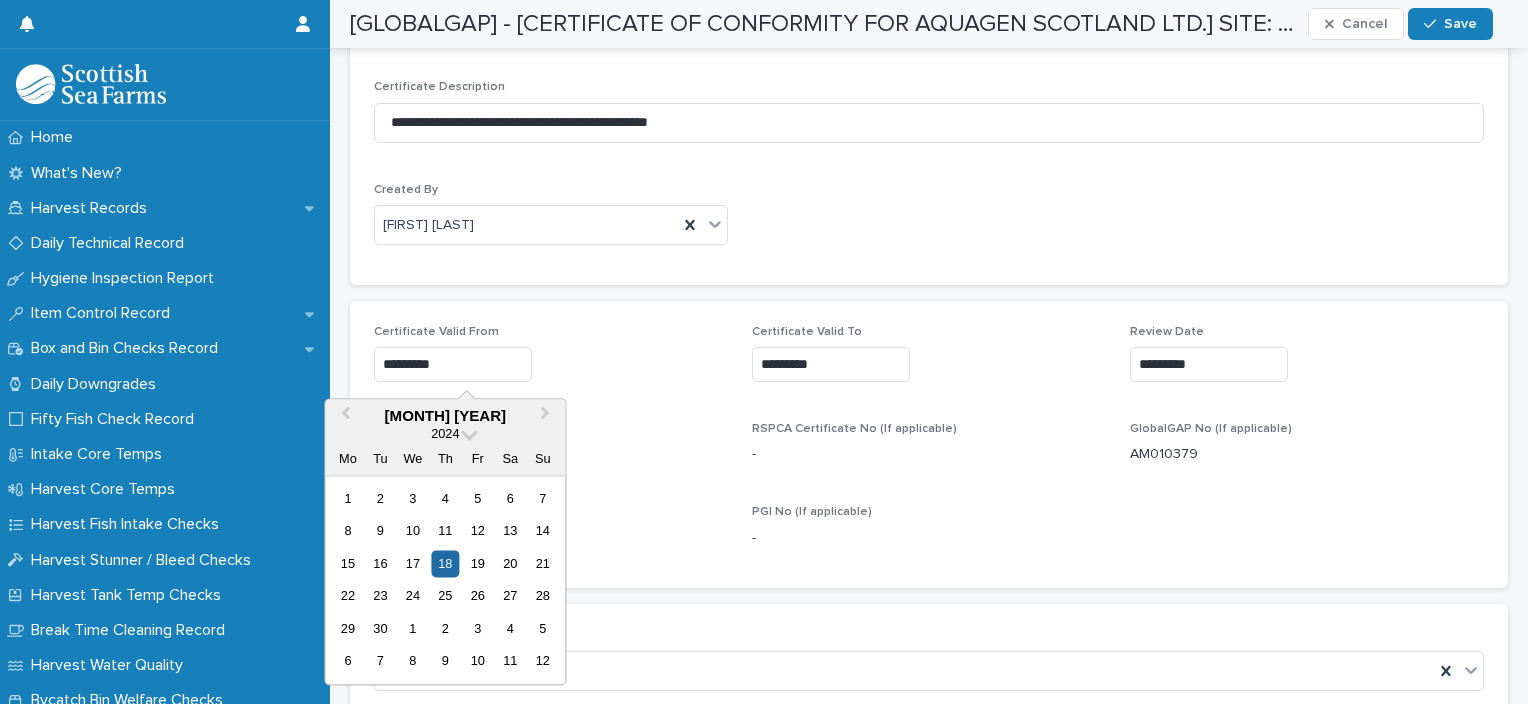drag, startPoint x: 479, startPoint y: 368, endPoint x: 333, endPoint y: 369, distance: 146.00342 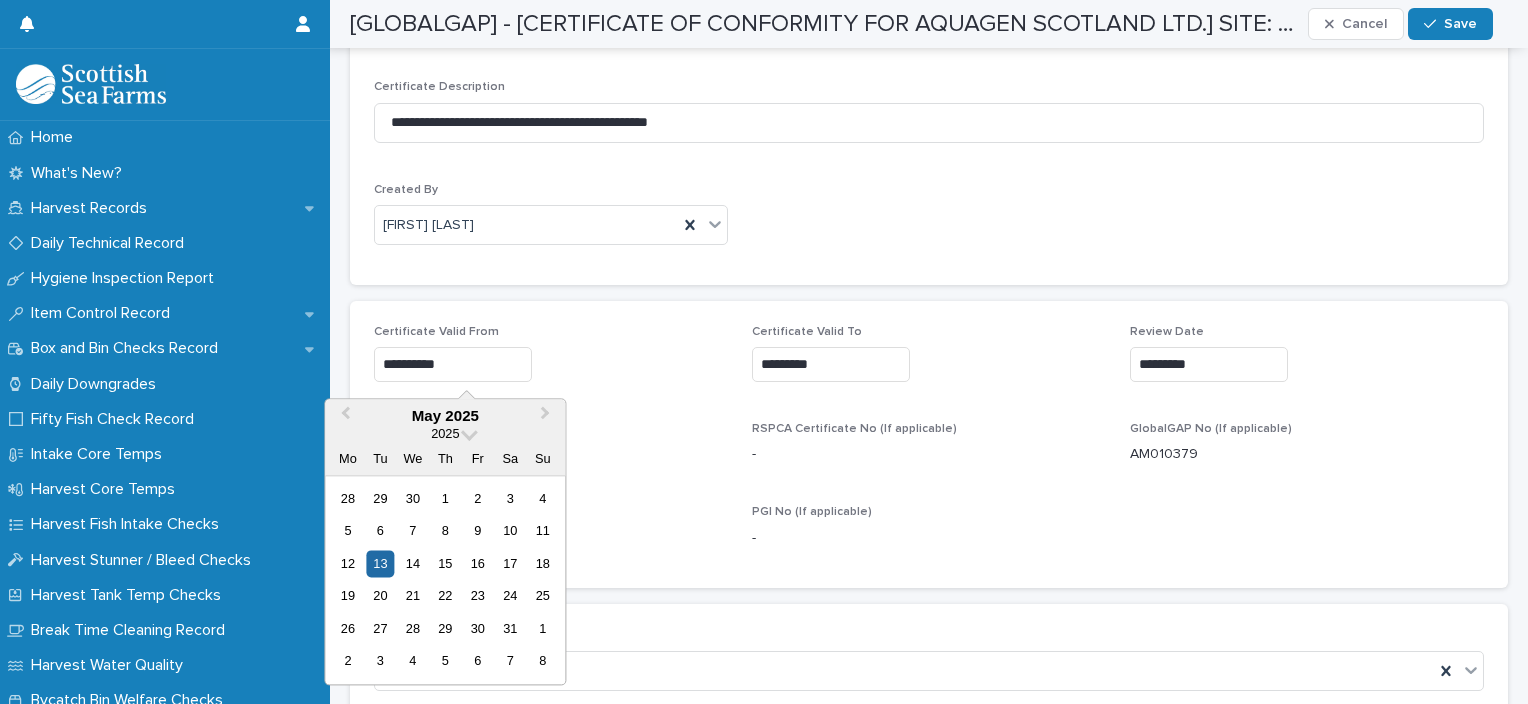 type on "*********" 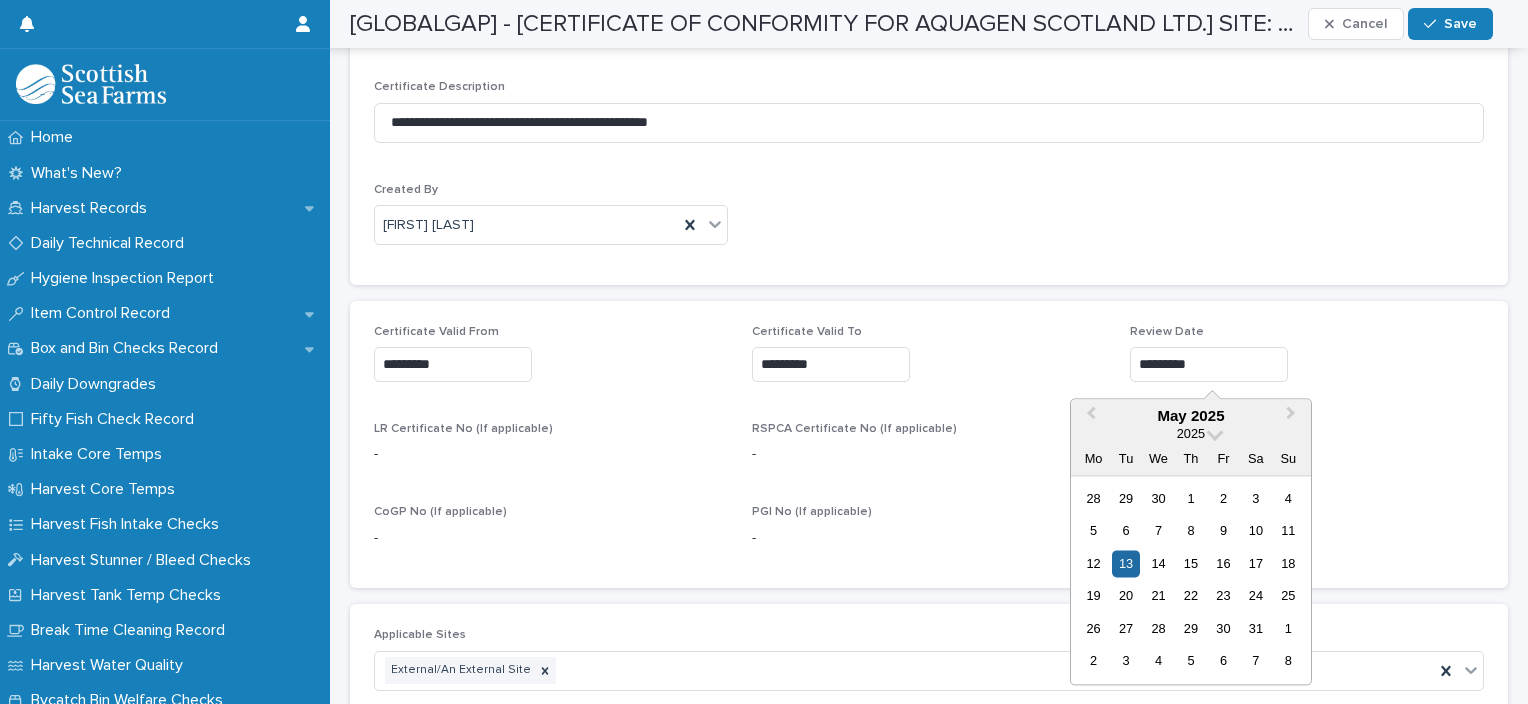 click on "*********" at bounding box center [1209, 364] 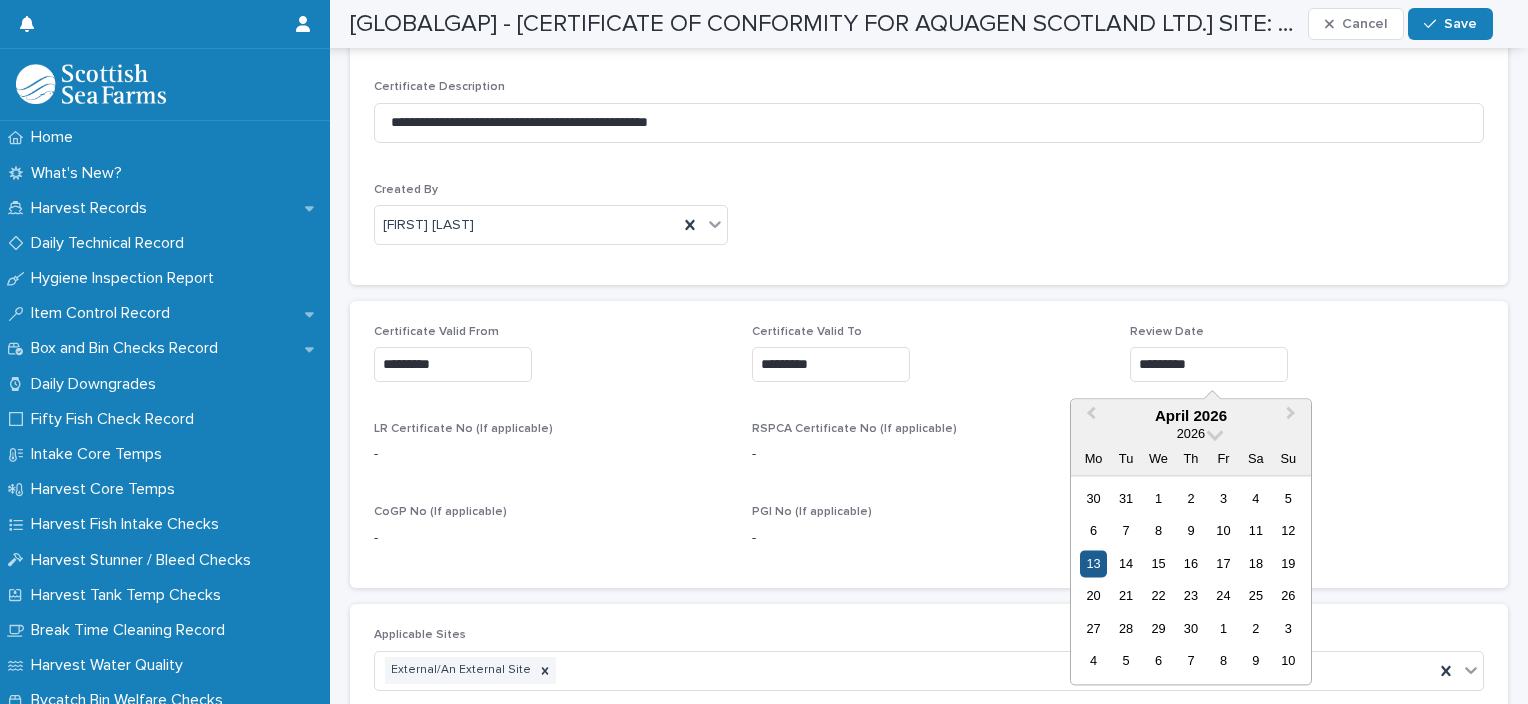 type on "*********" 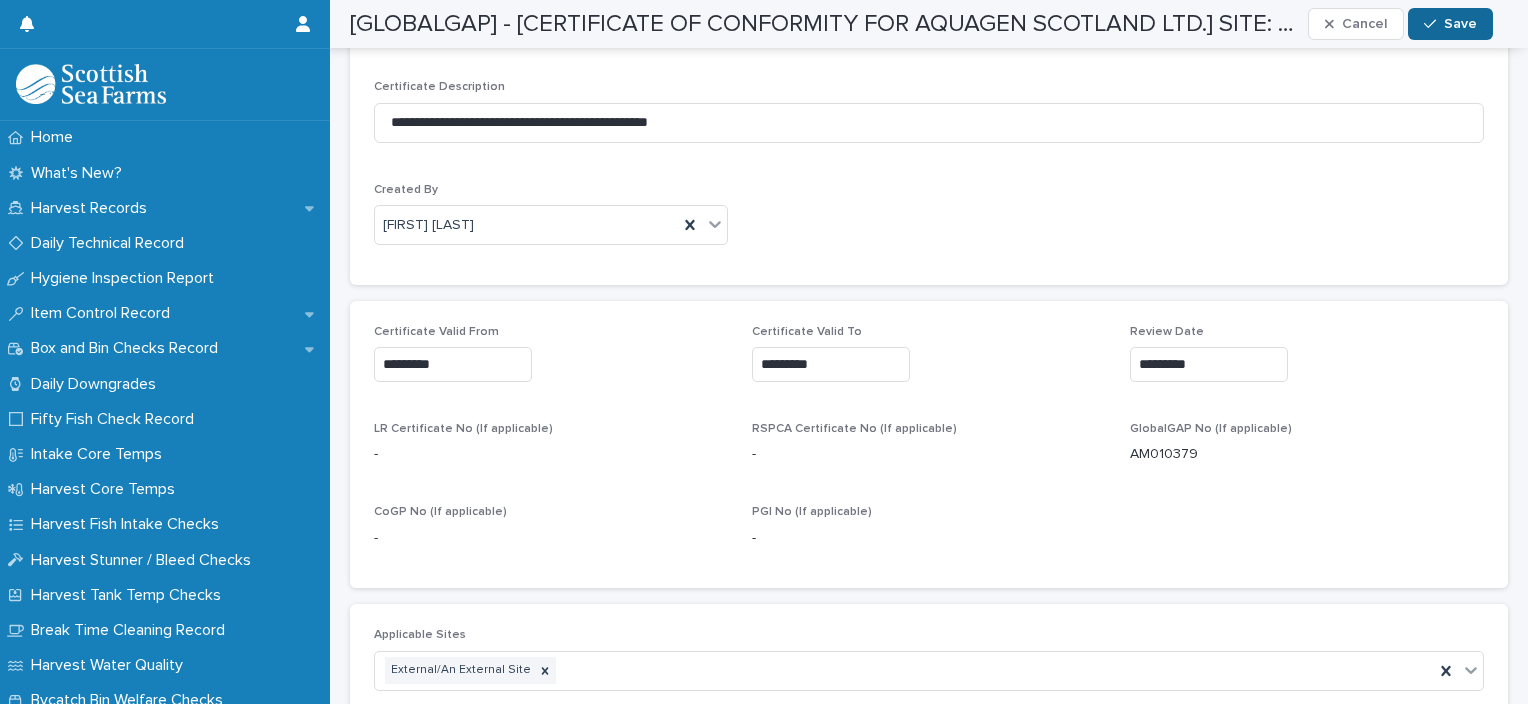 click on "Save" at bounding box center (1450, 24) 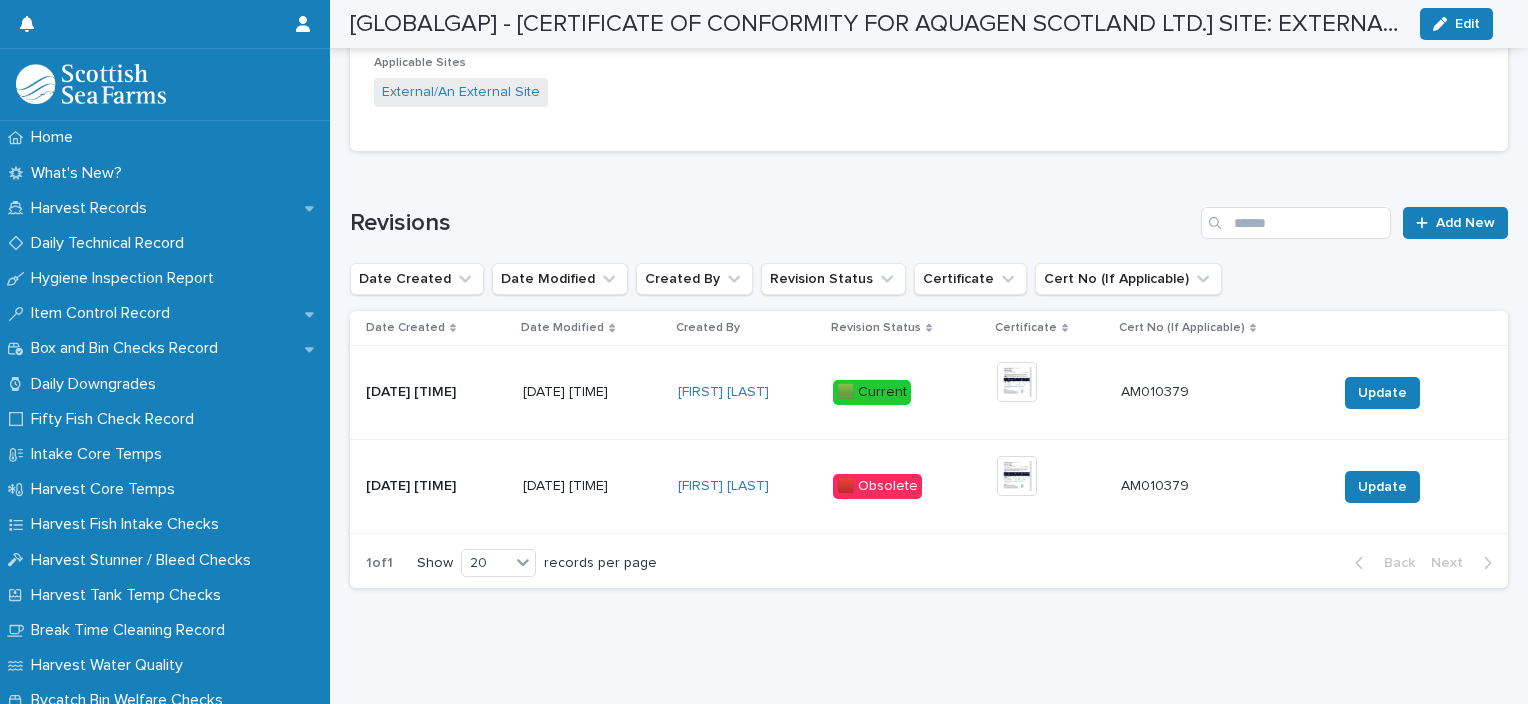scroll, scrollTop: 1209, scrollLeft: 0, axis: vertical 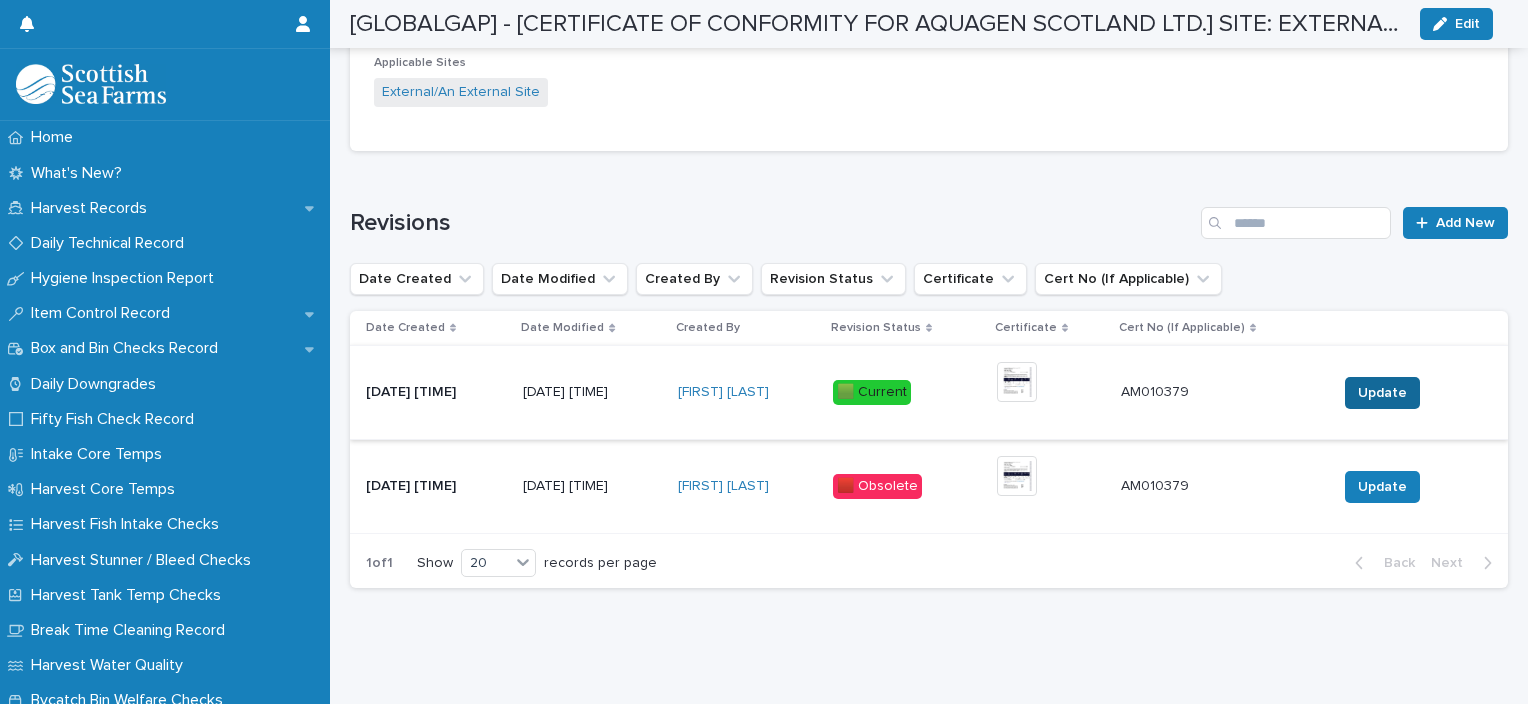 click on "Update" at bounding box center [1382, 393] 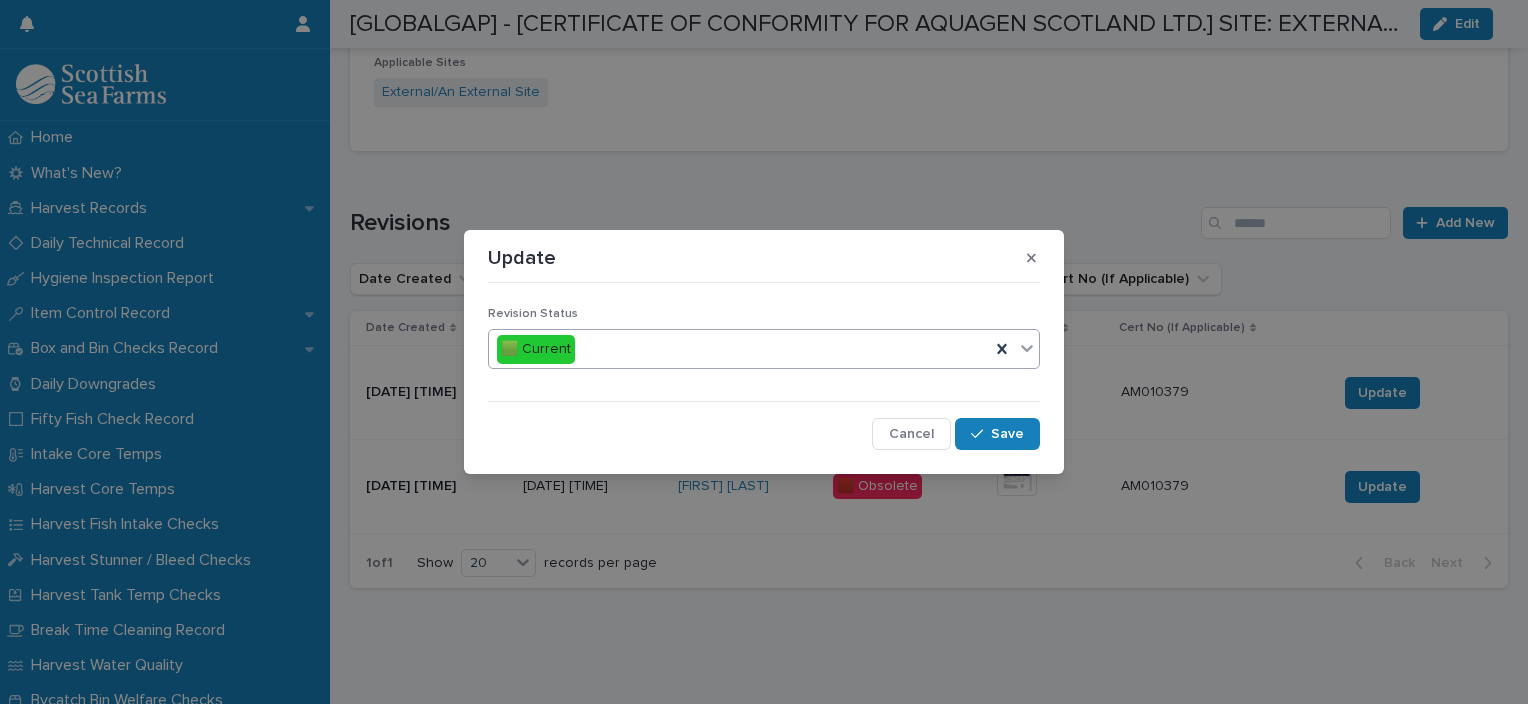 click on "🟩 Current" at bounding box center (739, 349) 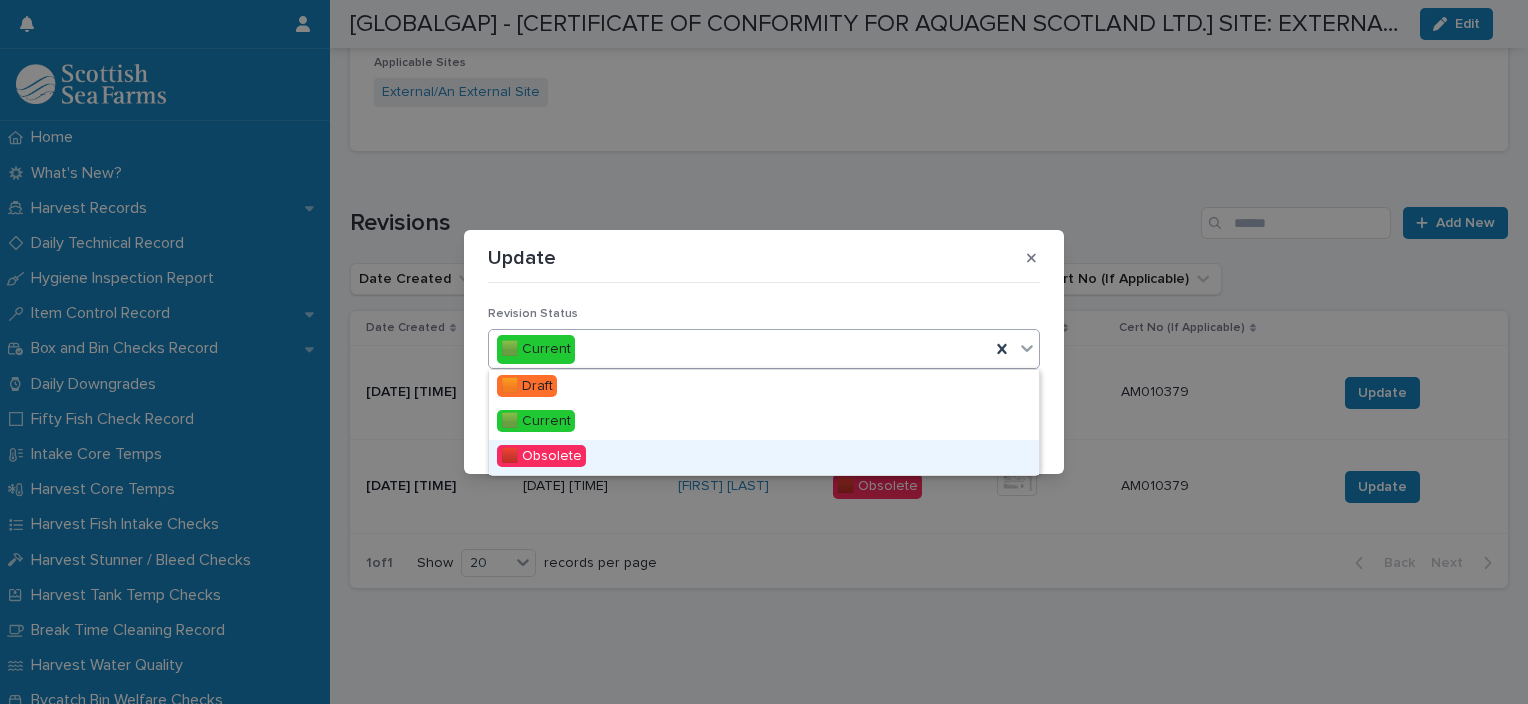click on "🟥 Obsolete" at bounding box center (764, 457) 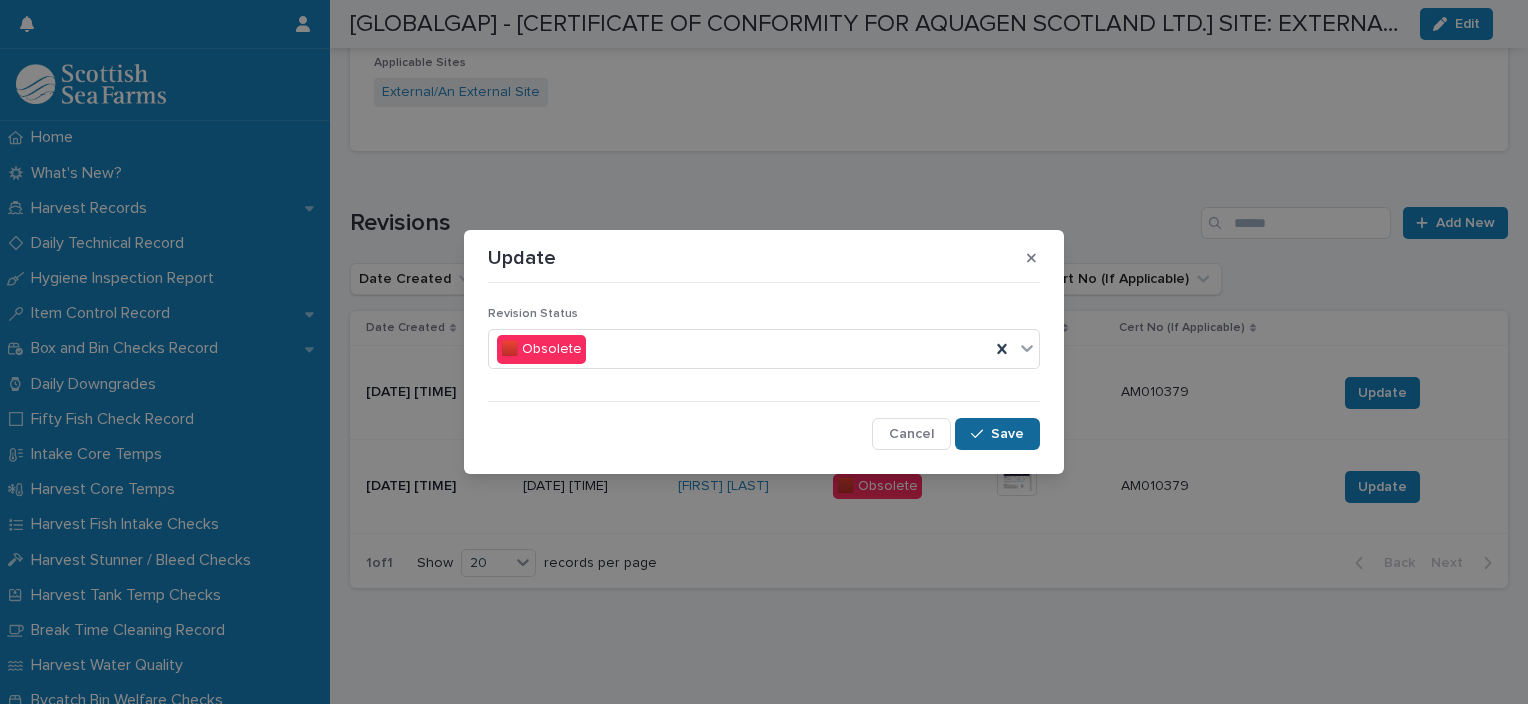 click on "Save" at bounding box center [997, 434] 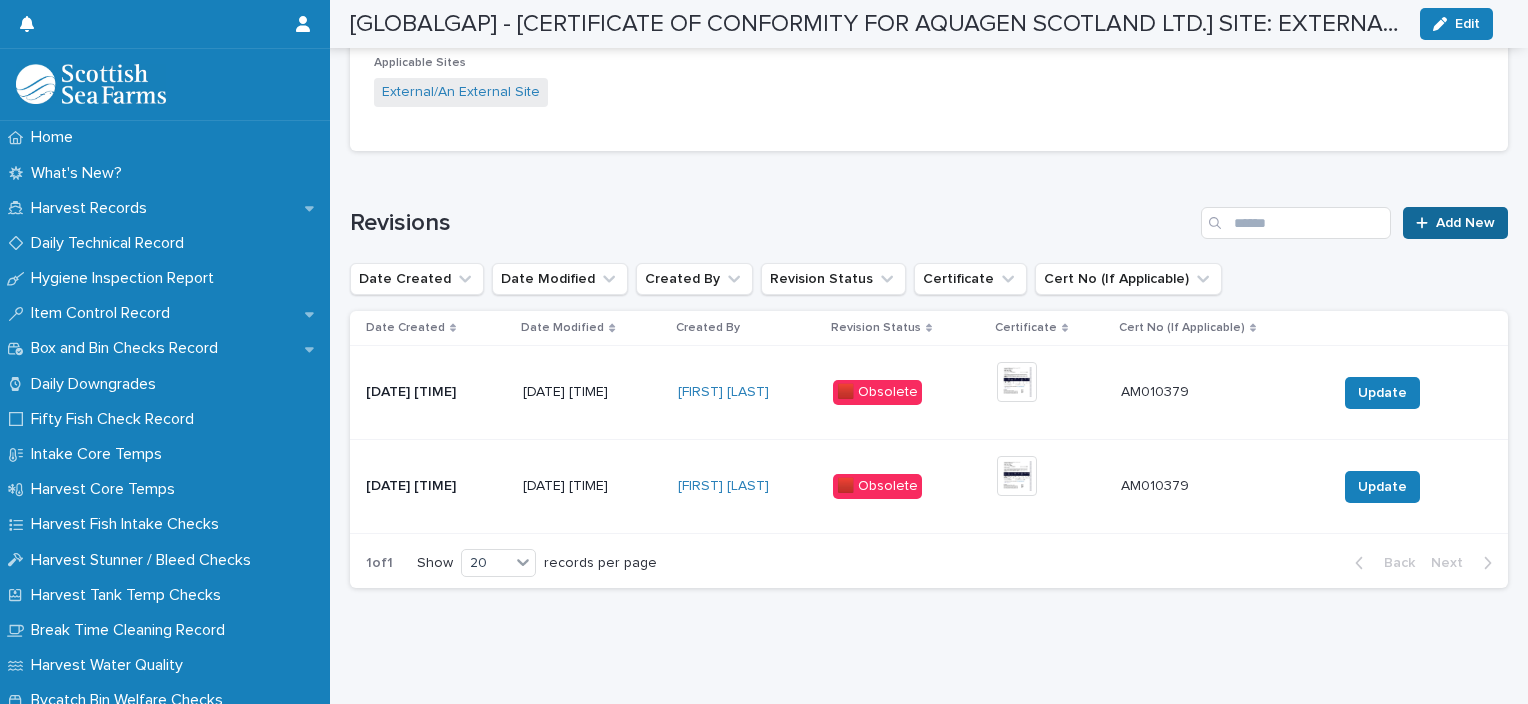 click on "Add New" at bounding box center (1465, 223) 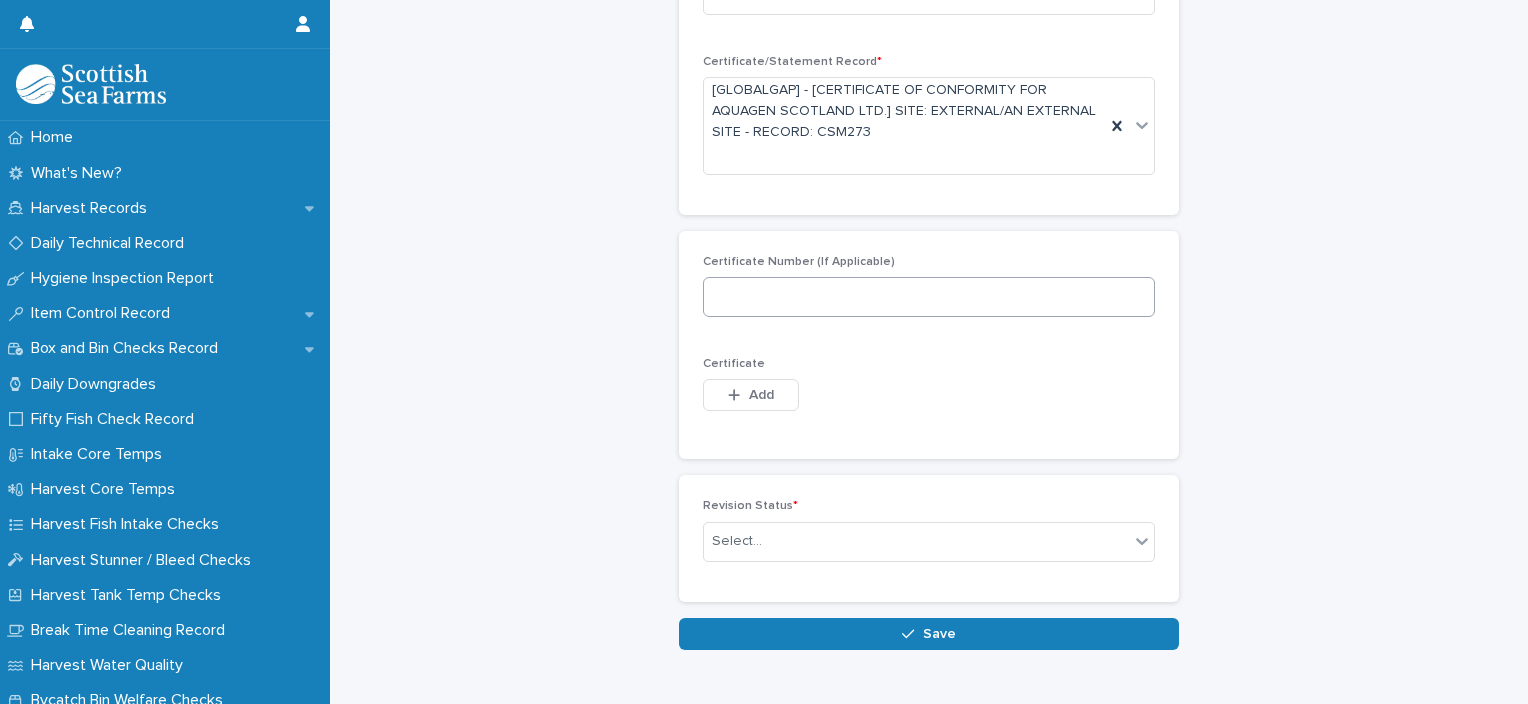 scroll, scrollTop: 0, scrollLeft: 0, axis: both 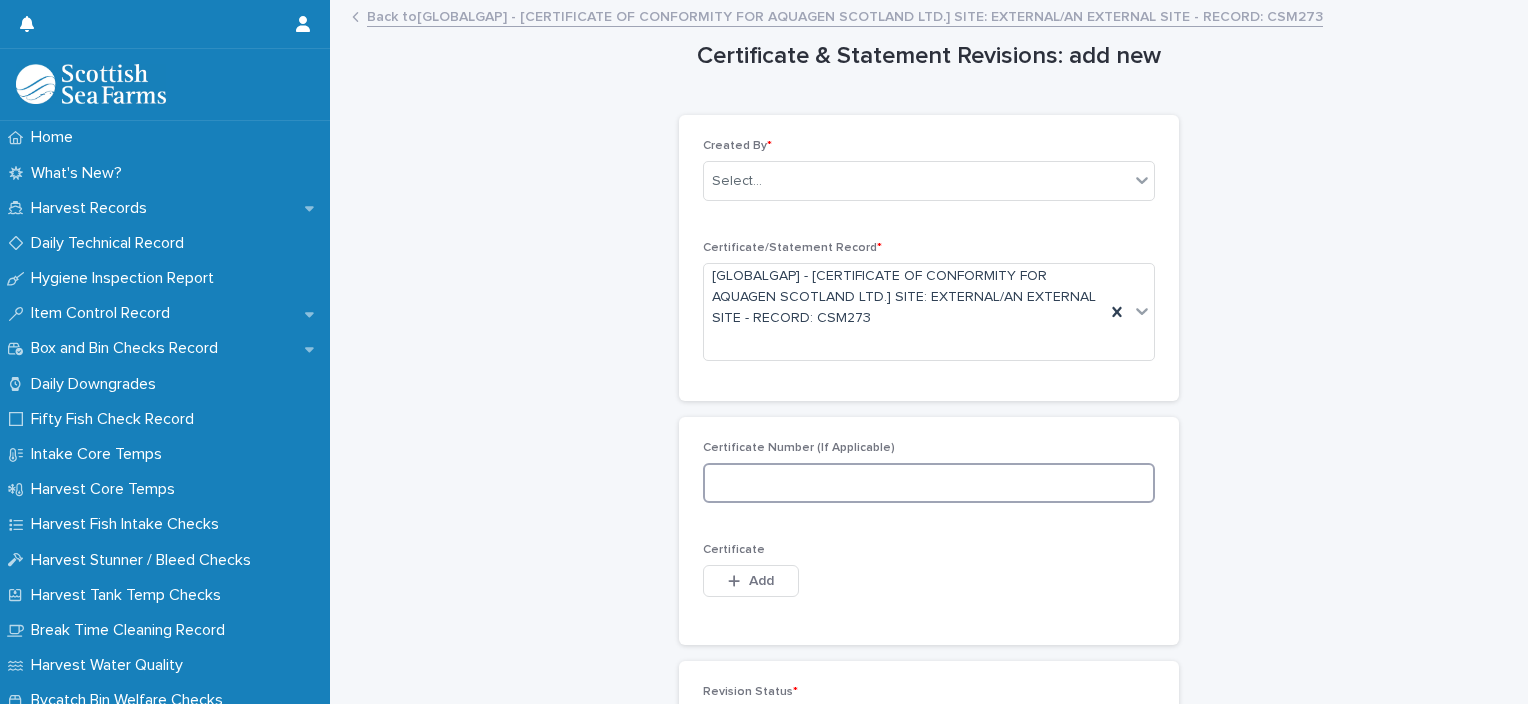 click at bounding box center [929, 483] 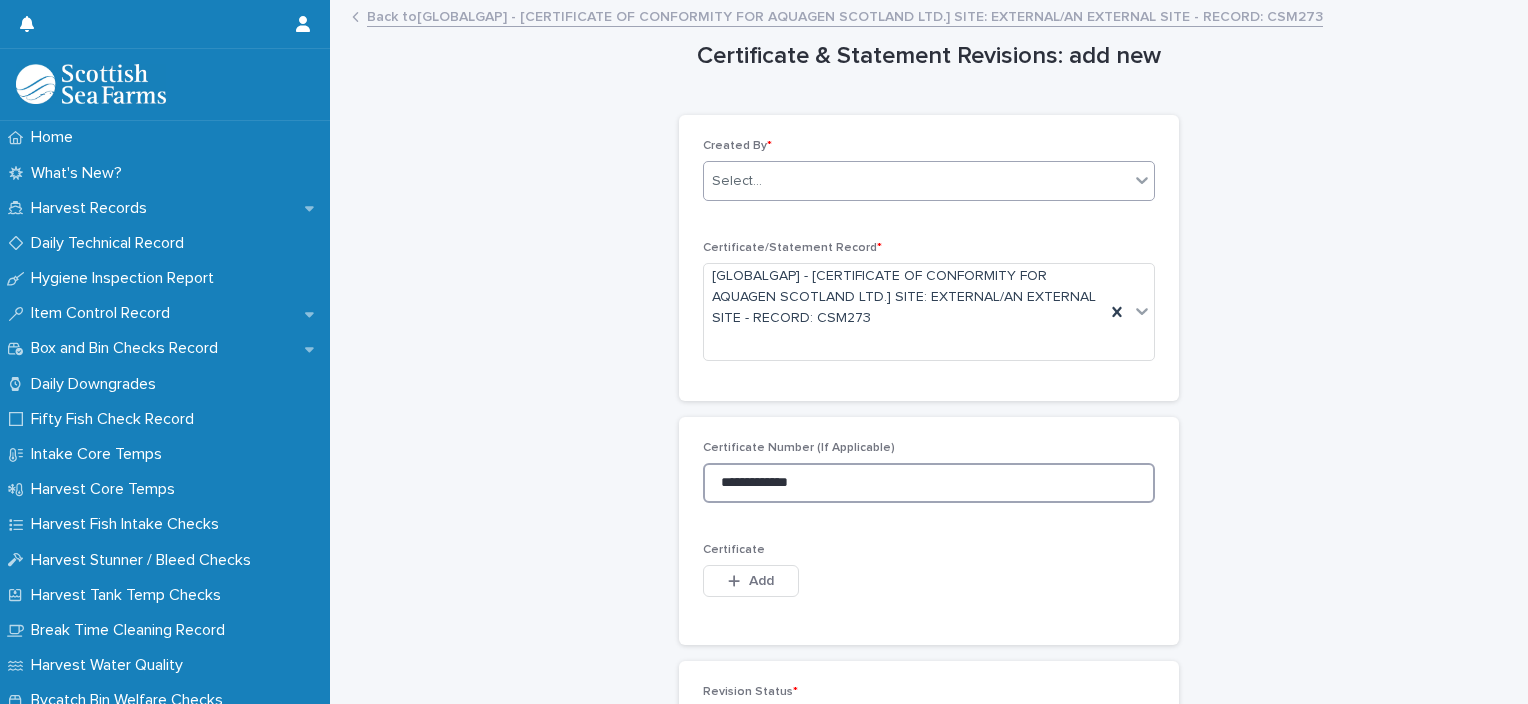 type on "**********" 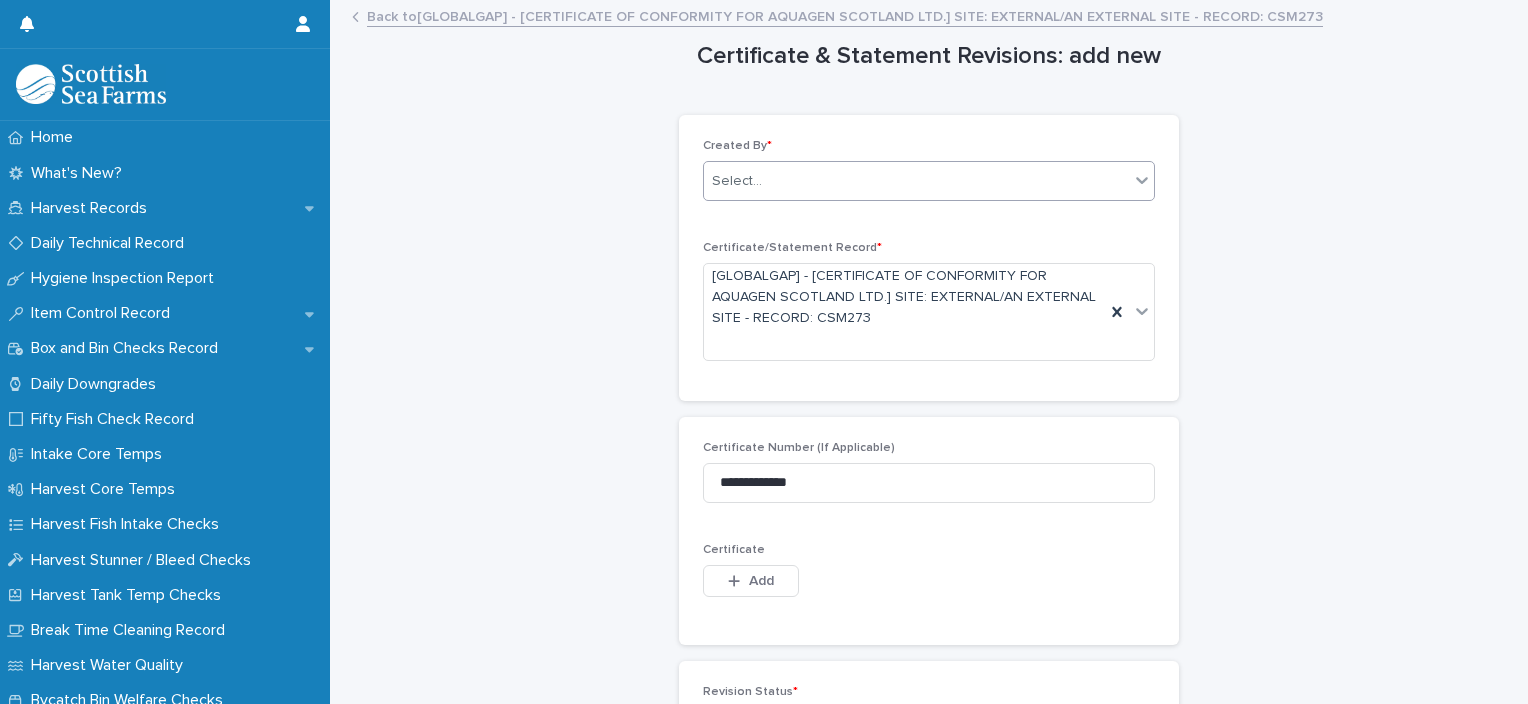 click on "Select..." at bounding box center (916, 181) 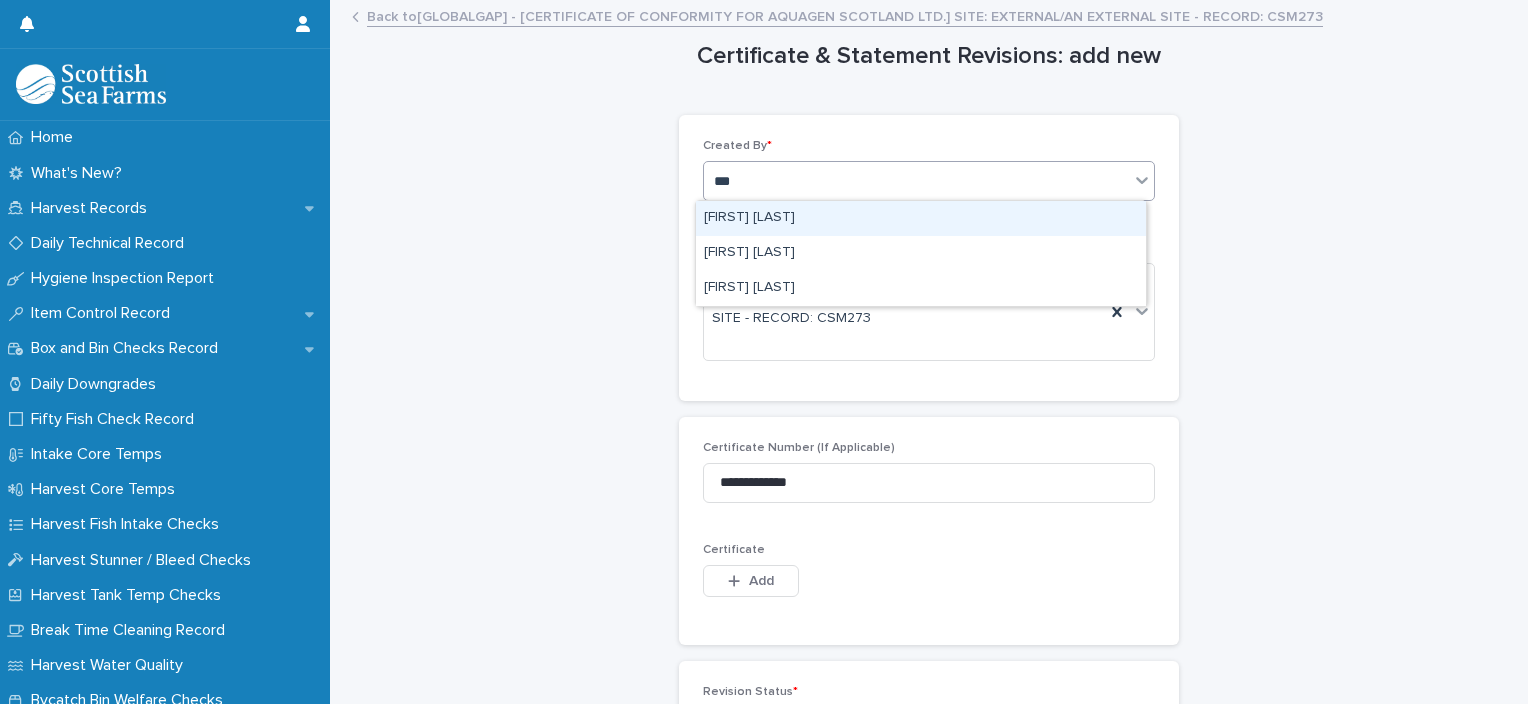 type on "****" 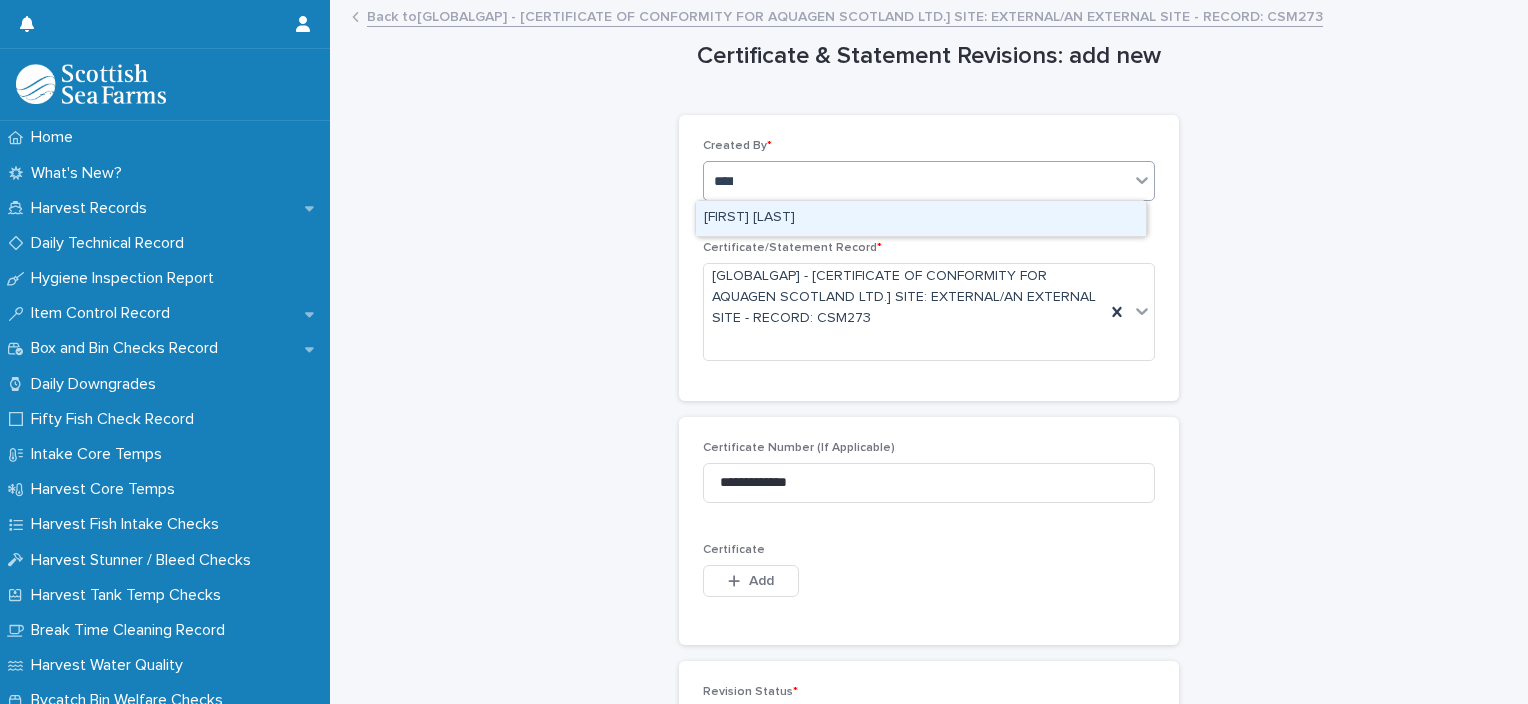 type 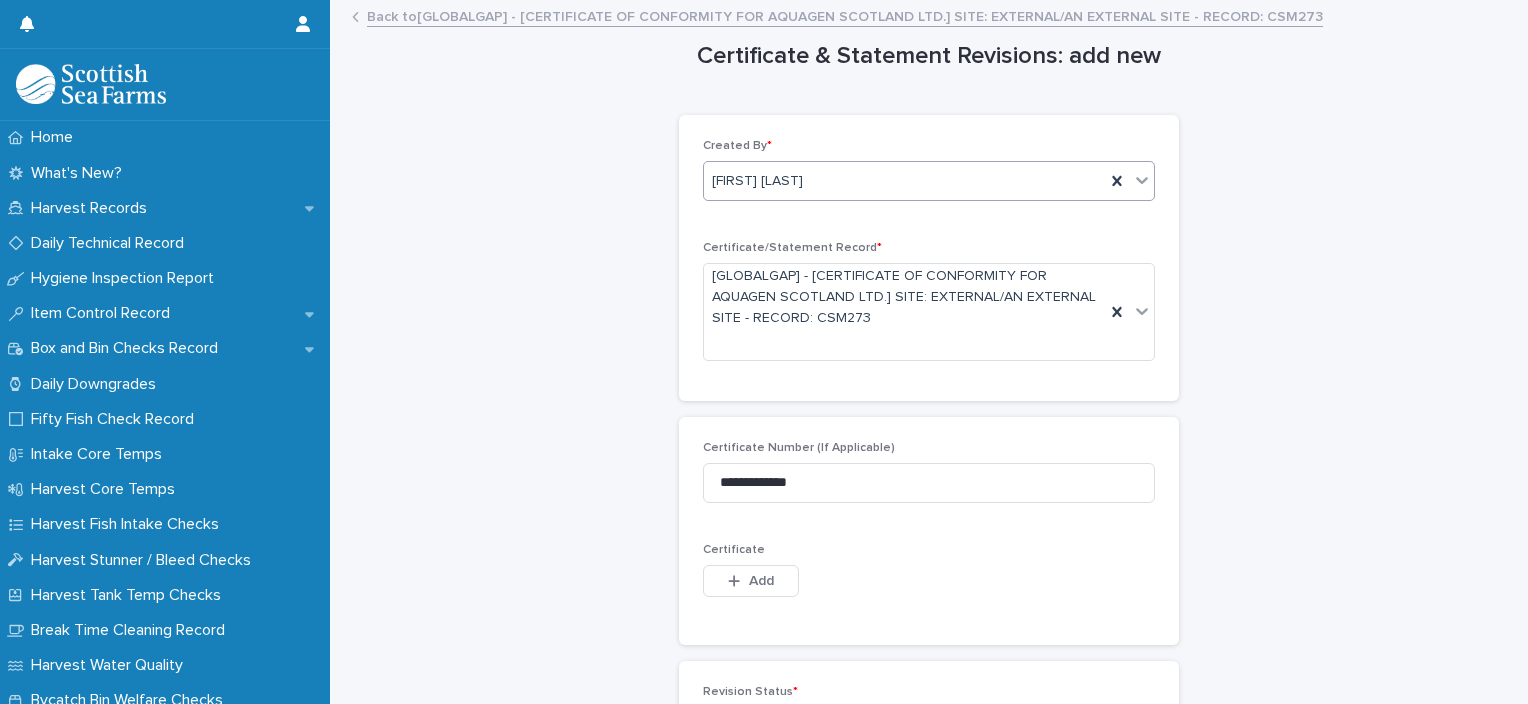 scroll, scrollTop: 245, scrollLeft: 0, axis: vertical 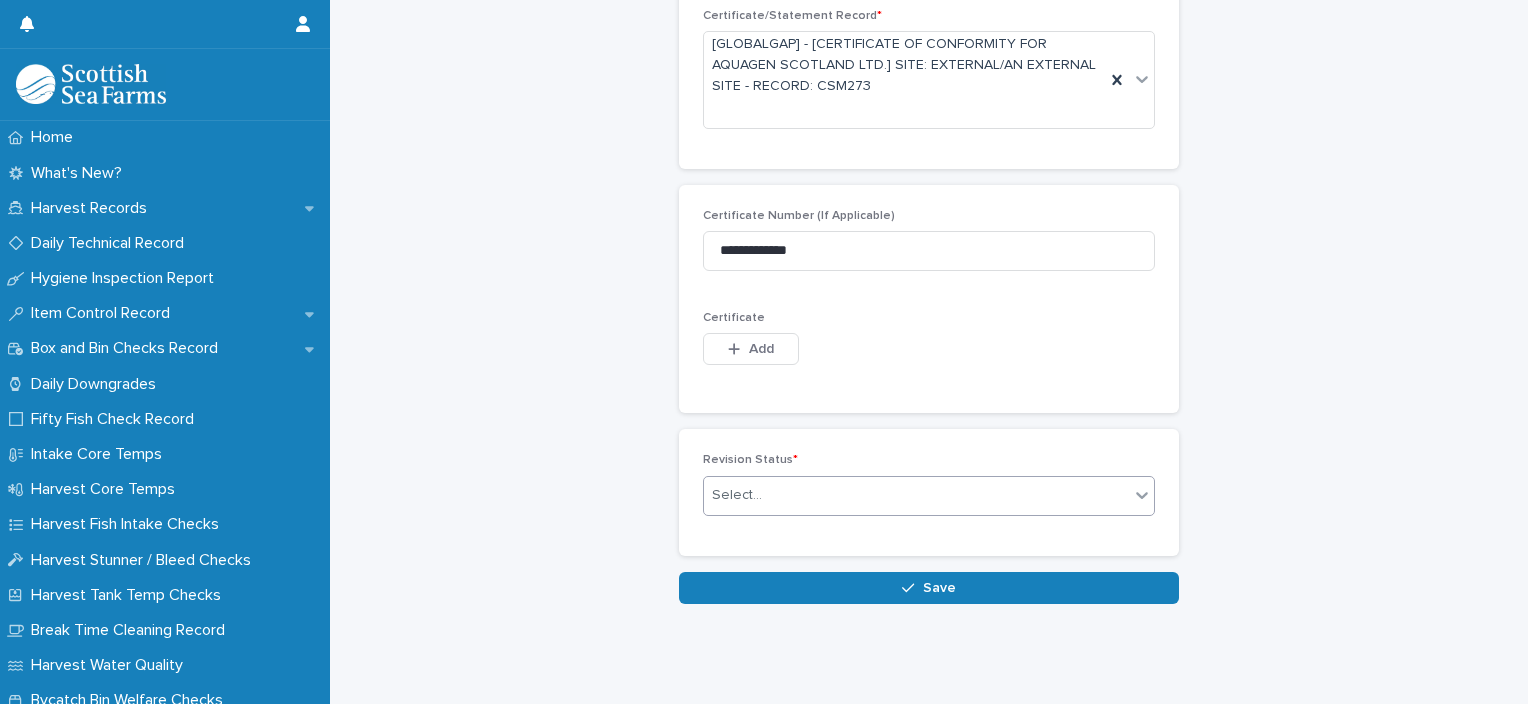 click on "Select..." at bounding box center (916, 495) 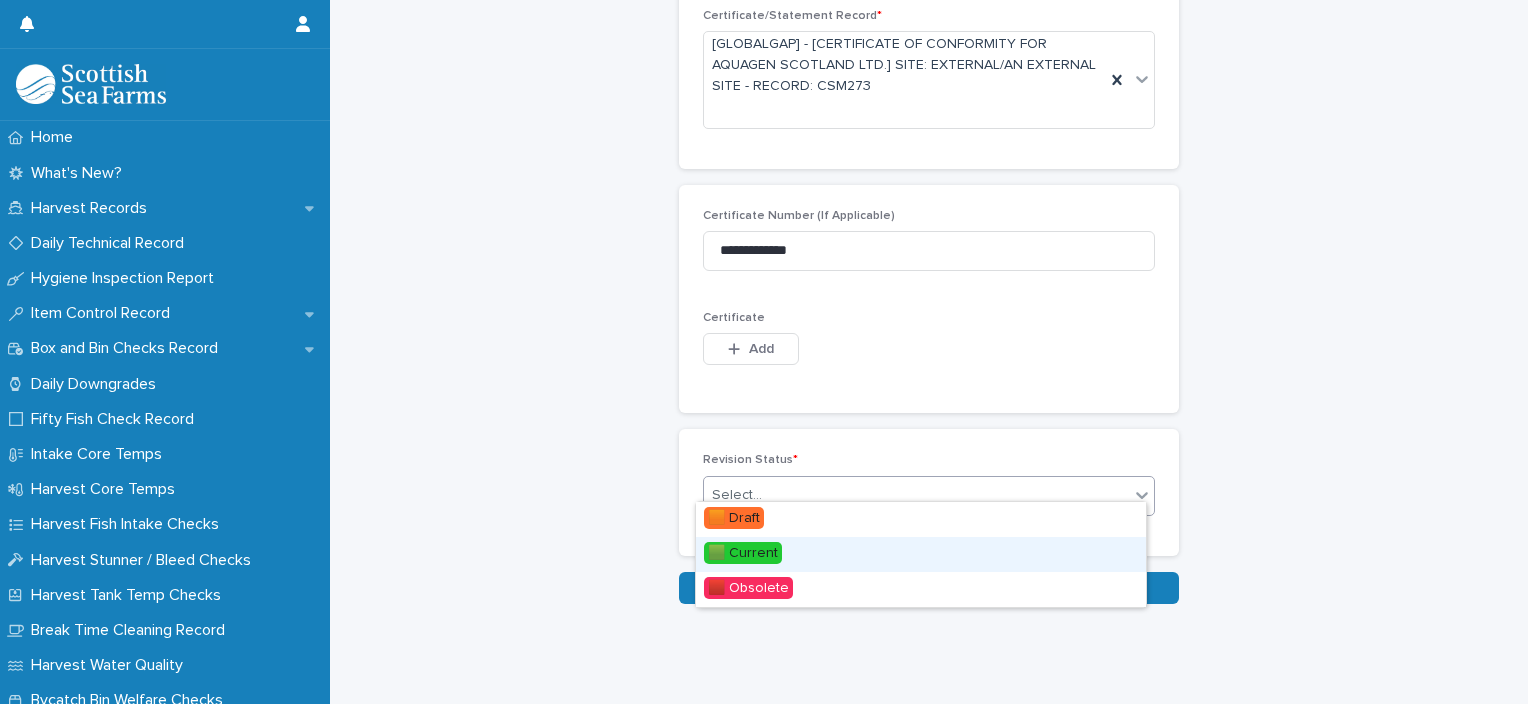 click on "🟩 Current" at bounding box center [921, 554] 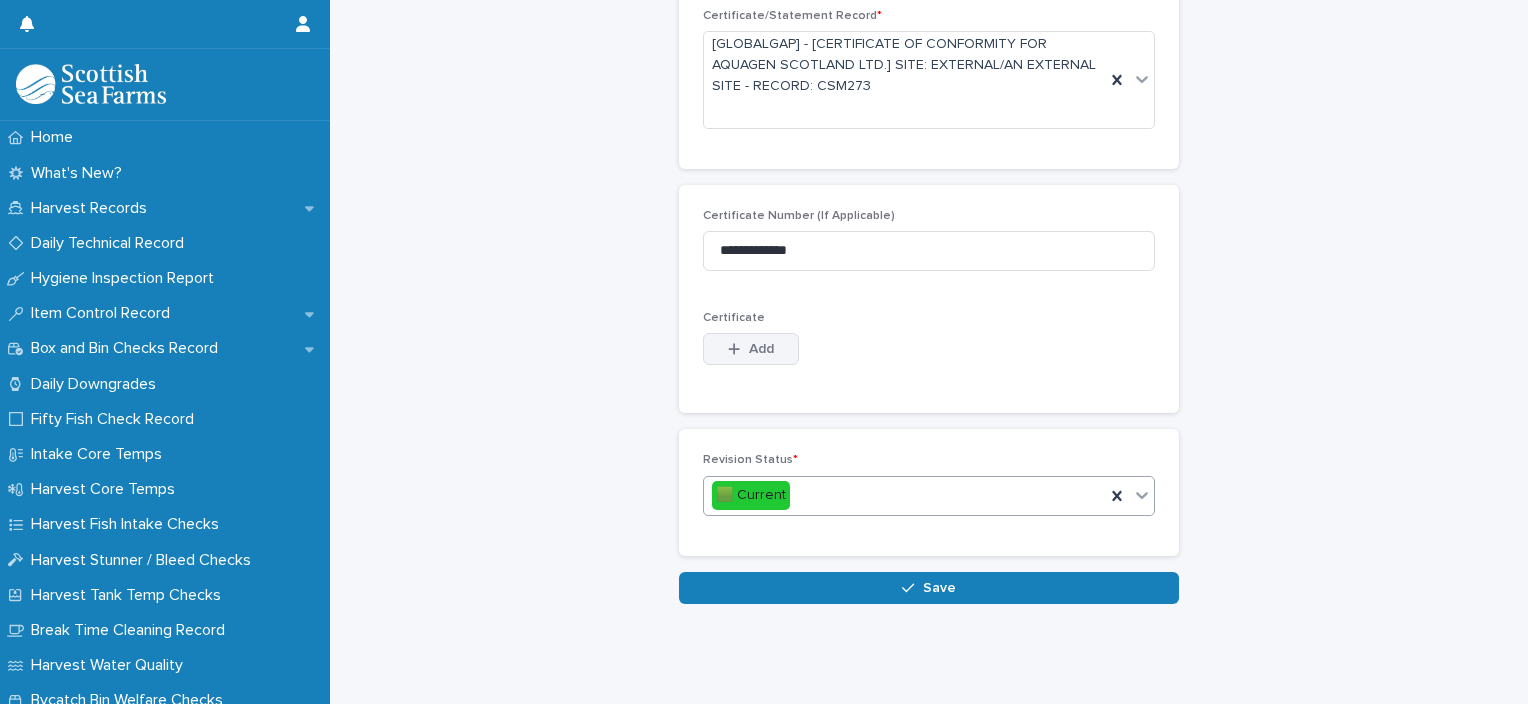 click on "Add" at bounding box center [761, 349] 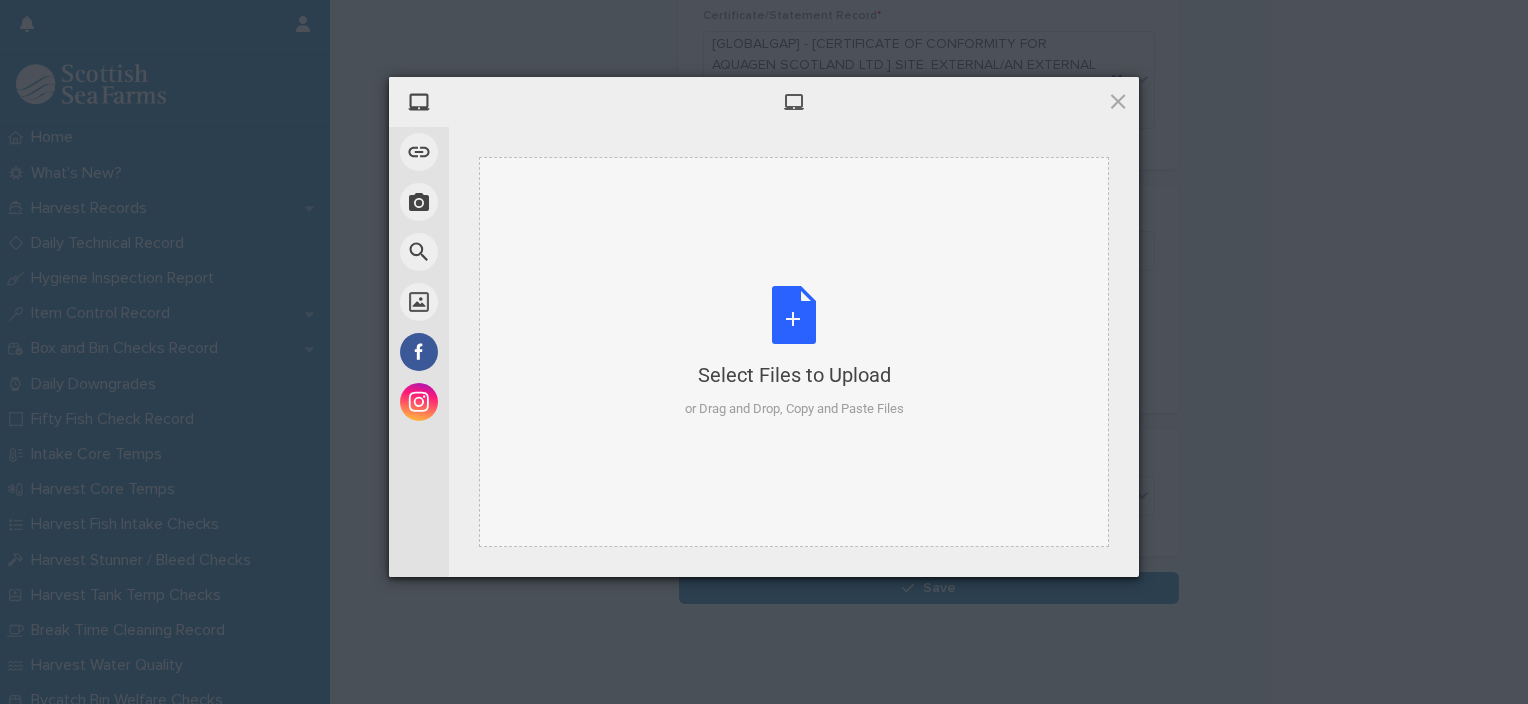 click on "Select Files to Upload
or Drag and Drop, Copy and Paste Files" at bounding box center (794, 352) 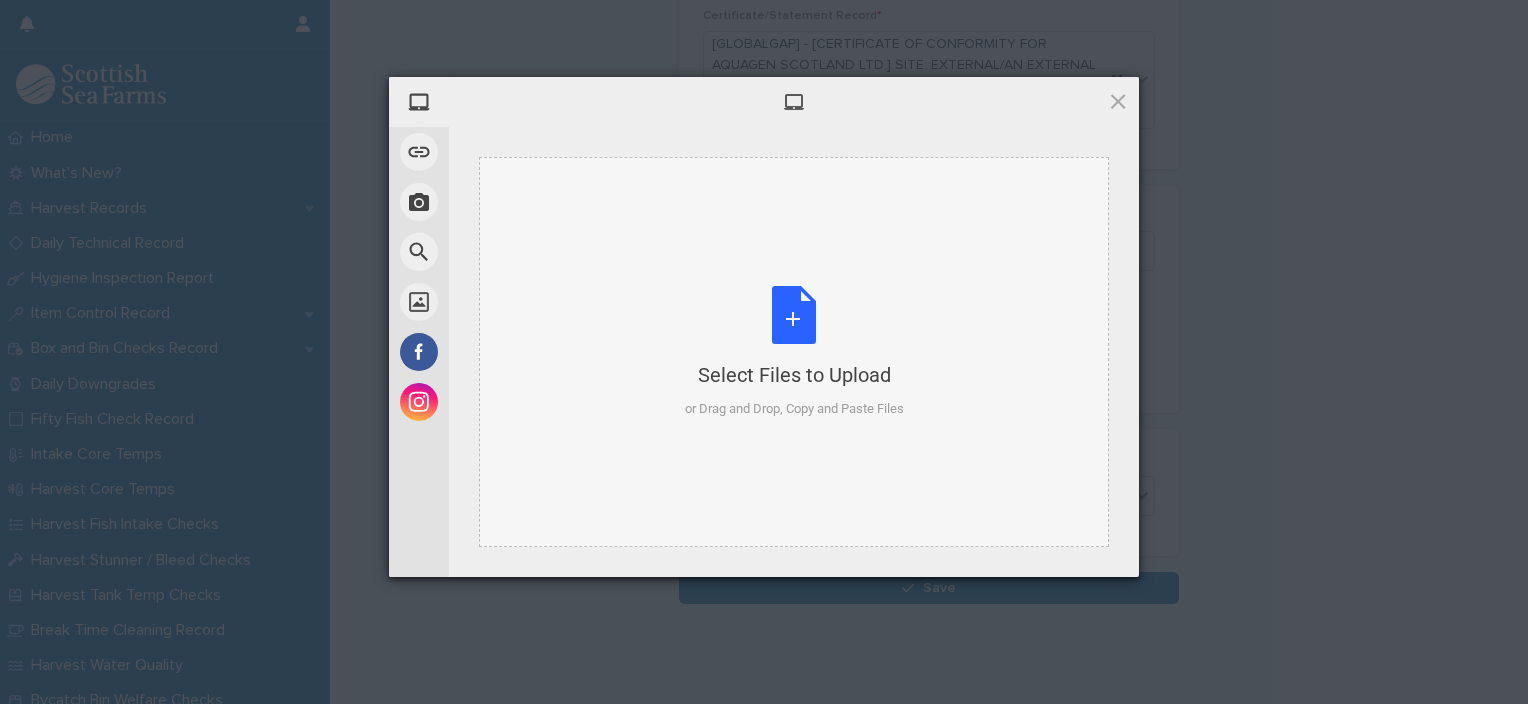 click on "Select Files to Upload
or Drag and Drop, Copy and Paste Files" at bounding box center (794, 352) 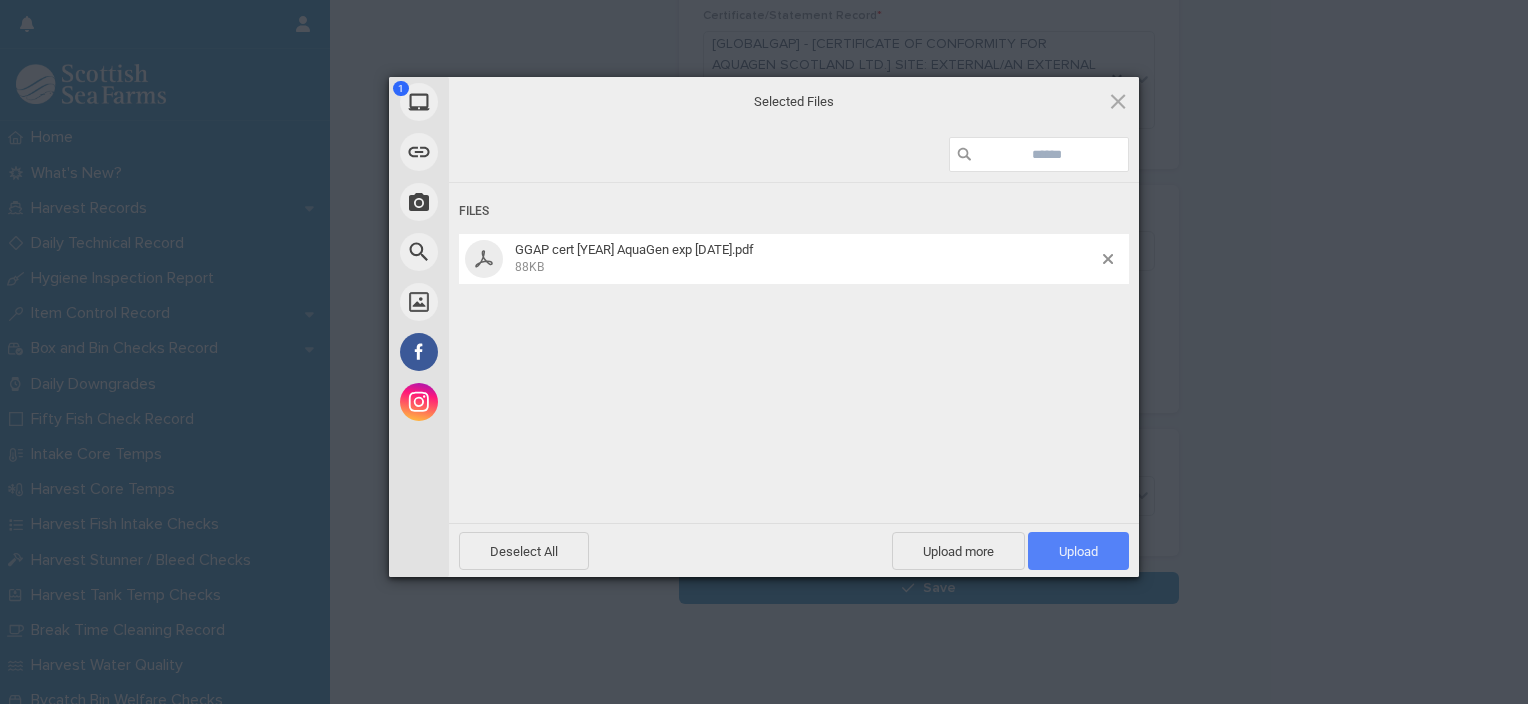 click on "Upload
1" at bounding box center [1078, 551] 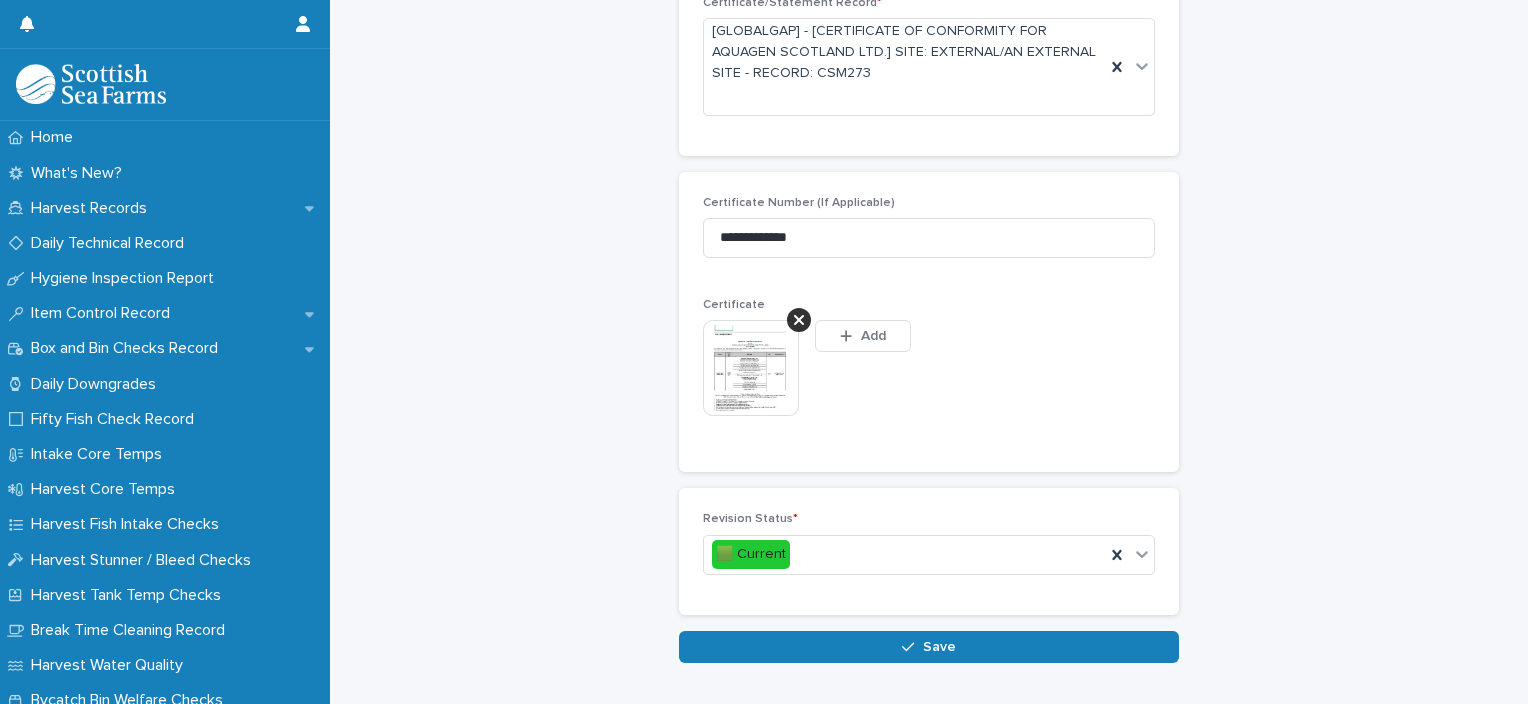 scroll, scrollTop: 281, scrollLeft: 0, axis: vertical 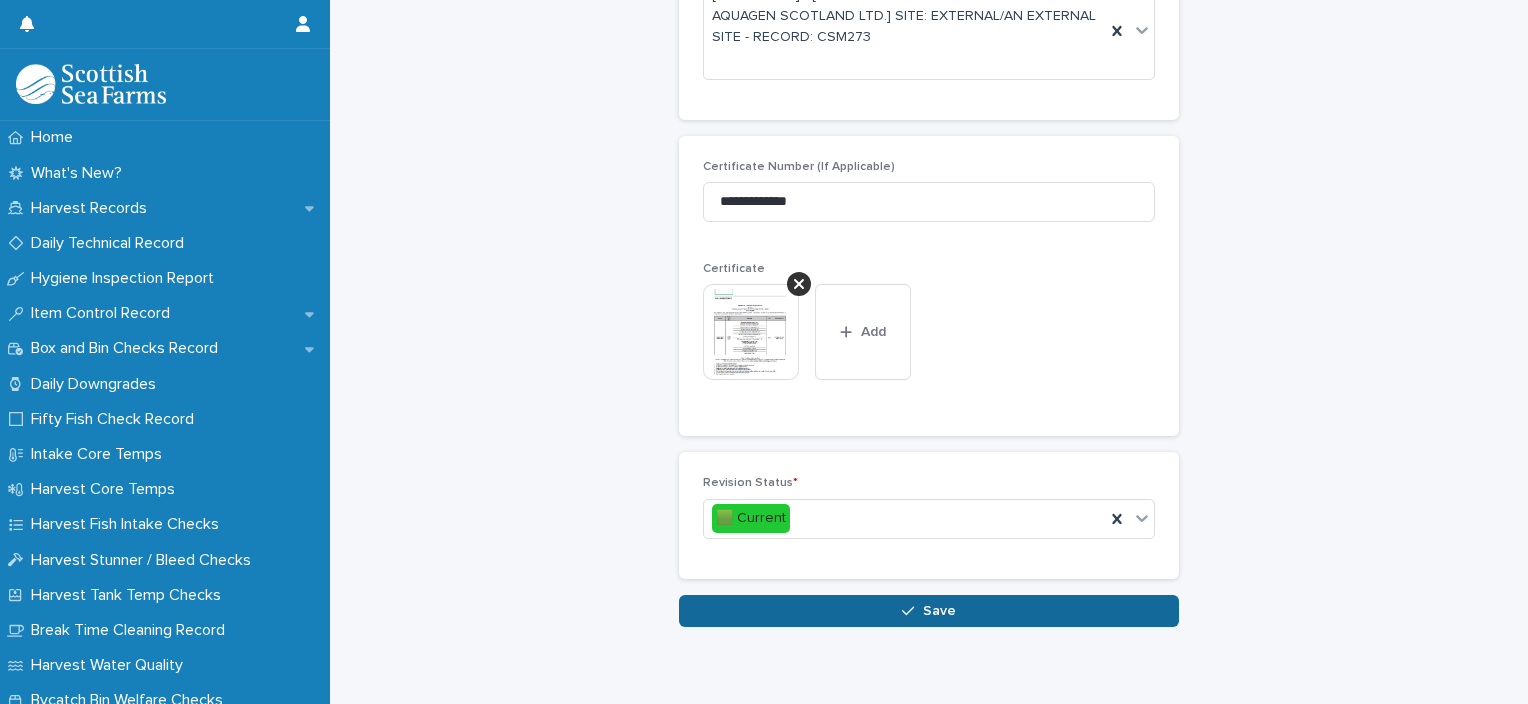 click on "Save" at bounding box center [929, 611] 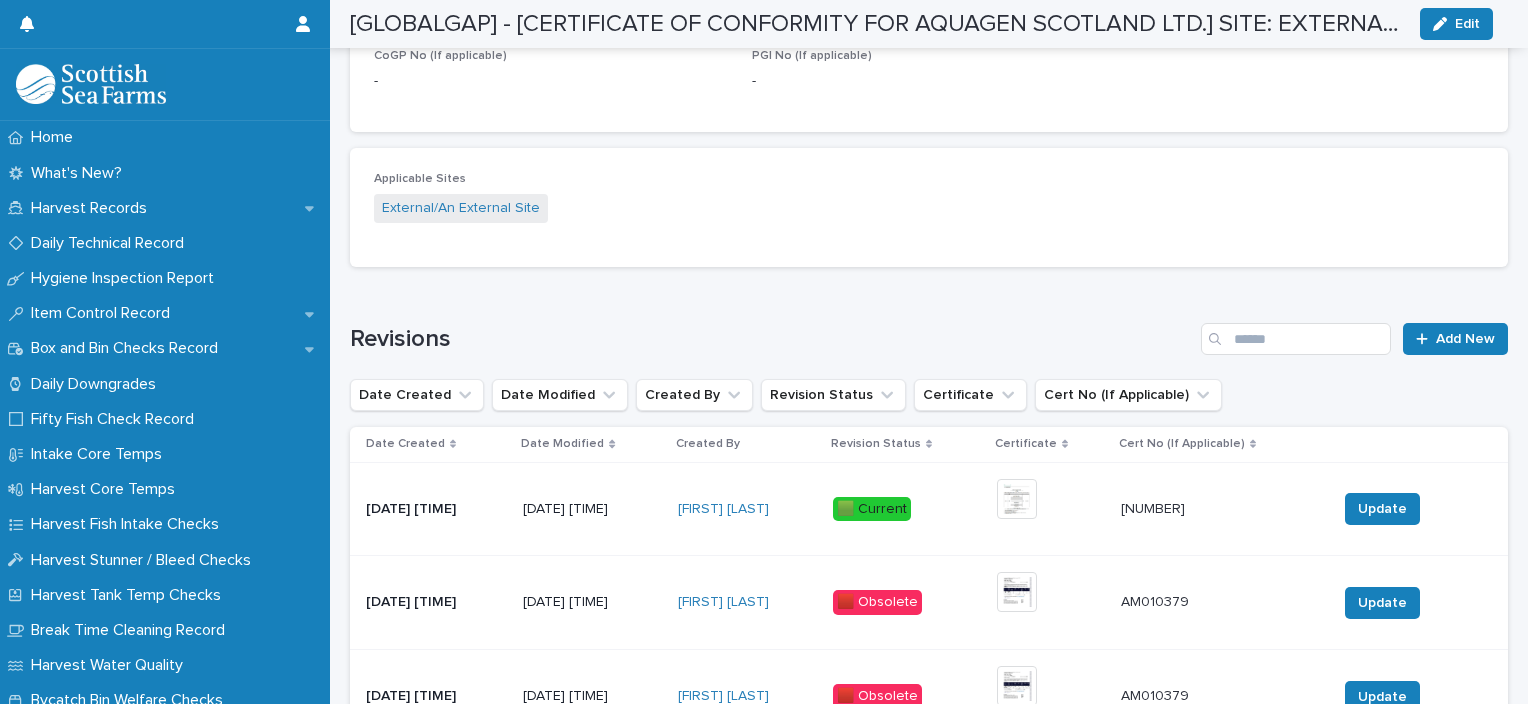 scroll, scrollTop: 1276, scrollLeft: 0, axis: vertical 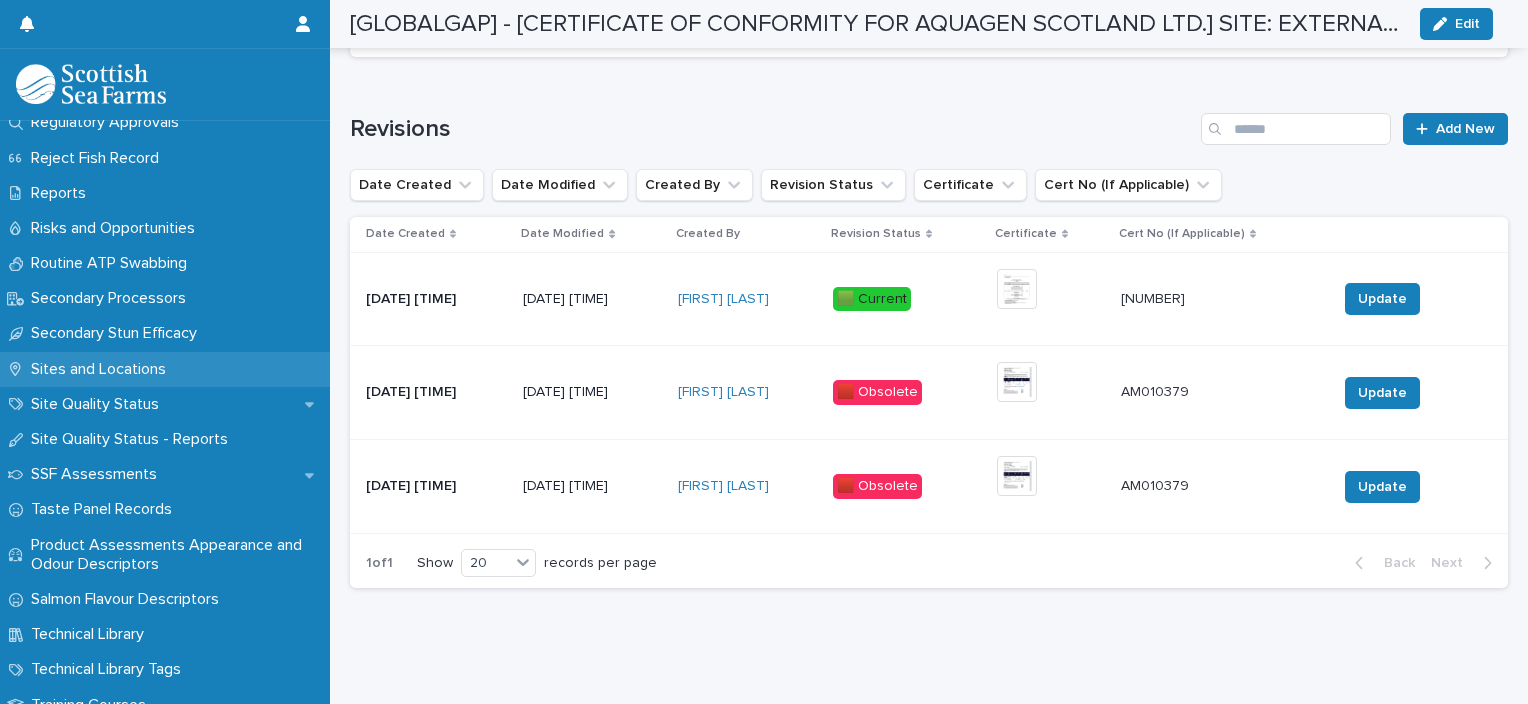 click on "Sites and Locations" at bounding box center [165, 369] 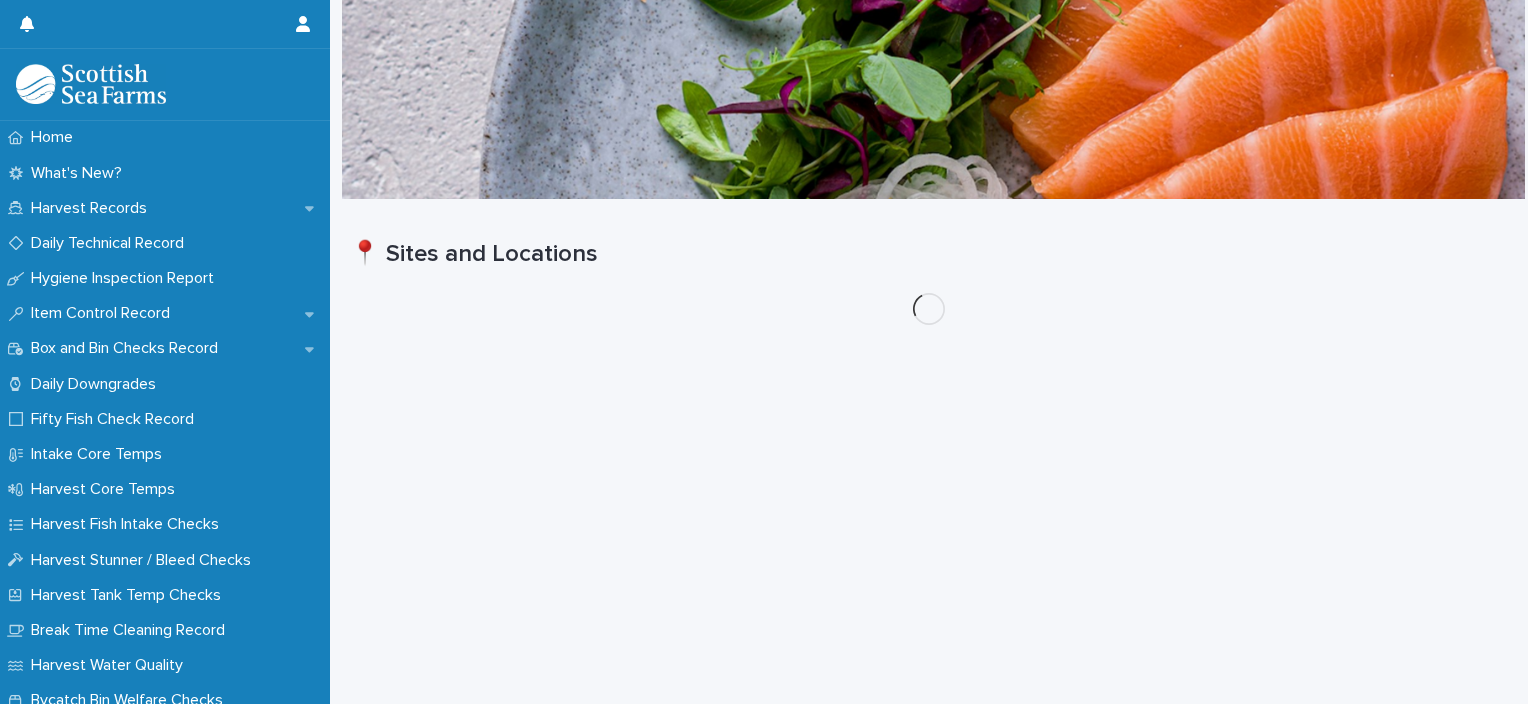 scroll, scrollTop: 0, scrollLeft: 0, axis: both 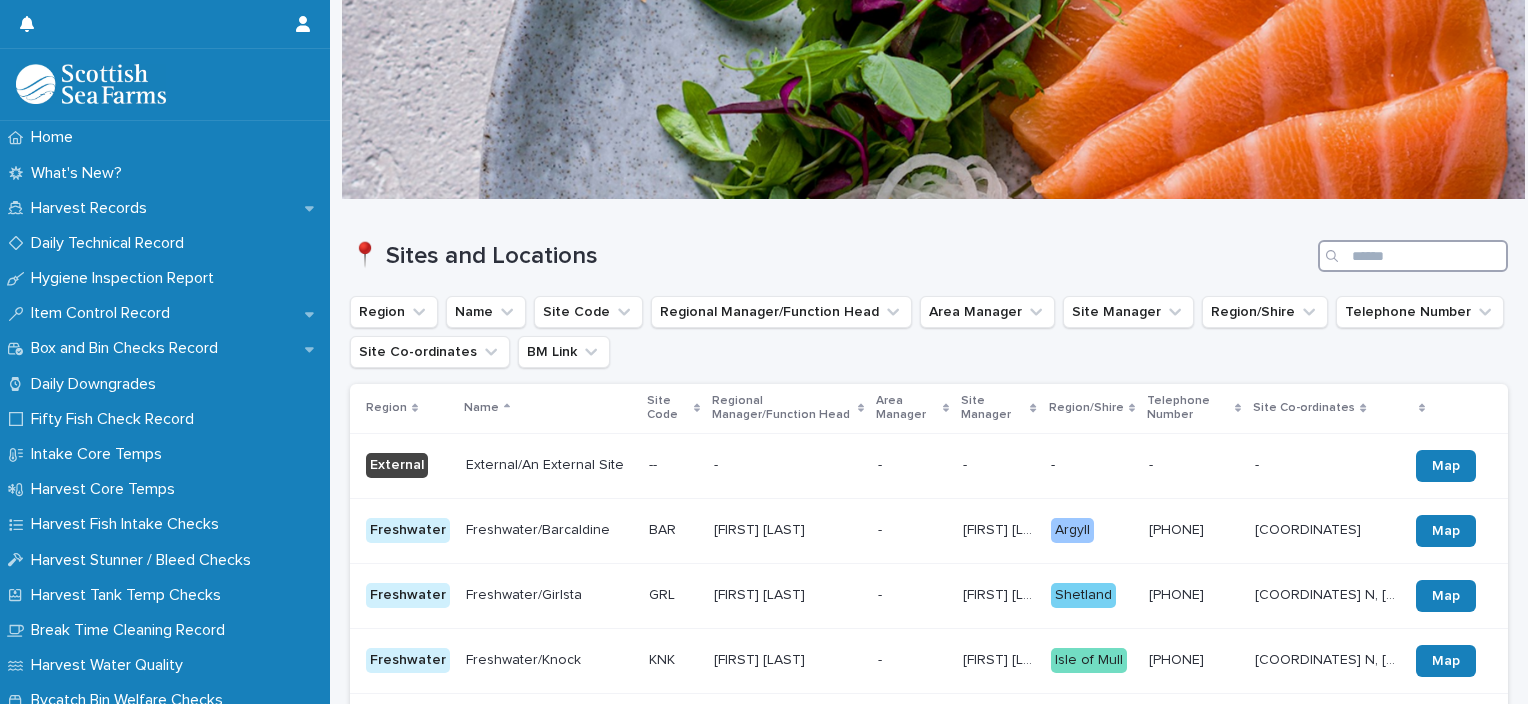 click at bounding box center [1413, 256] 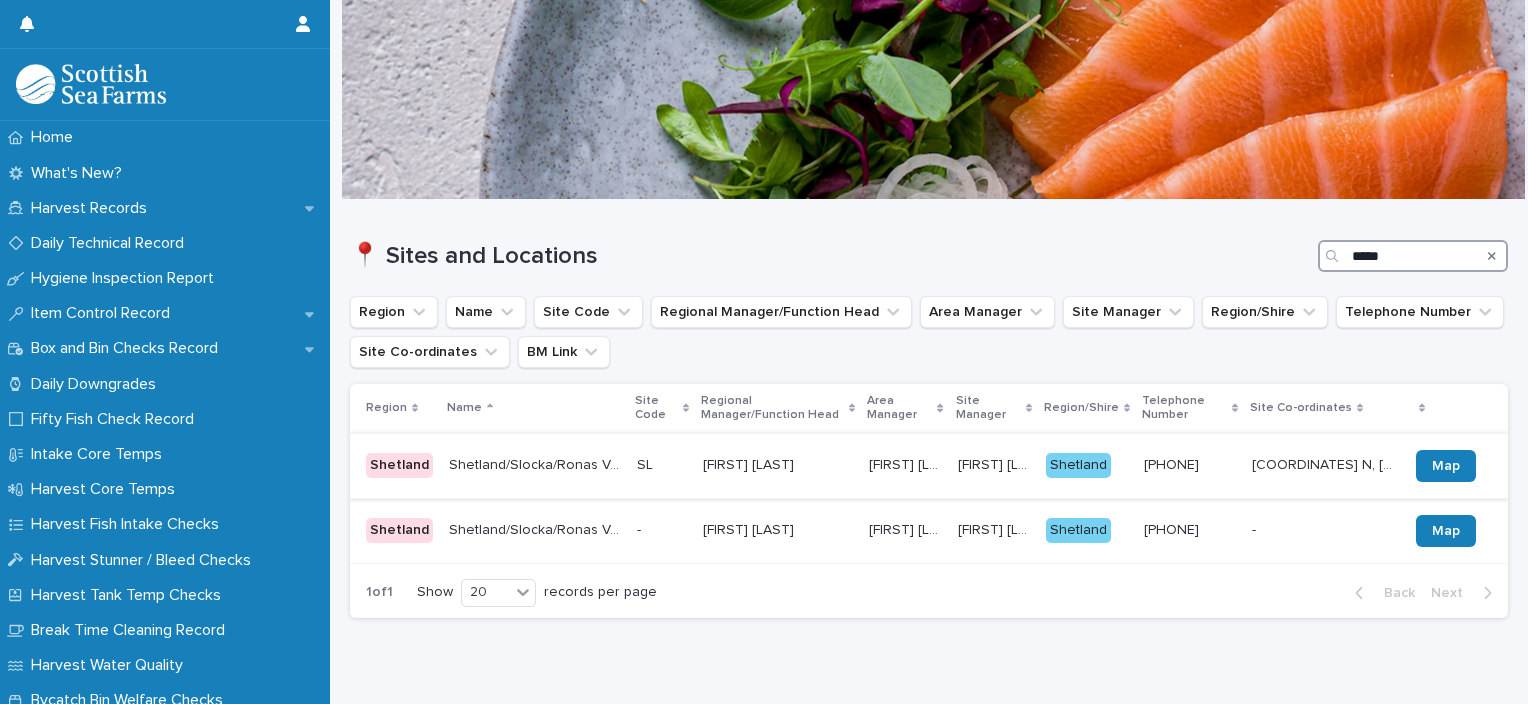 type on "*****" 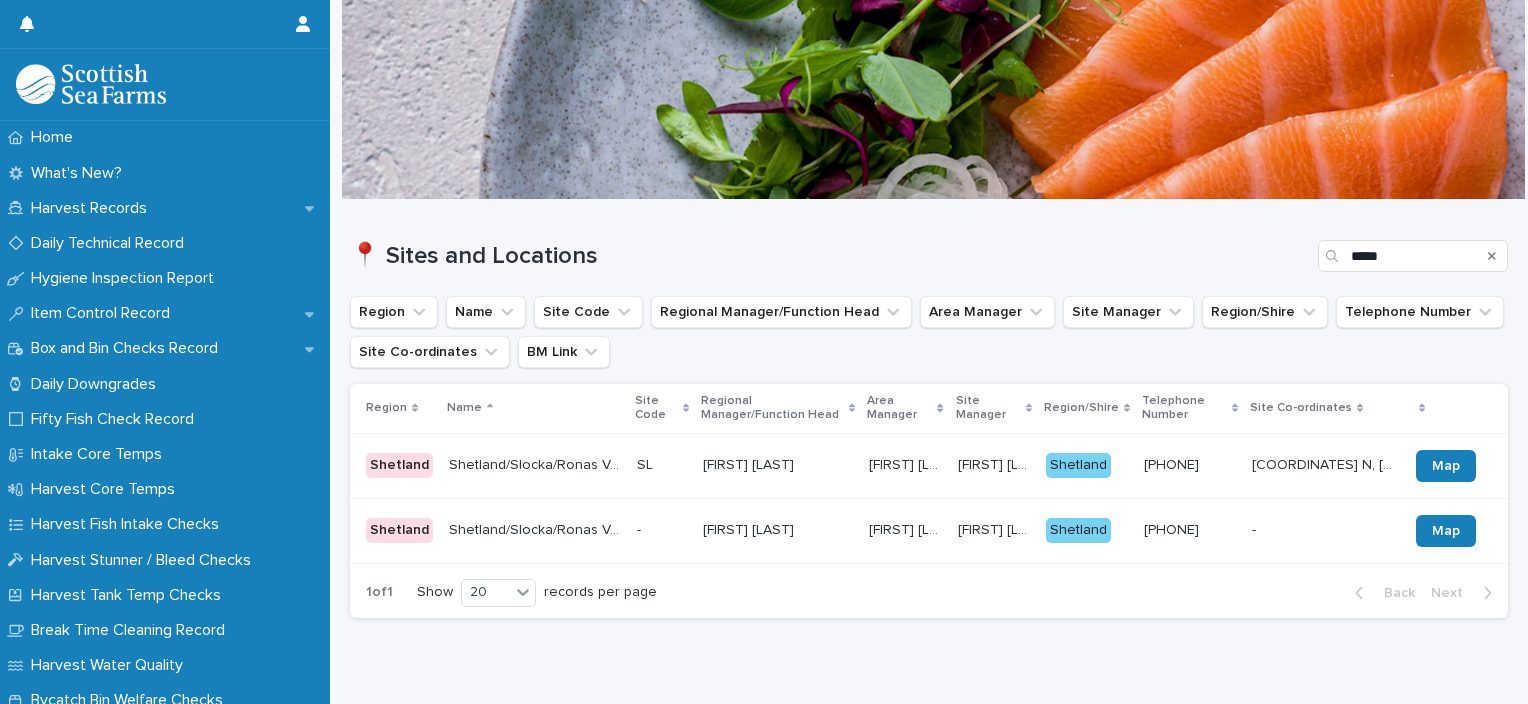 click on "[FIRST] [LAST] [FIRST] [LAST]" at bounding box center [905, 465] 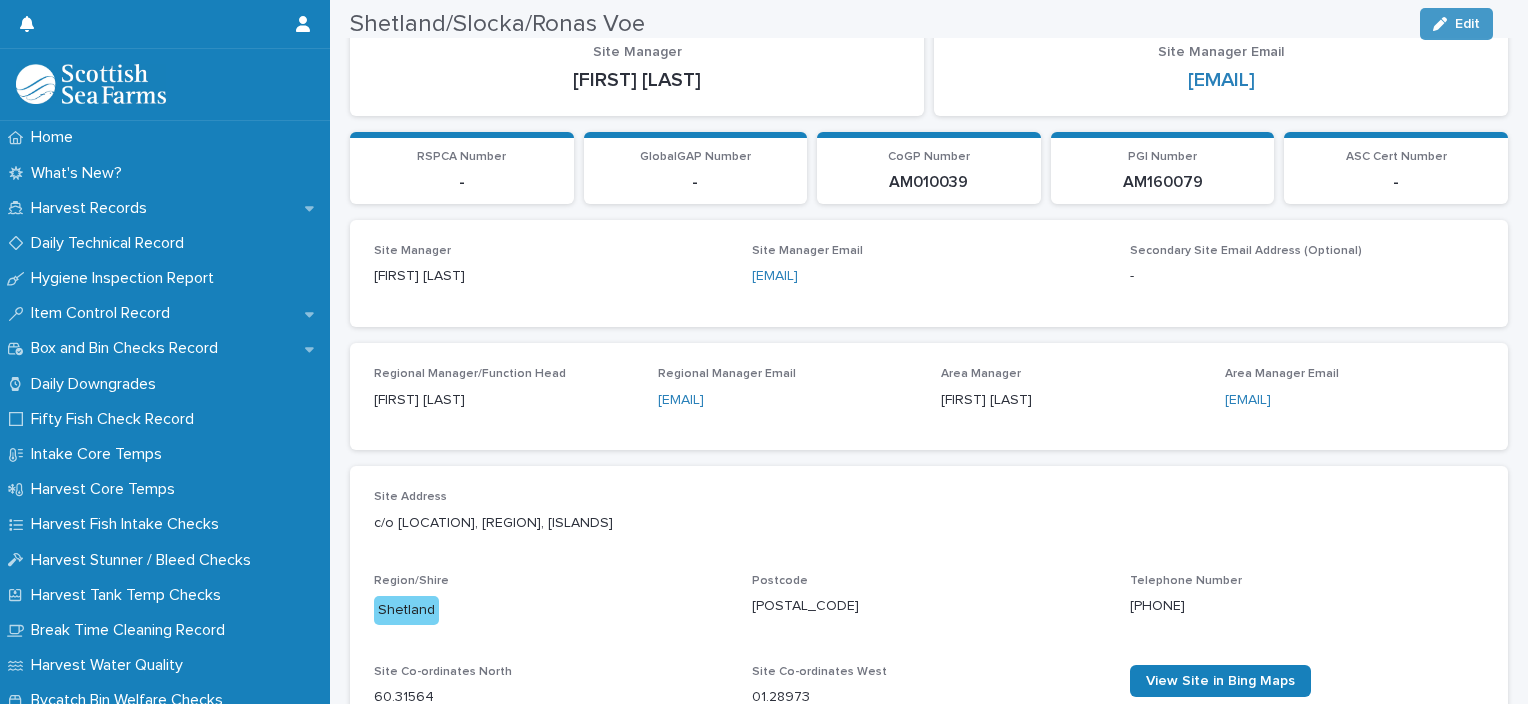 scroll, scrollTop: 600, scrollLeft: 0, axis: vertical 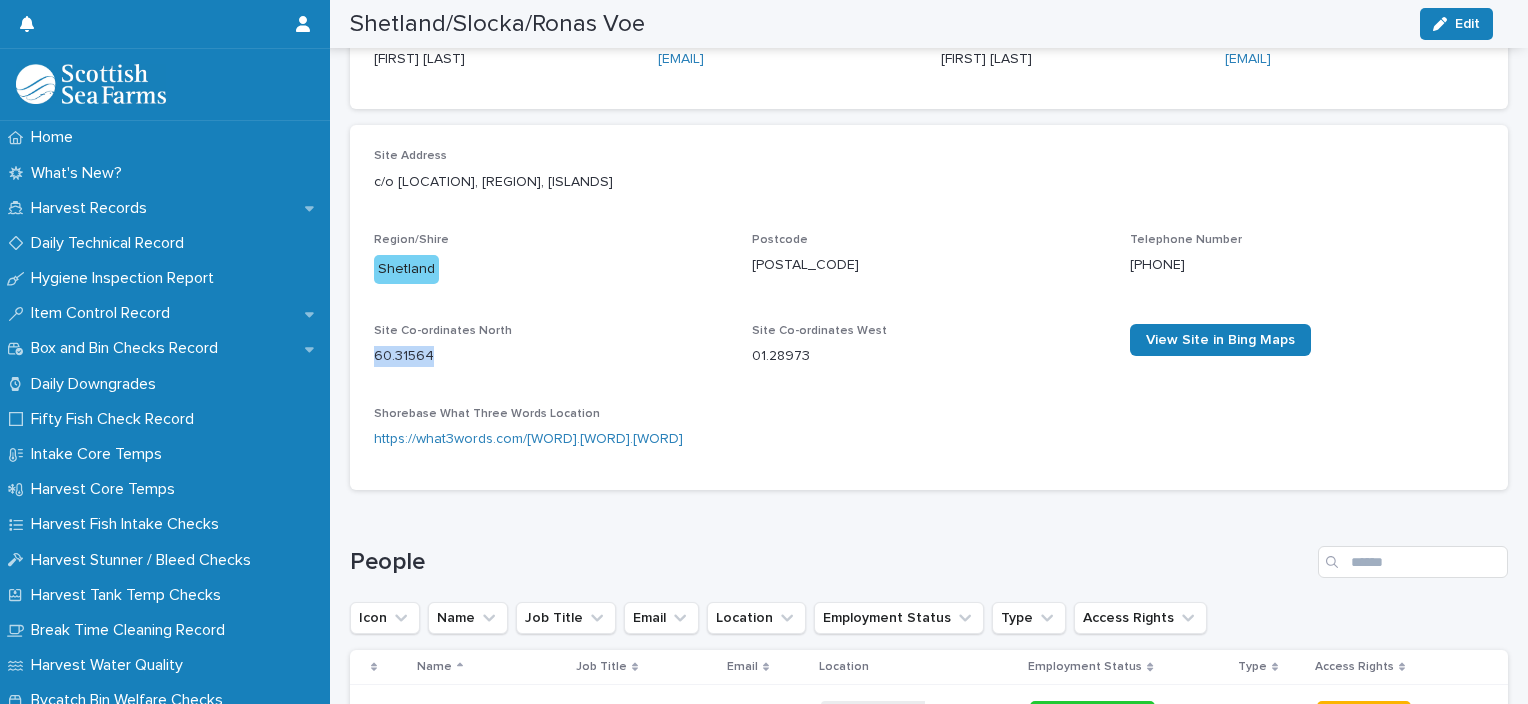 drag, startPoint x: 365, startPoint y: 357, endPoint x: 432, endPoint y: 353, distance: 67.11929 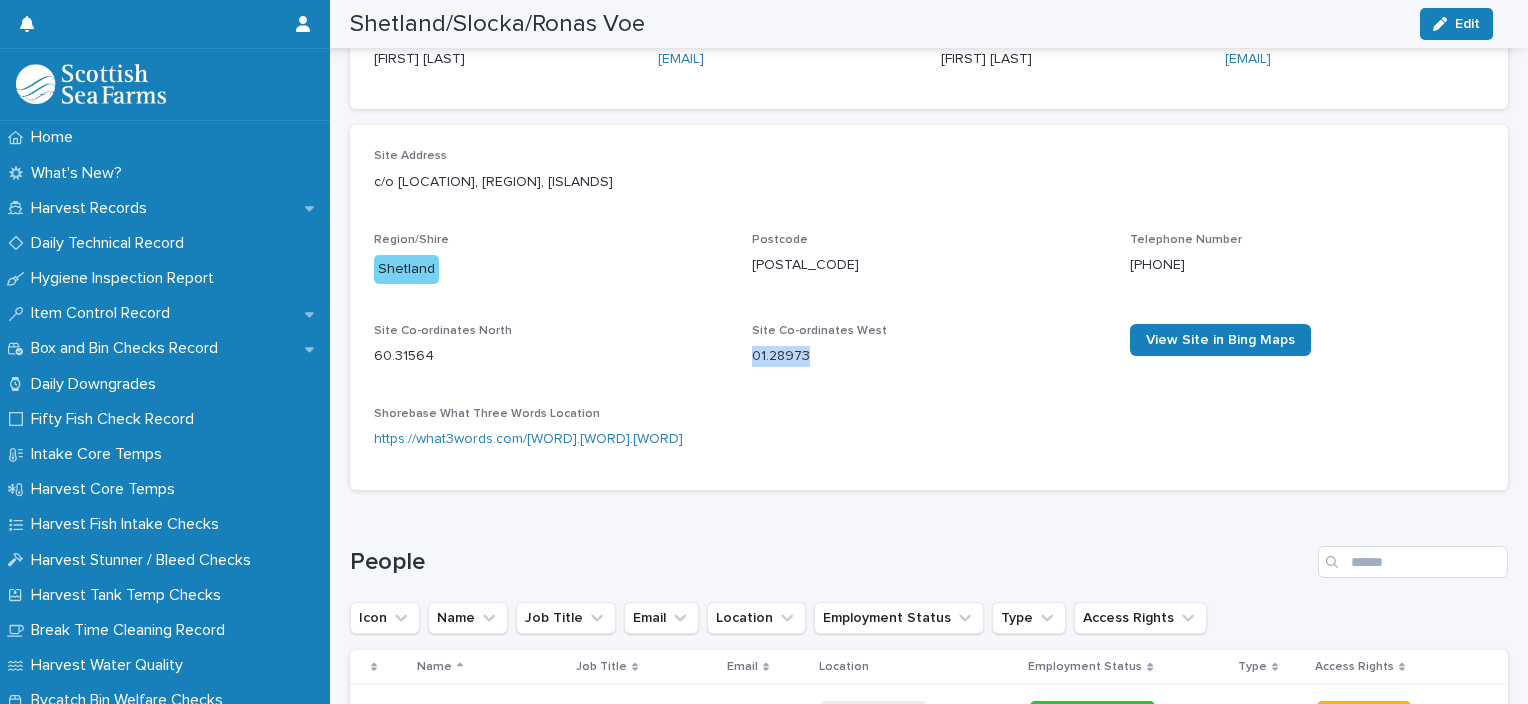 drag, startPoint x: 743, startPoint y: 352, endPoint x: 807, endPoint y: 357, distance: 64.195015 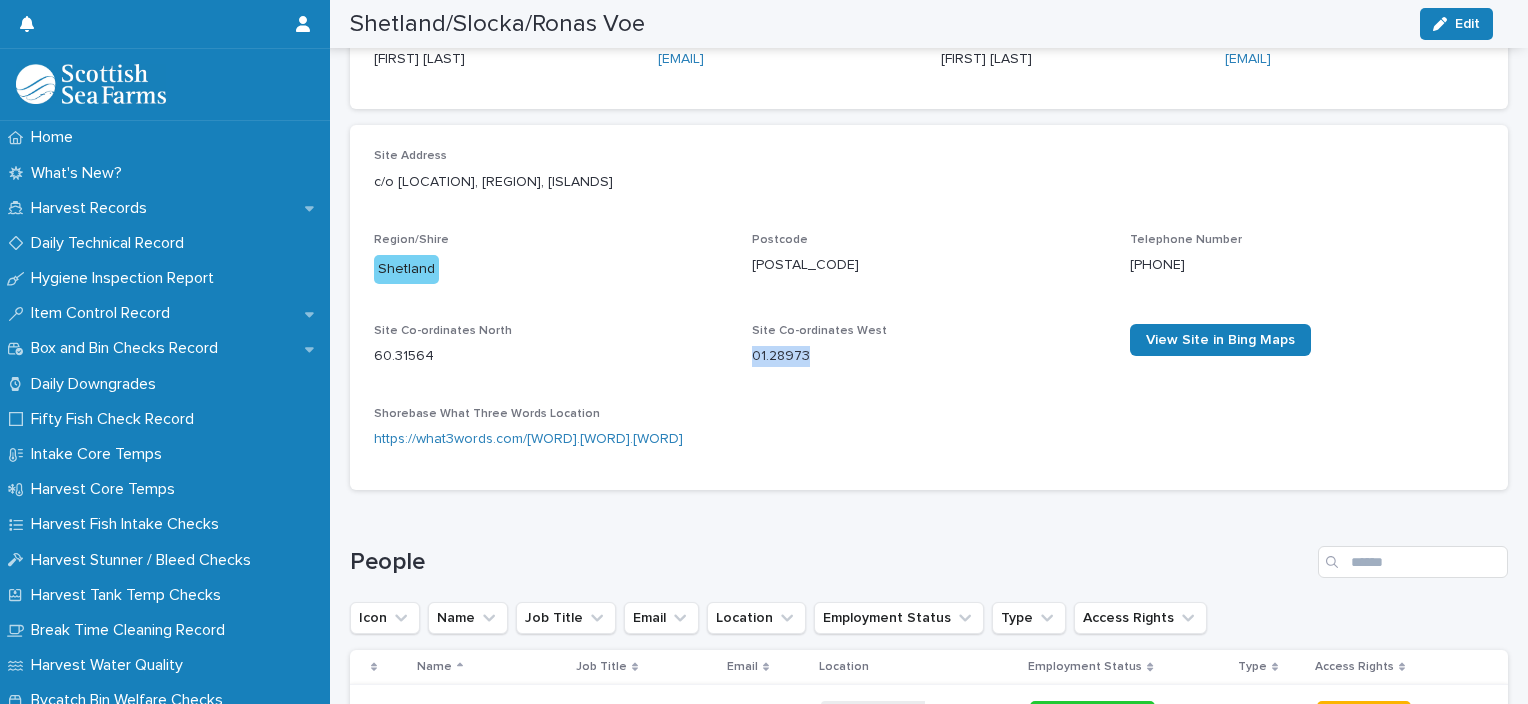 copy on "01.28973" 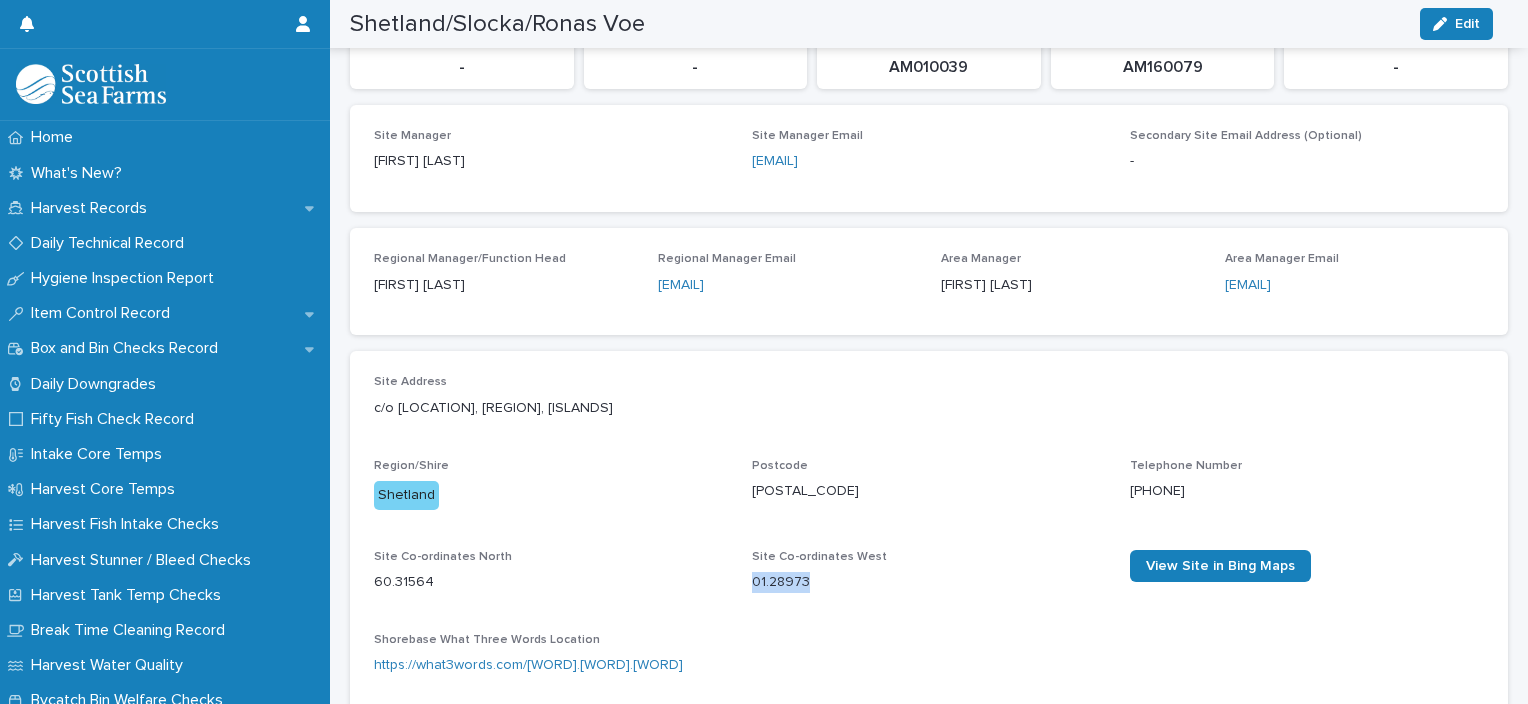 scroll, scrollTop: 300, scrollLeft: 0, axis: vertical 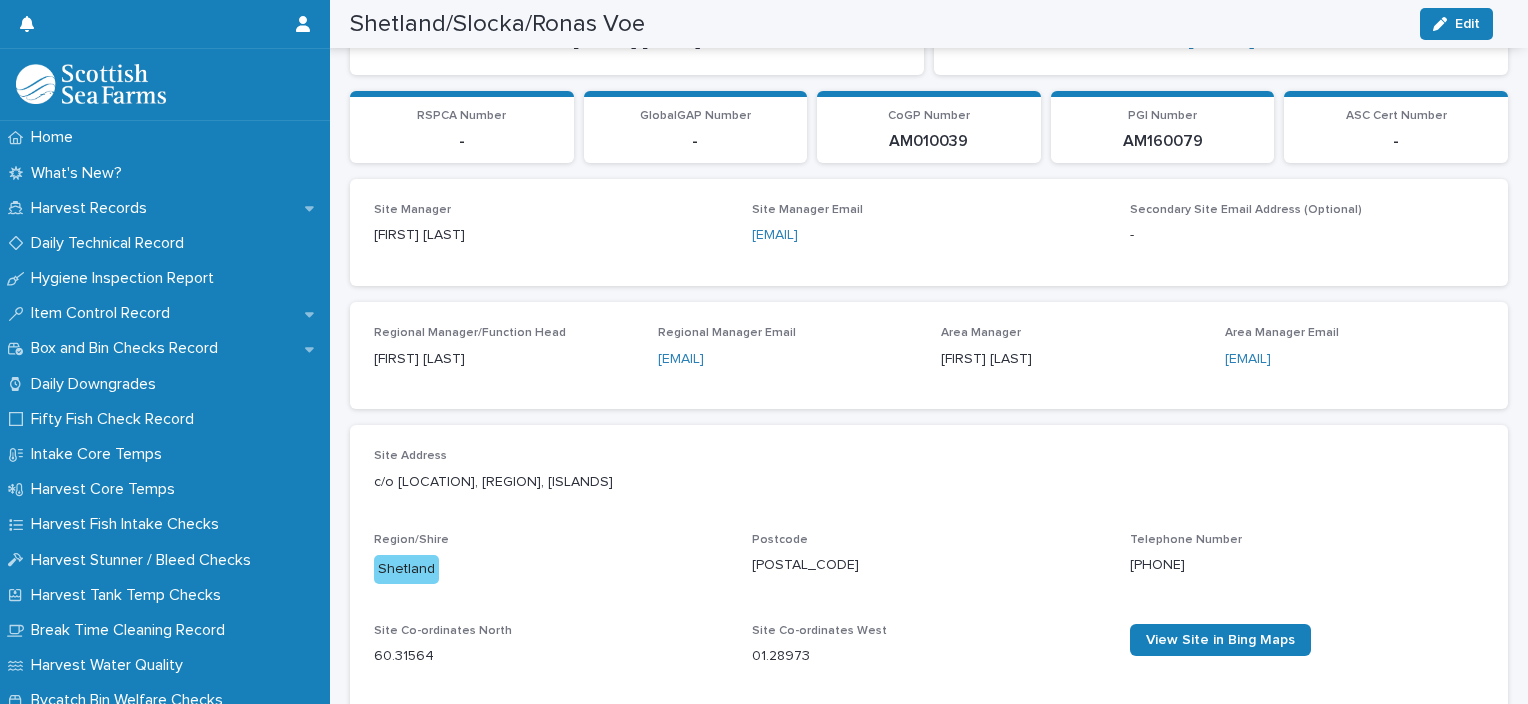 click on "[FIRST] [LAST]" at bounding box center (551, 235) 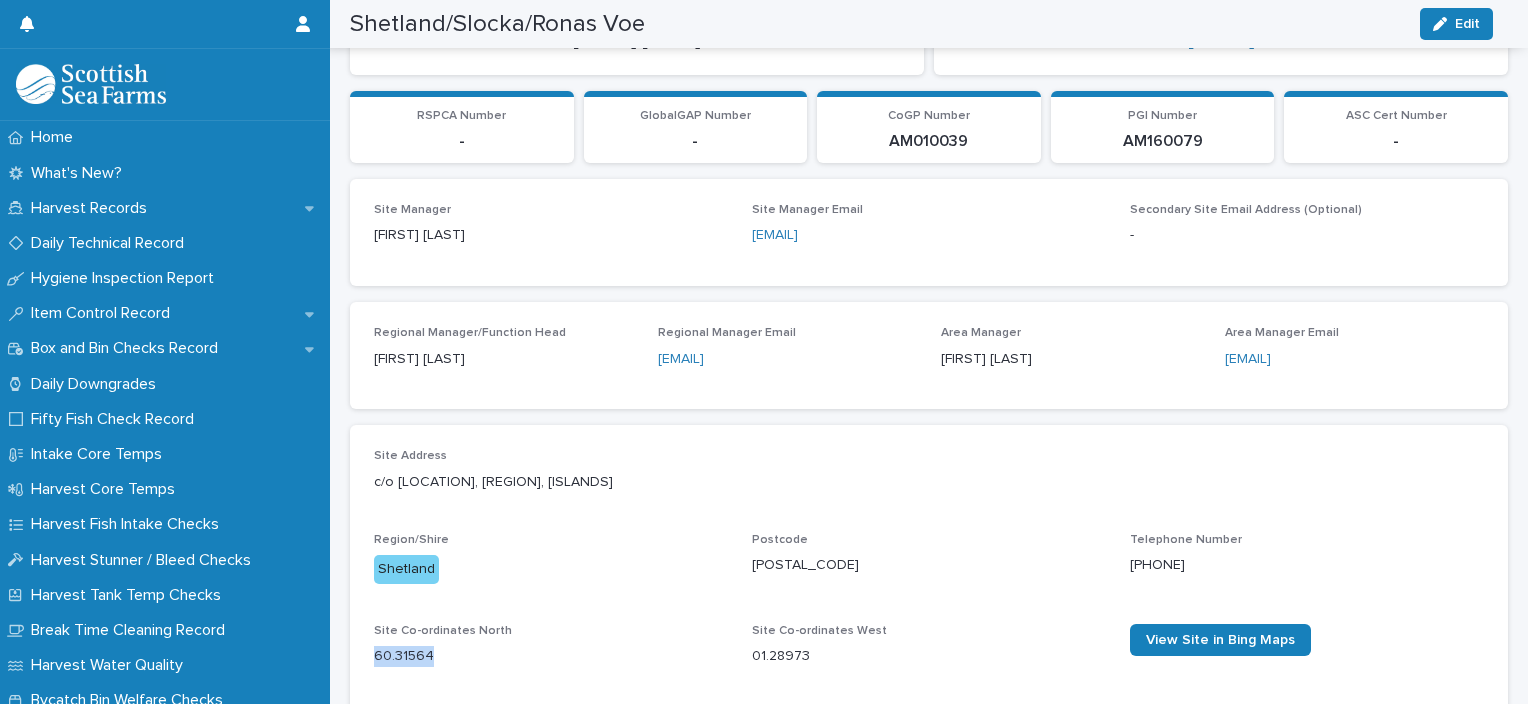 click on "60.31564" at bounding box center [551, 656] 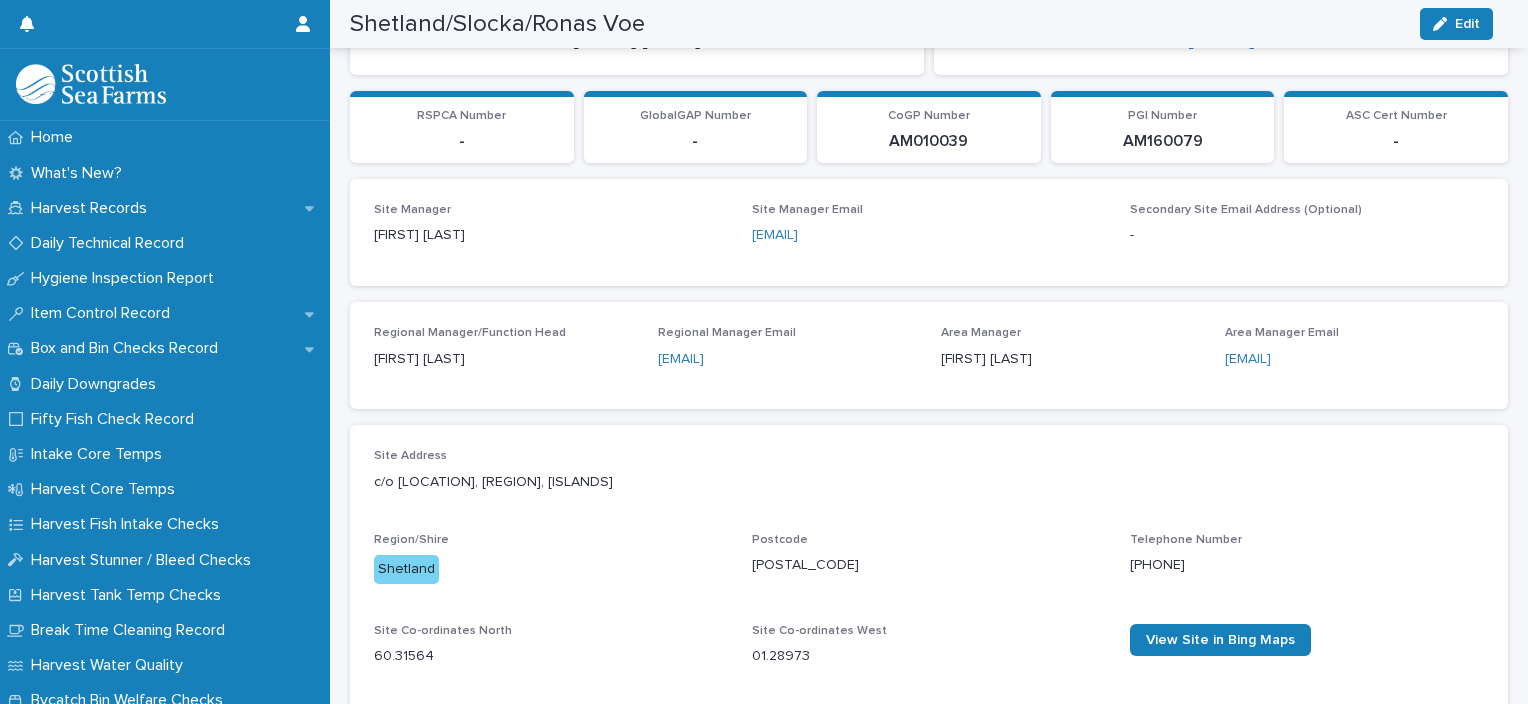 click on "Site Co-ordinates West 01.28973" at bounding box center [929, 653] 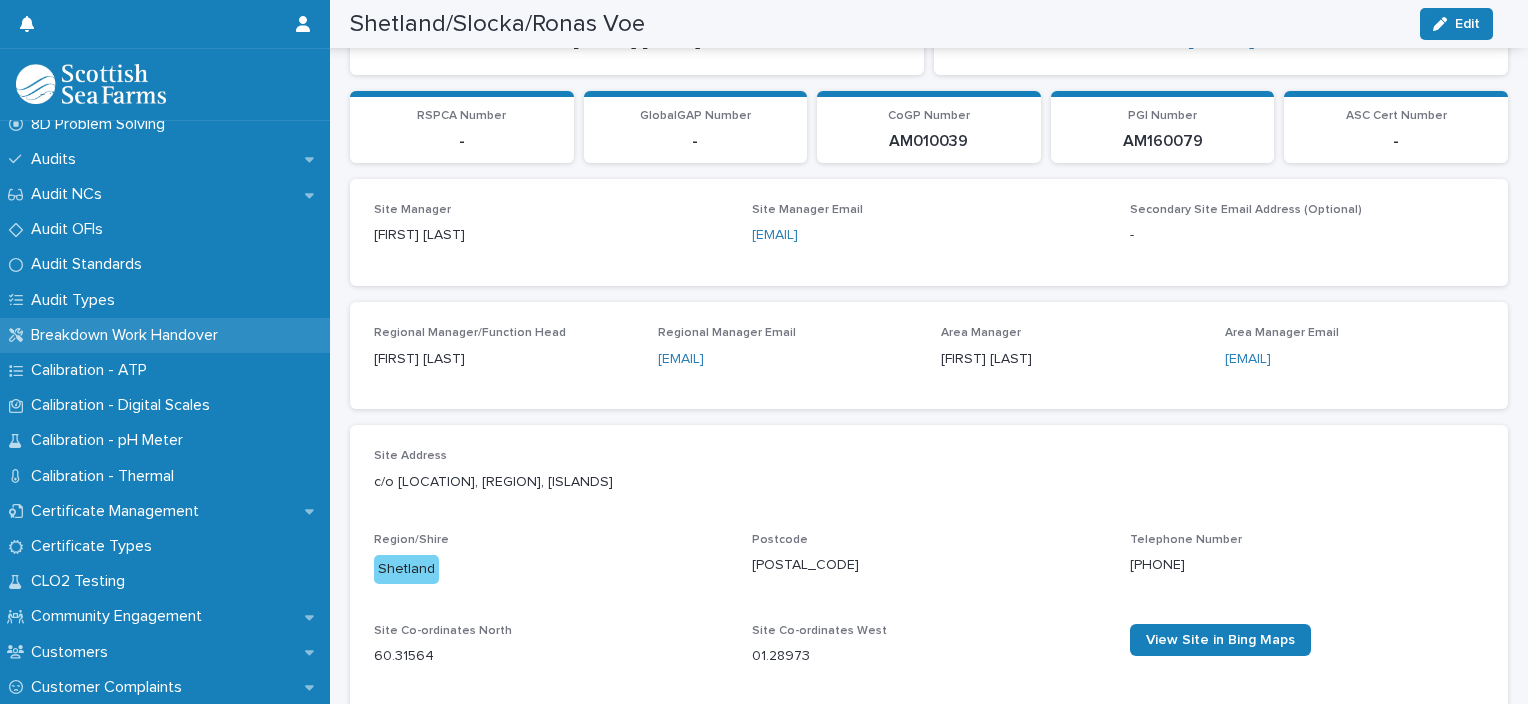 scroll, scrollTop: 600, scrollLeft: 0, axis: vertical 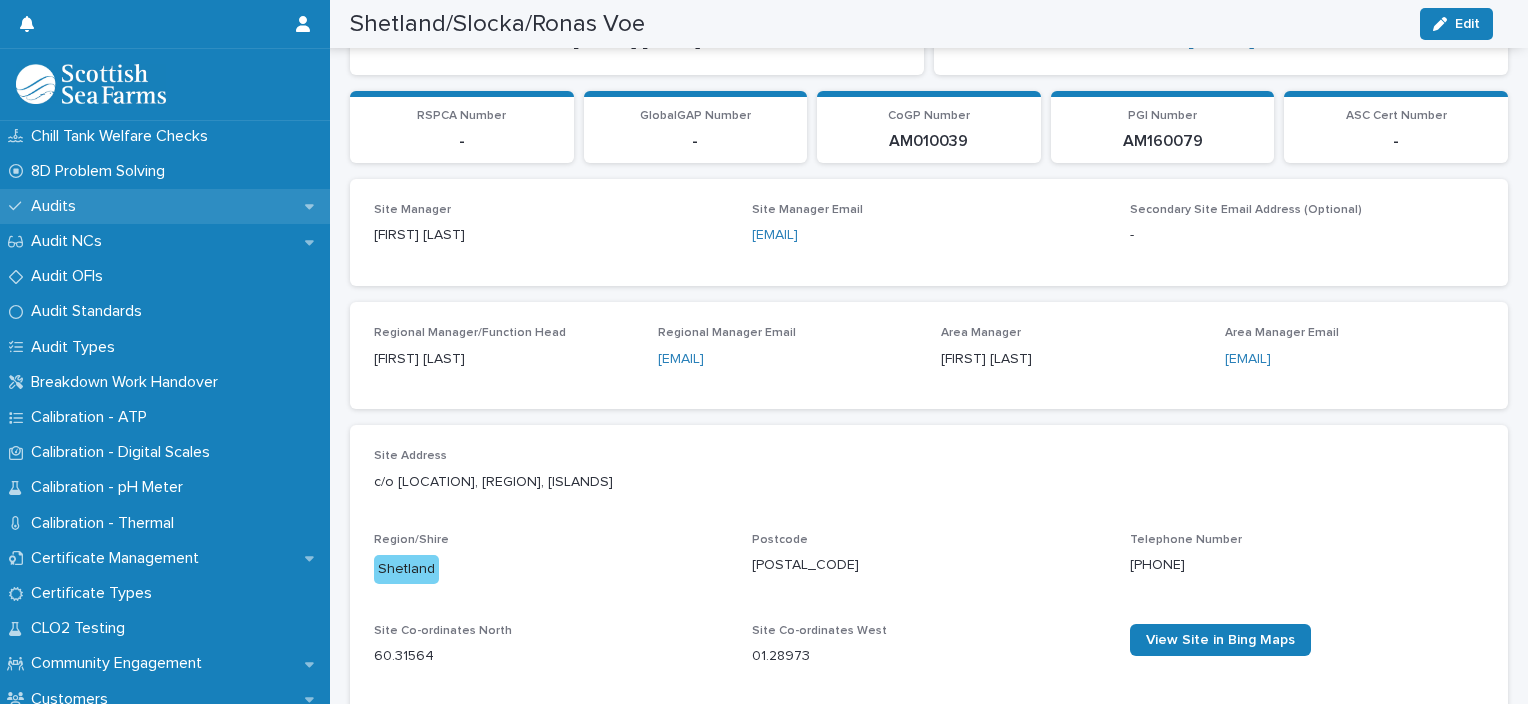 click on "Audits" at bounding box center (165, 206) 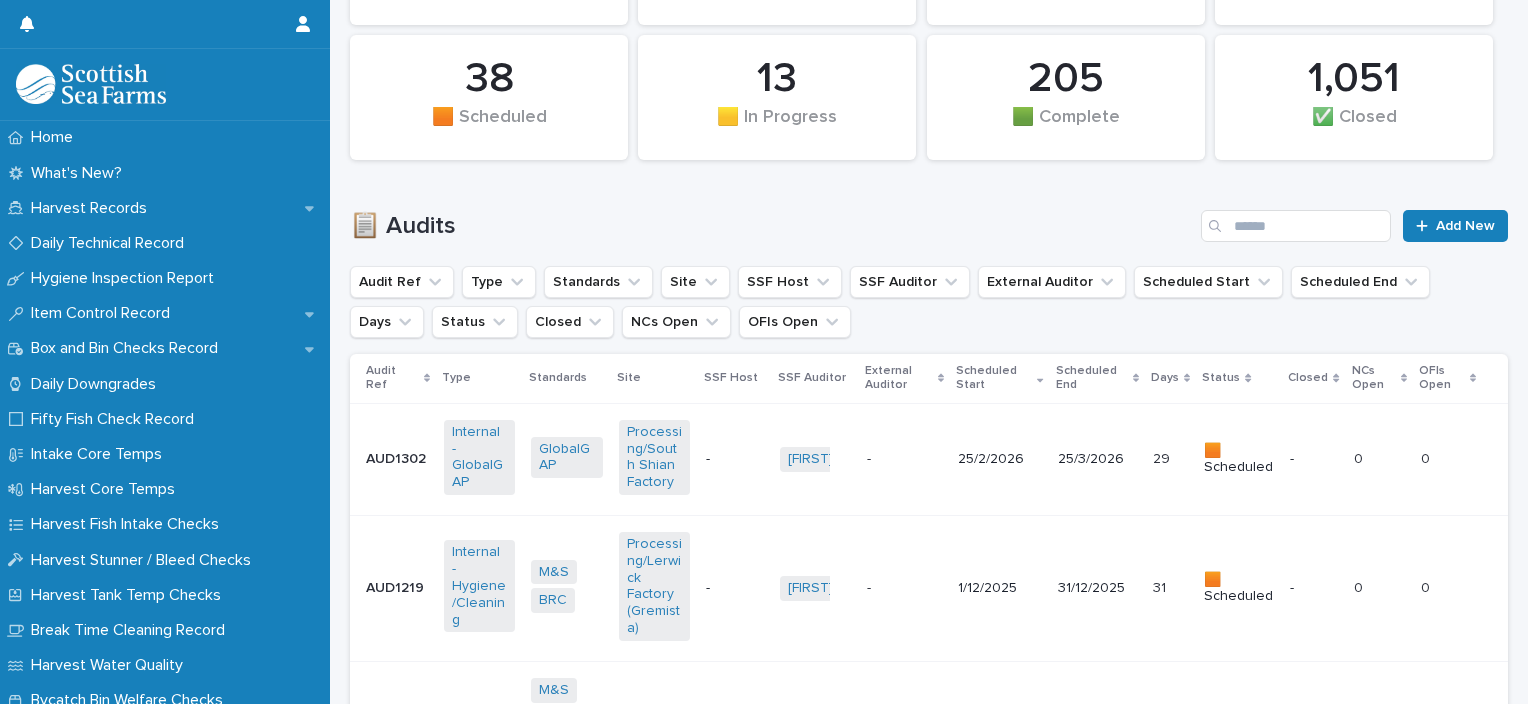 scroll, scrollTop: 400, scrollLeft: 0, axis: vertical 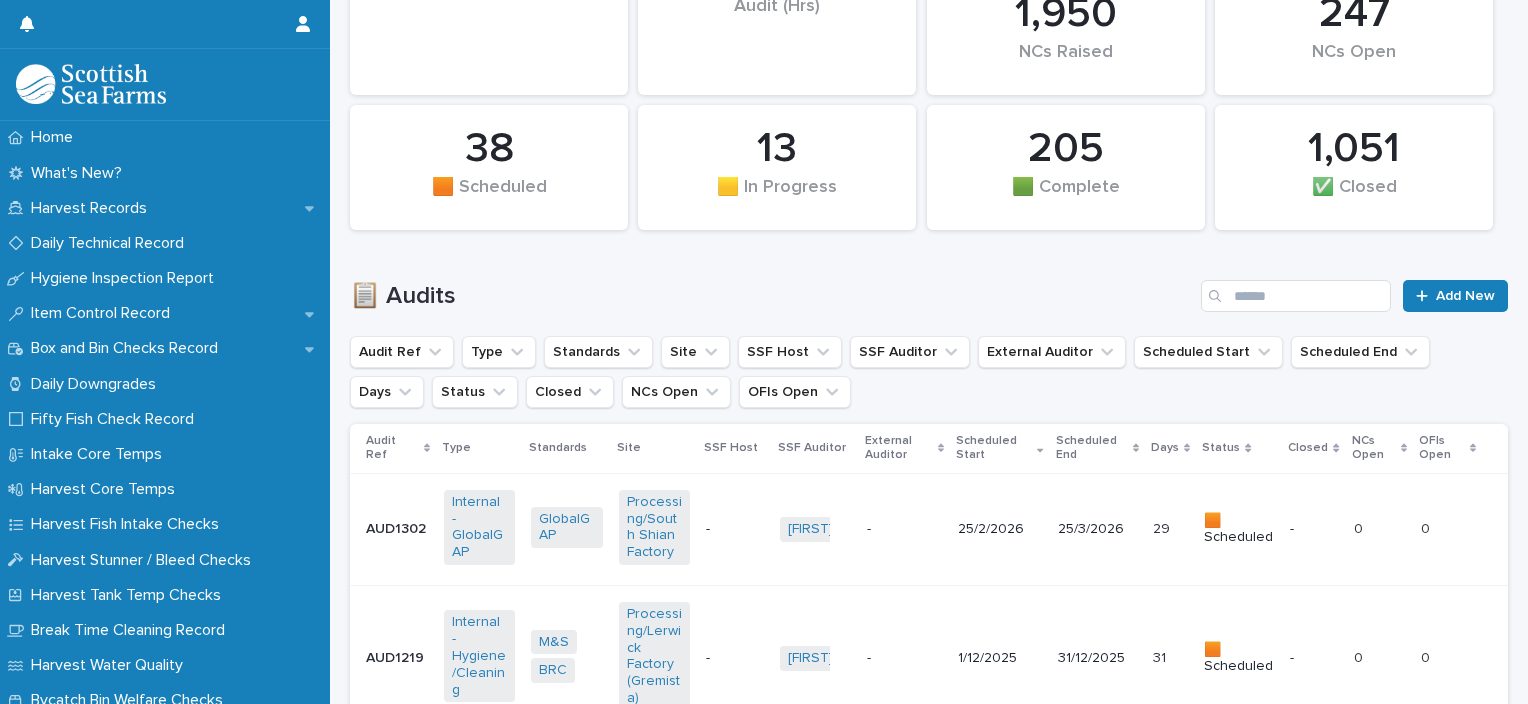 click on "AUD1302 AUD1302   Internal - GlobalGAP   GlobalGAP   Processing/South Shian Factory   - [LAST]   + 0 - -   [DATE] [DATE] 29 29   🟧 Scheduled - 0 0   0 0   AUD1219 AUD1219   Internal - Hygiene/Cleaning   M&S   BRC   Processing/Lerwick Factory (Gremista)   - [LAST]   + 0 - -   [DATE] [DATE] 31 31   🟧 Scheduled - 0 0   0 0   AUD1220 AUD1220   Internal - Traceability   M&S   BRC   Tesco   GlobalGAP   RSPCA   LR-33   Processing/Lerwick Factory (Gremista)" at bounding box center [929, 2645] 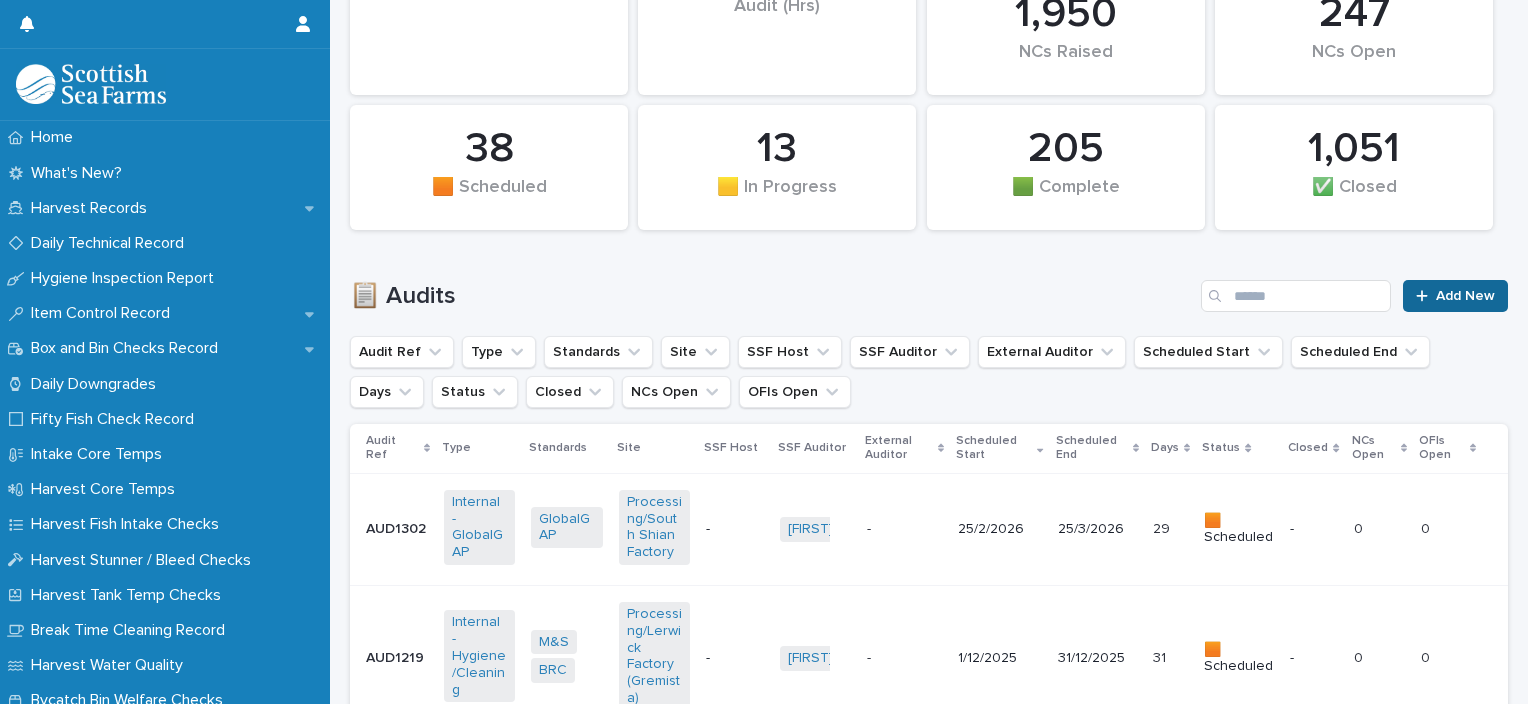 click on "Add New" at bounding box center (1465, 296) 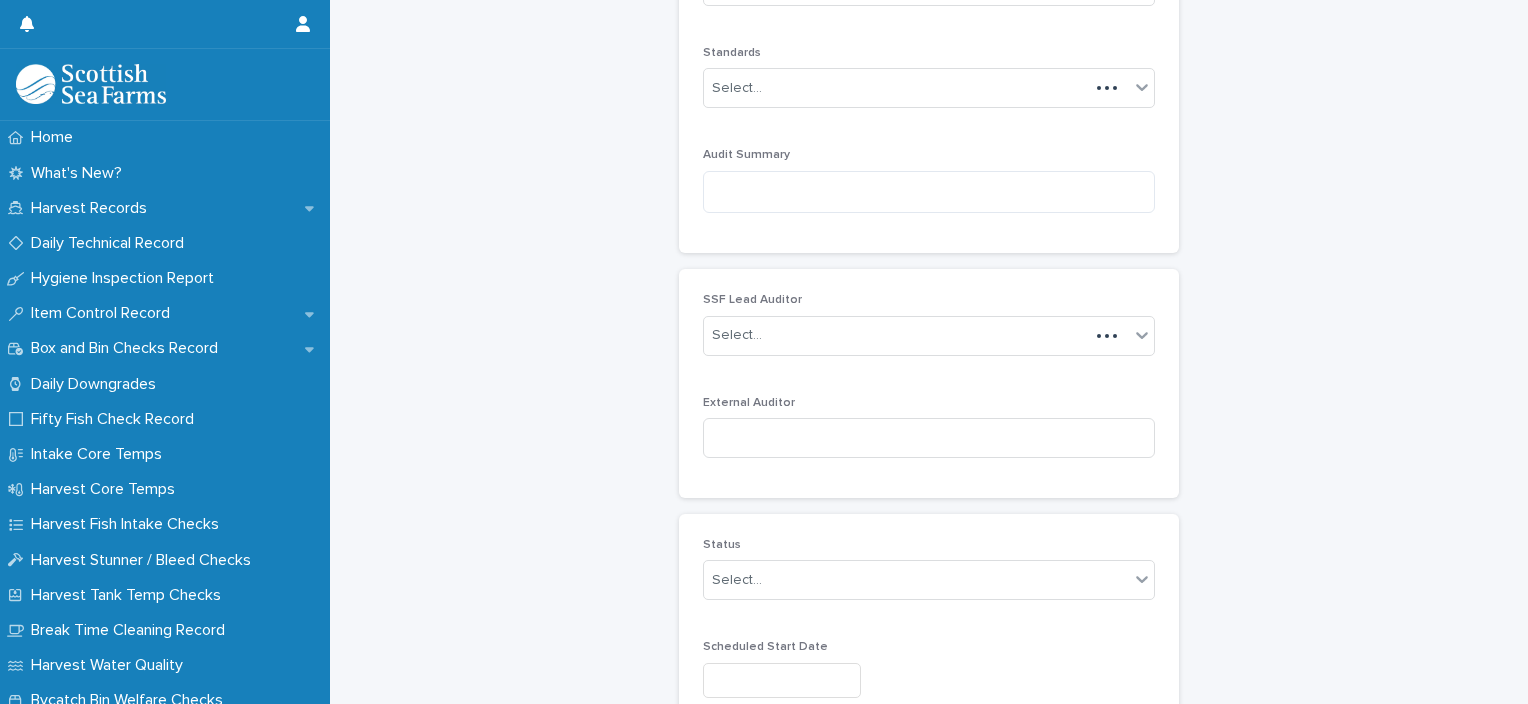 scroll, scrollTop: 401, scrollLeft: 0, axis: vertical 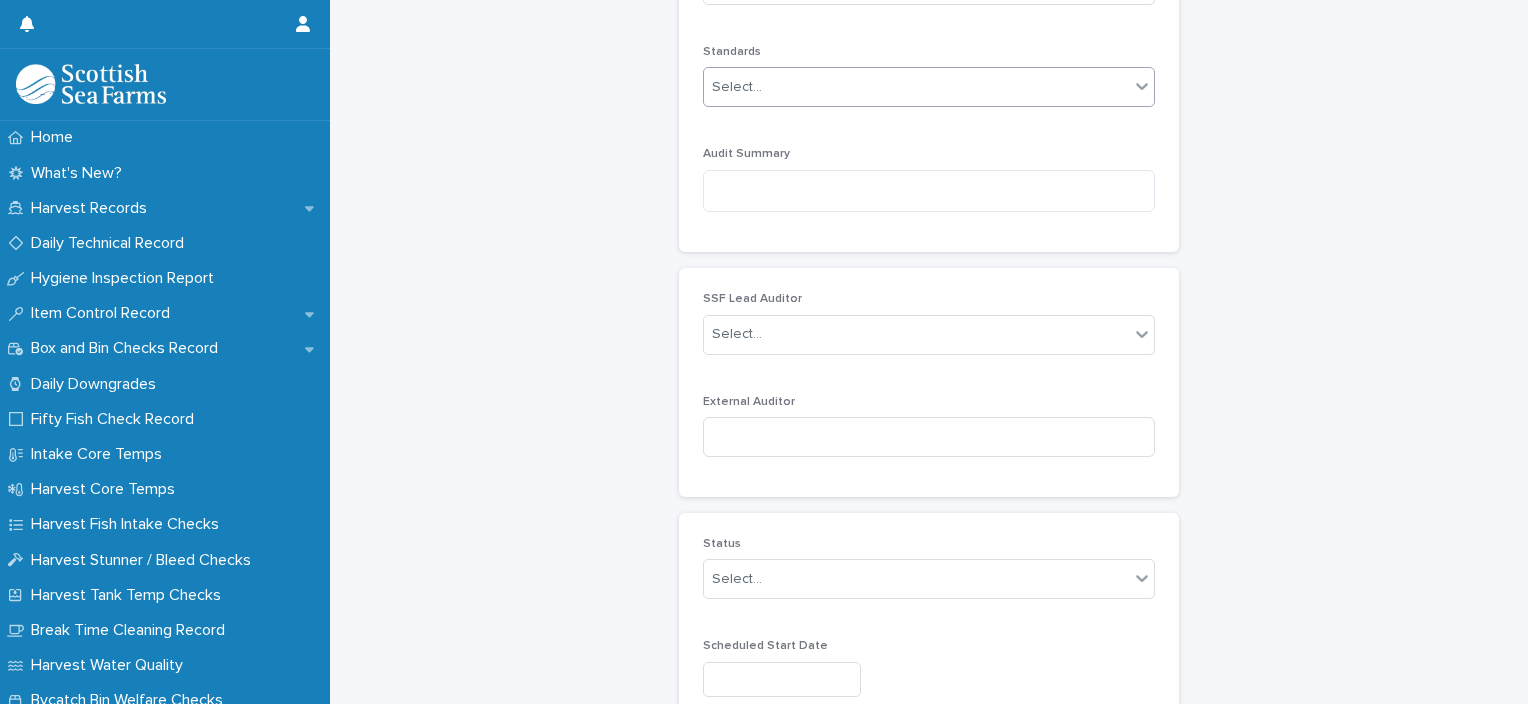 click on "Select..." at bounding box center [916, 87] 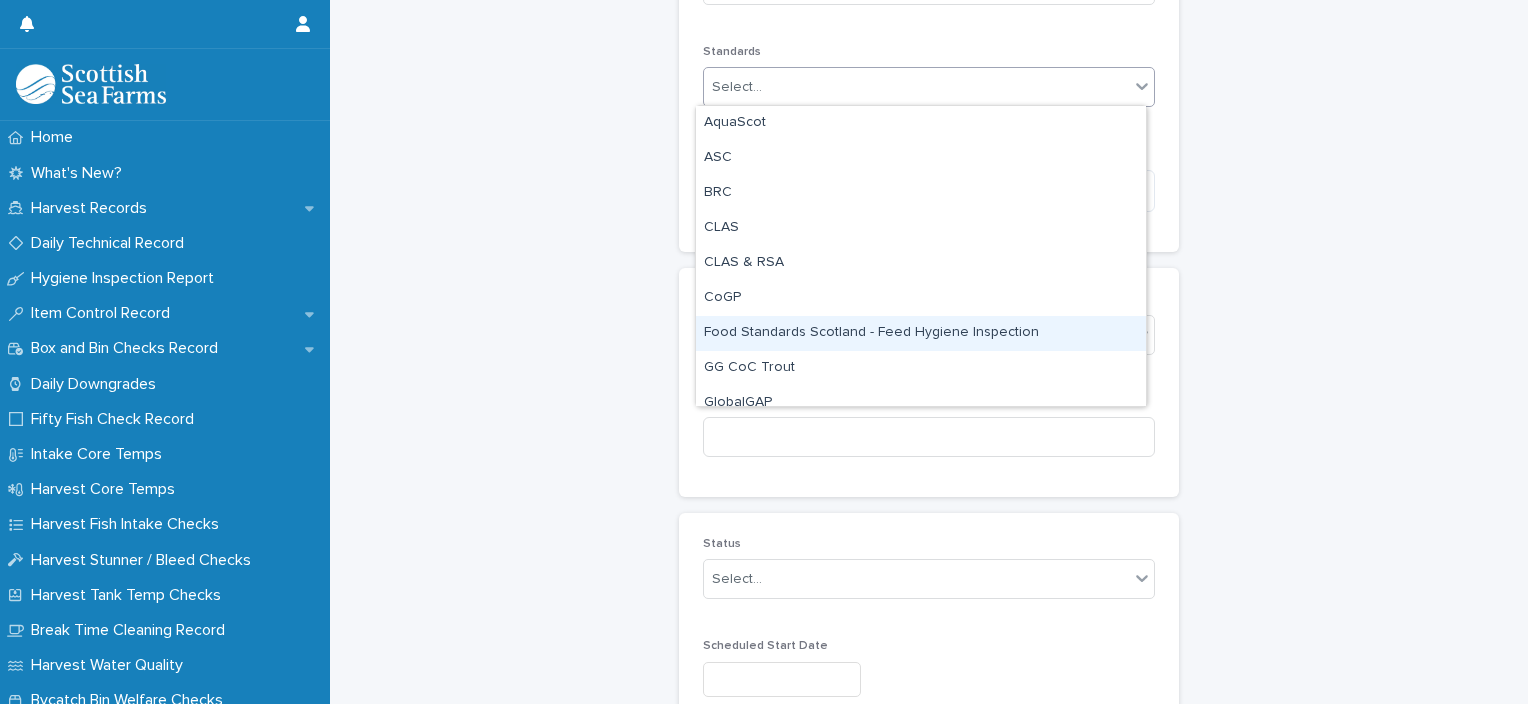 click on "Food Standards Scotland - Feed Hygiene Inspection" at bounding box center [921, 333] 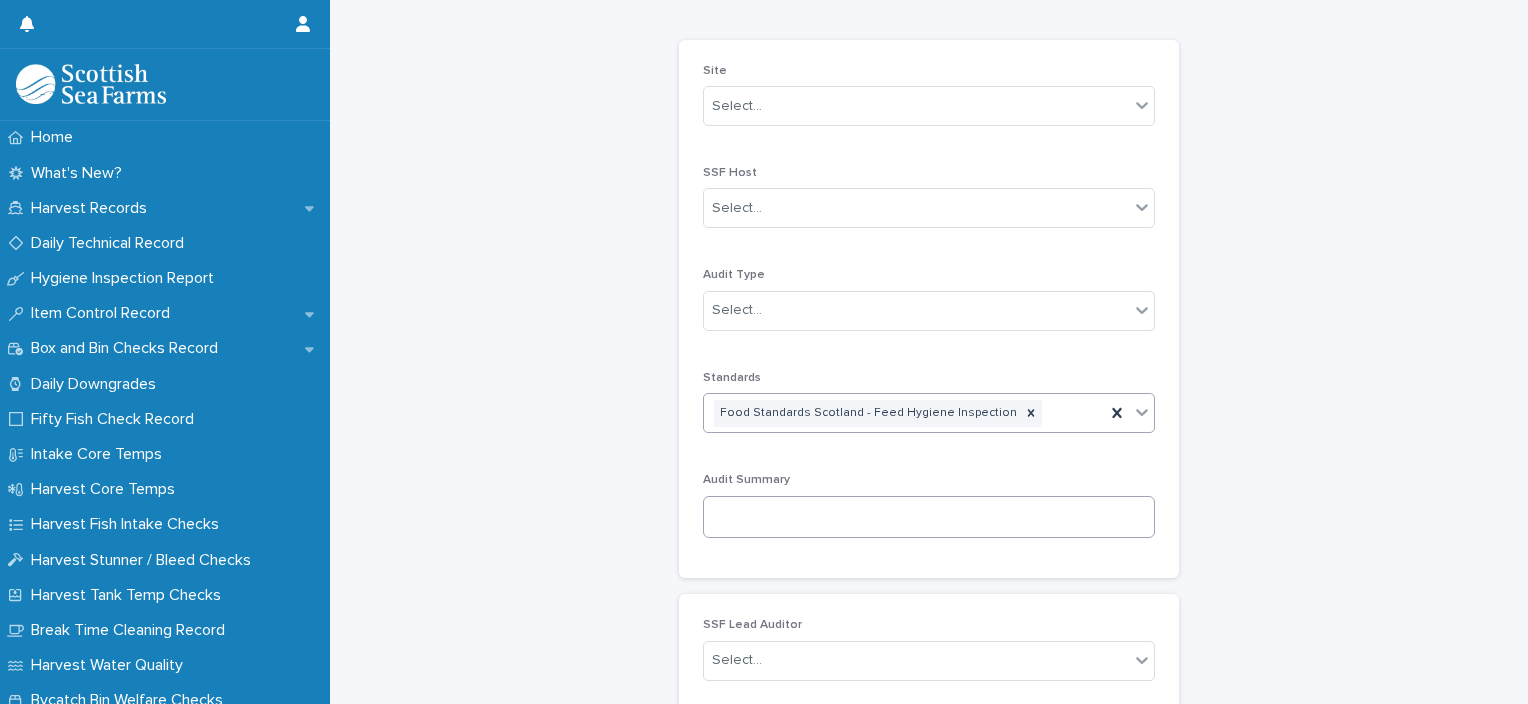 scroll, scrollTop: 1, scrollLeft: 0, axis: vertical 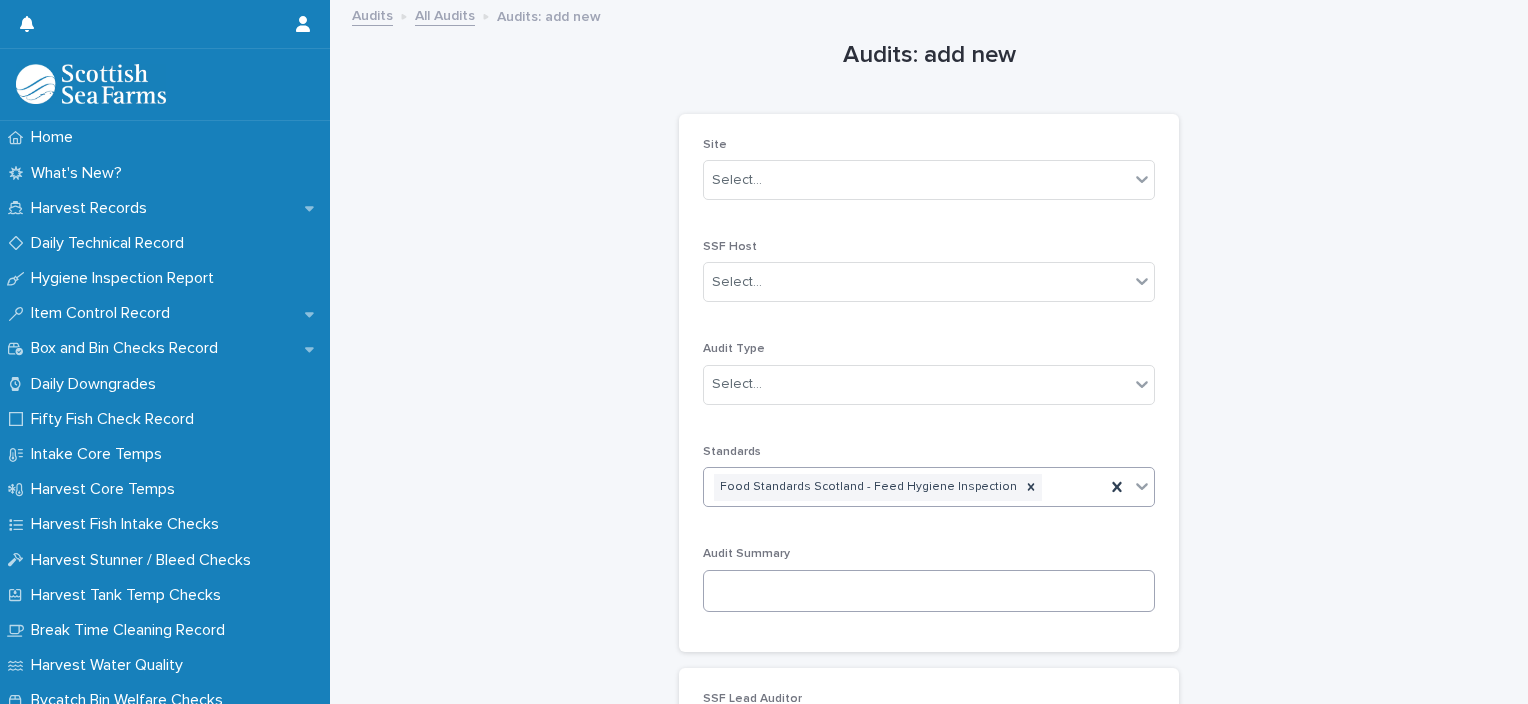 click on "Select..." at bounding box center [916, 180] 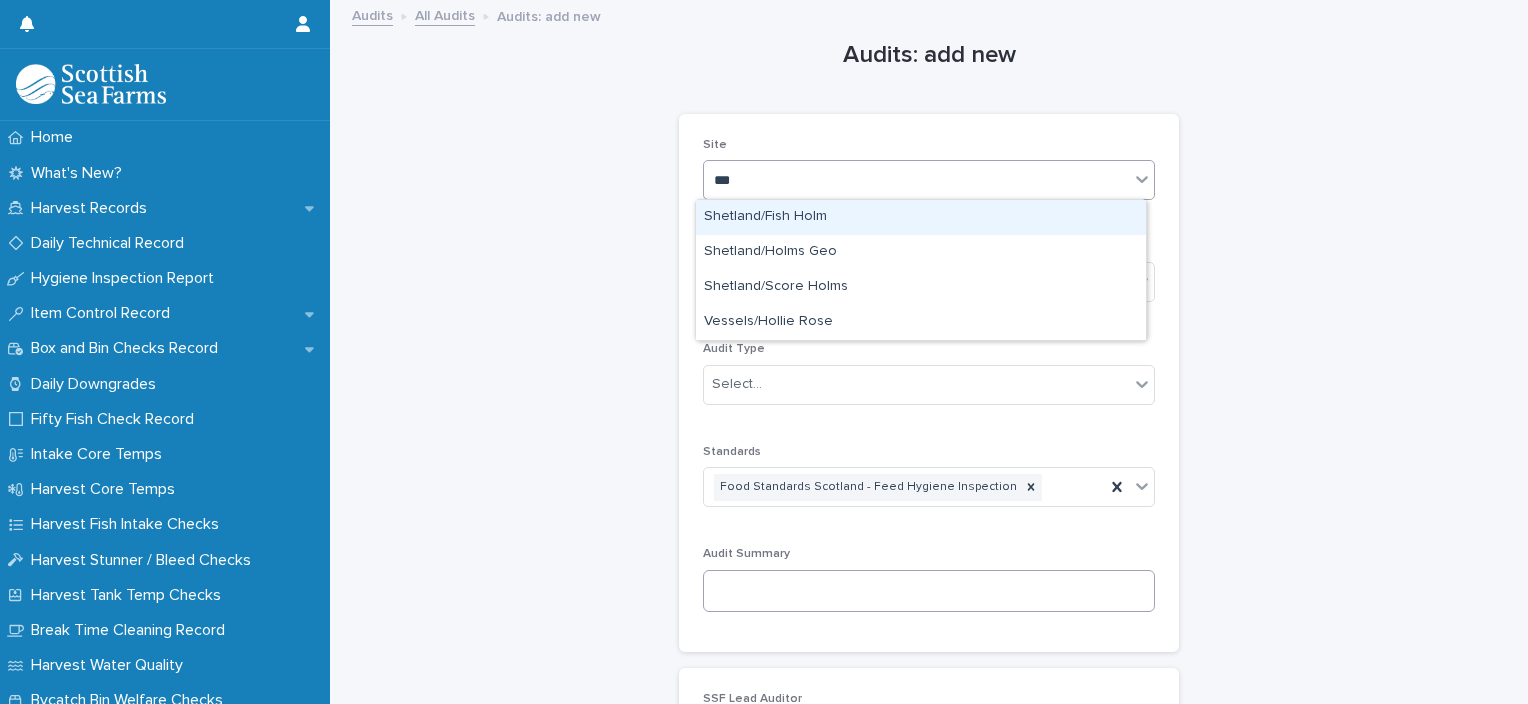 type on "****" 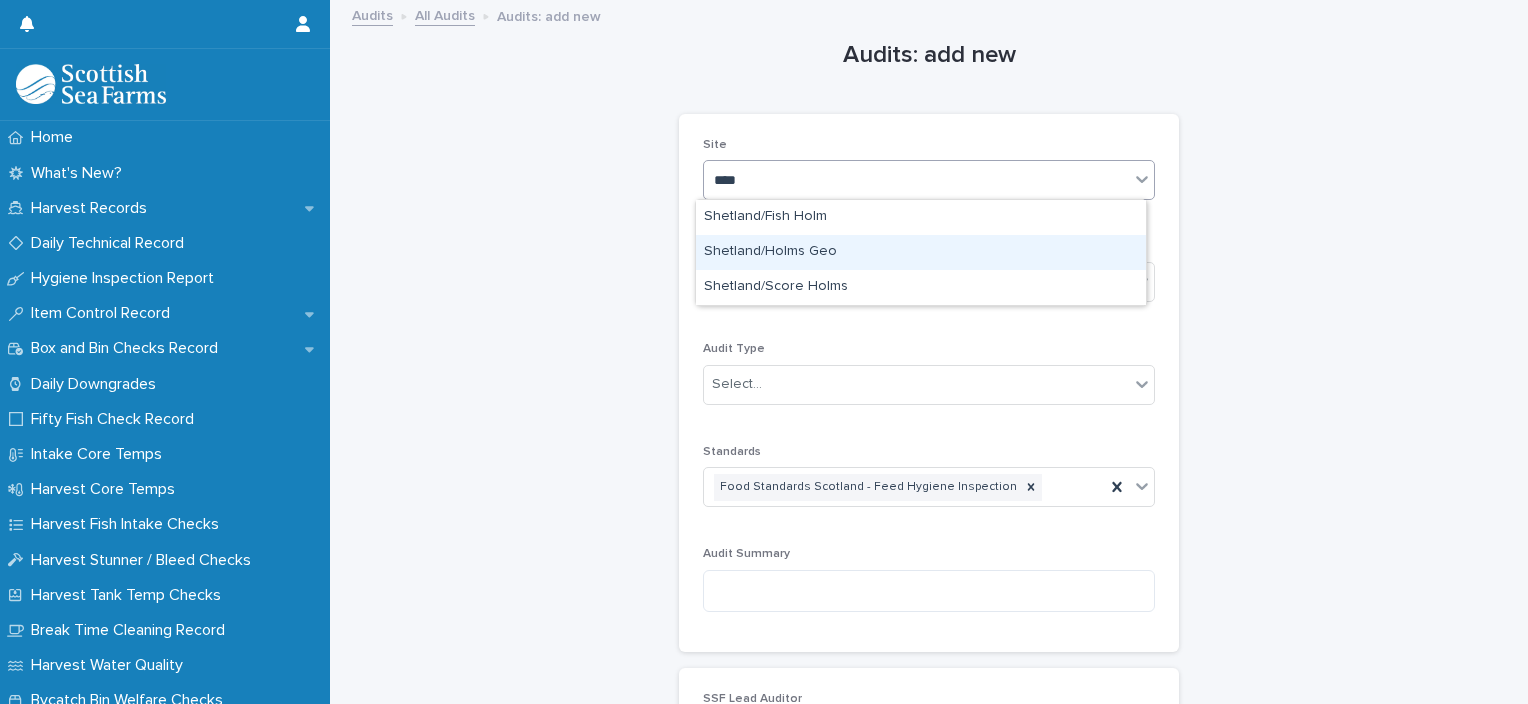 click on "Shetland/Holms Geo" at bounding box center (921, 252) 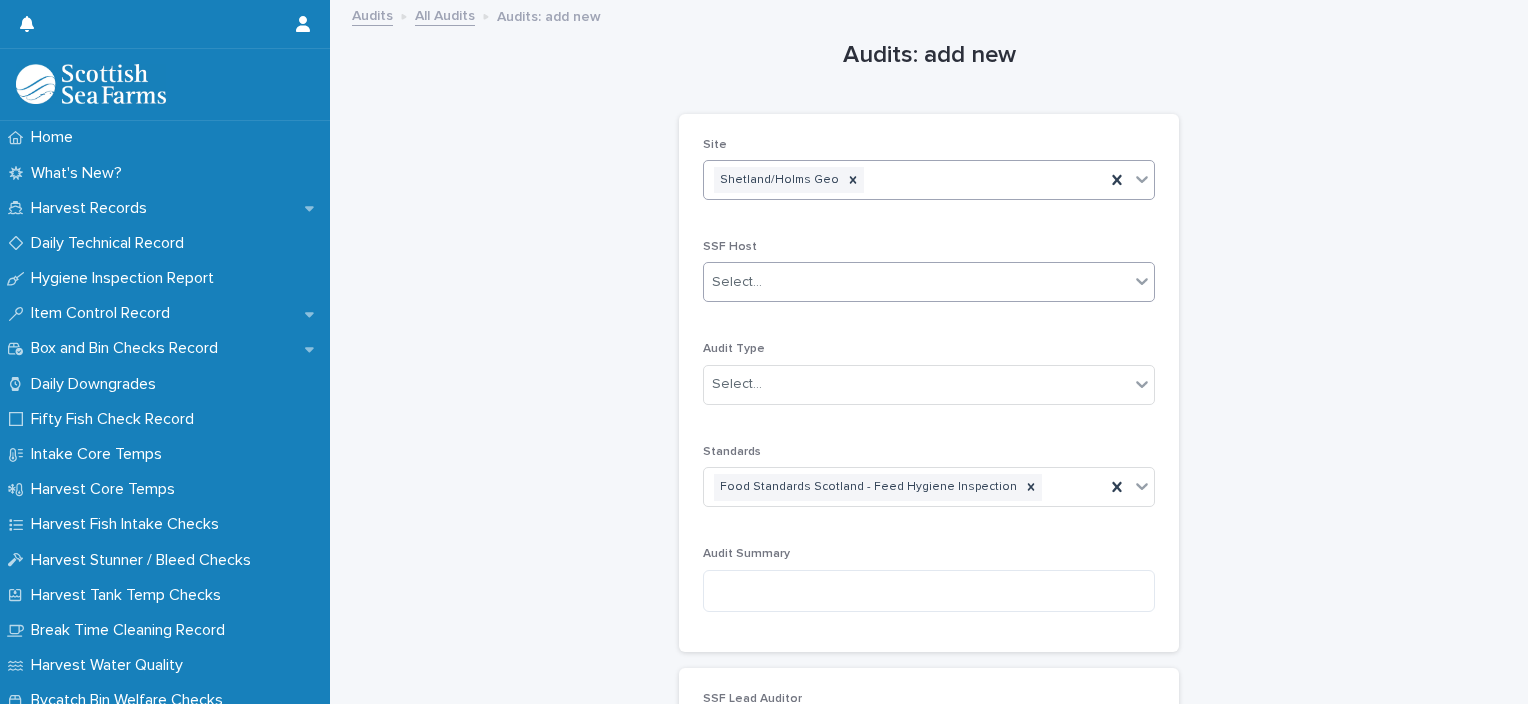 click on "Select..." at bounding box center [916, 282] 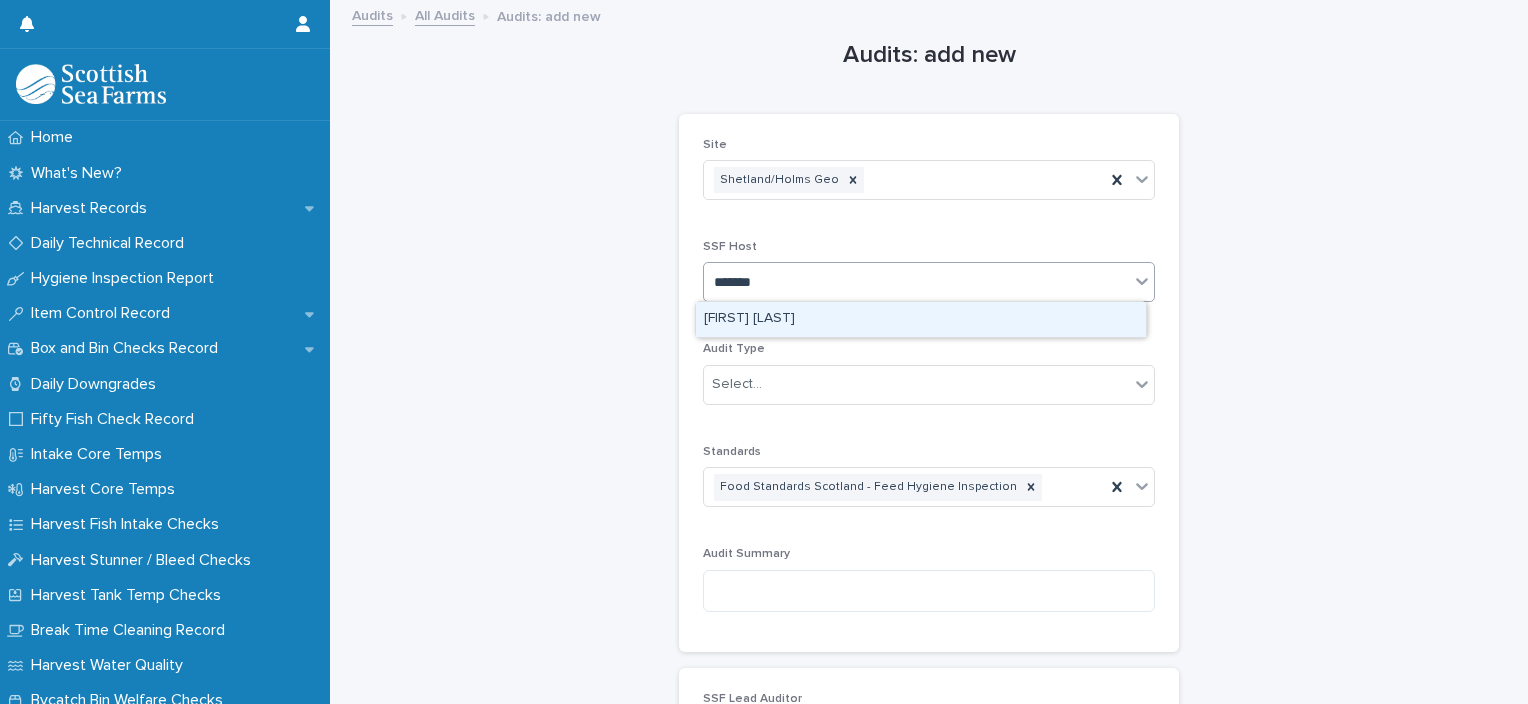 type on "********" 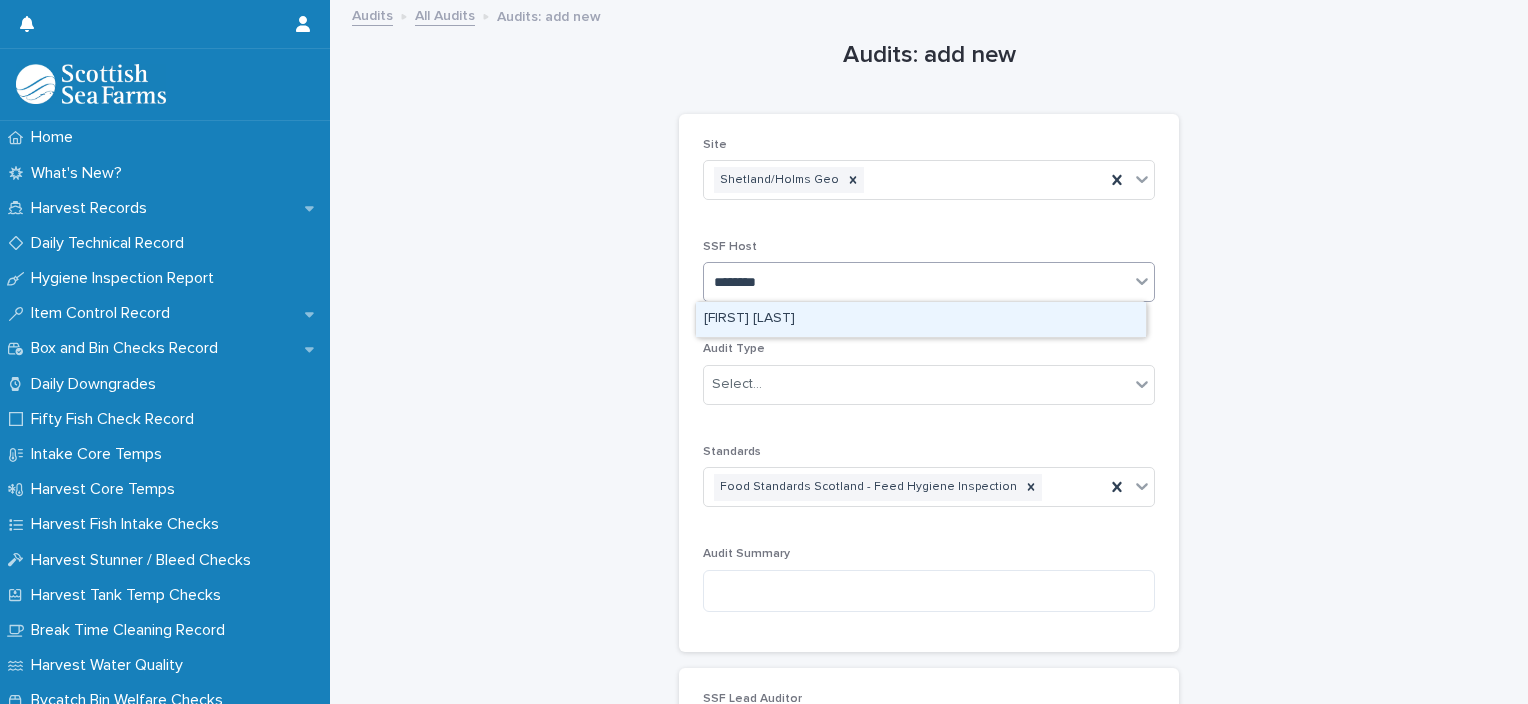 type 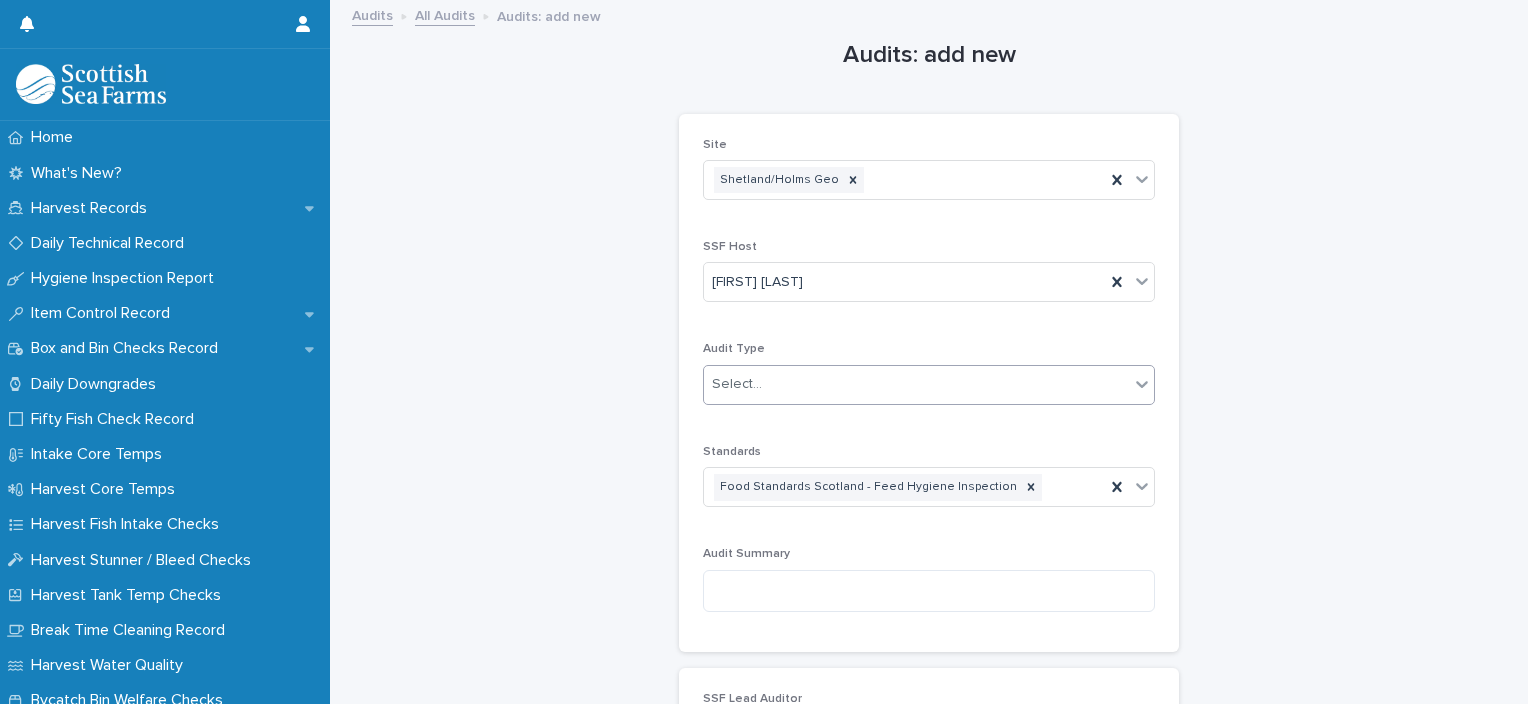 click at bounding box center (765, 384) 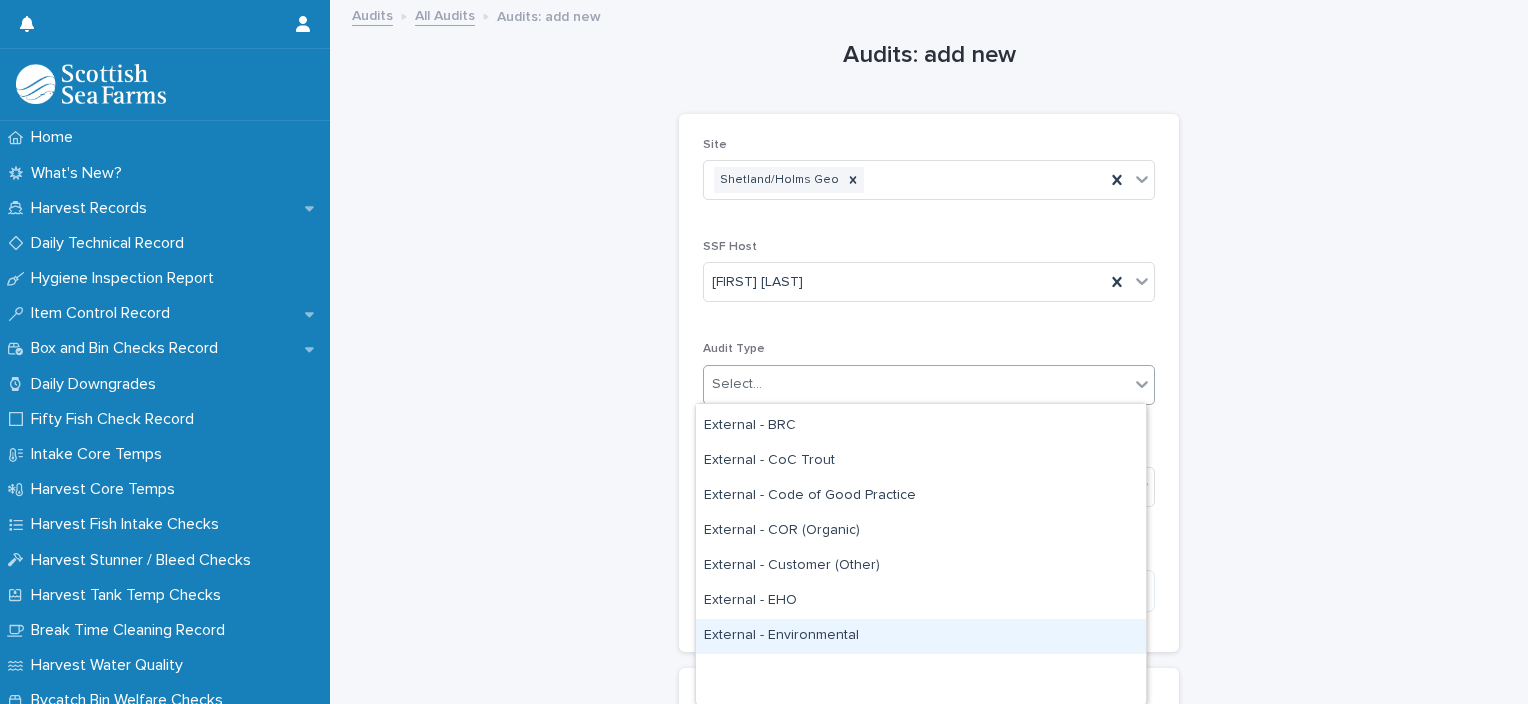 scroll, scrollTop: 0, scrollLeft: 0, axis: both 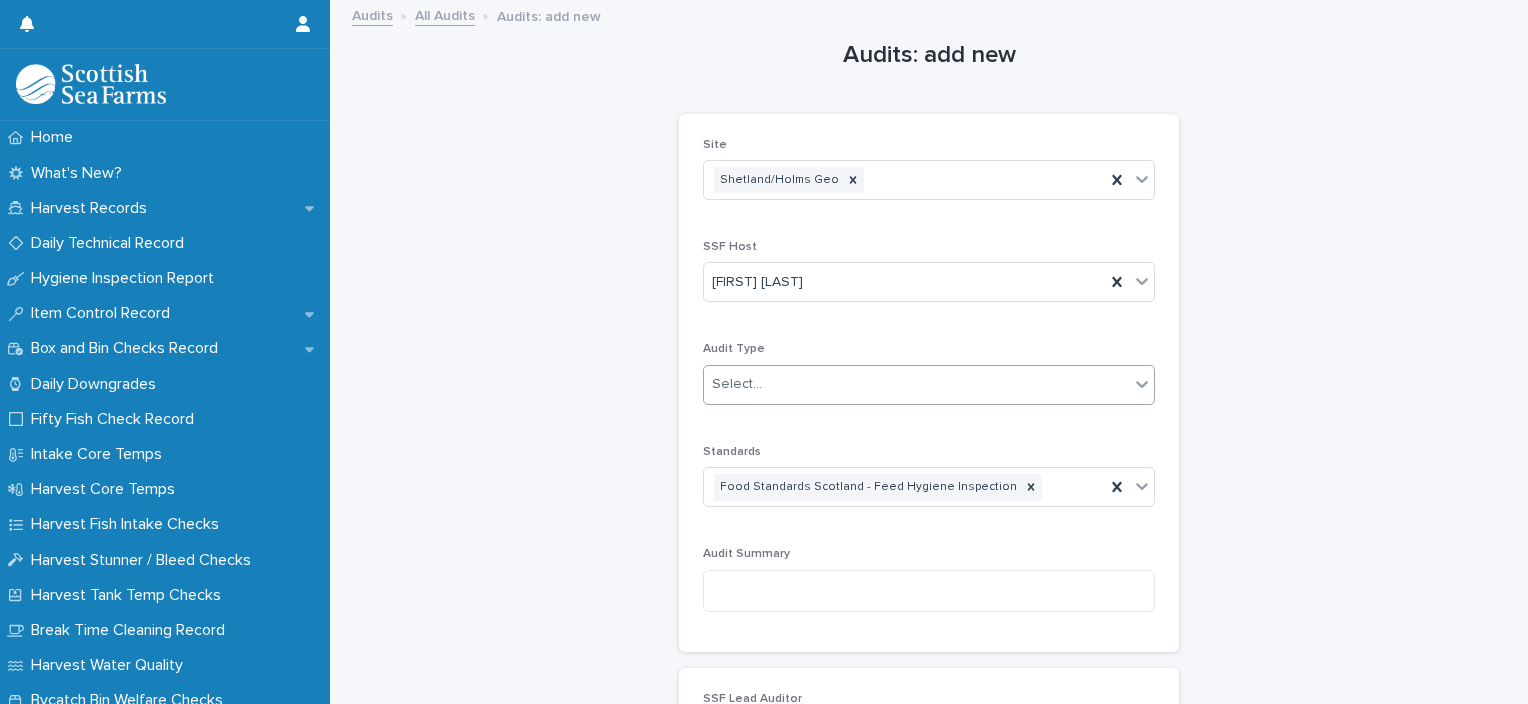 click on "Select..." at bounding box center [916, 384] 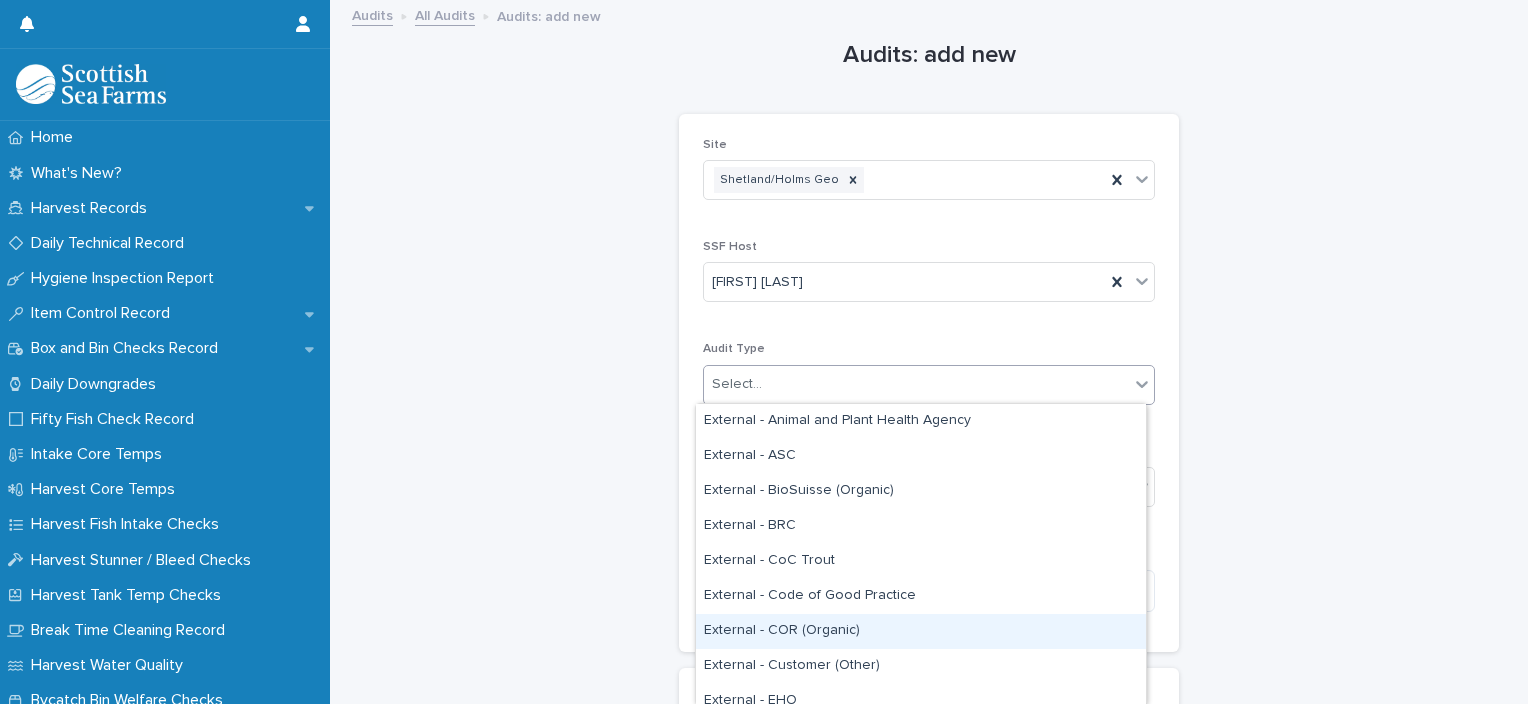 scroll, scrollTop: 100, scrollLeft: 0, axis: vertical 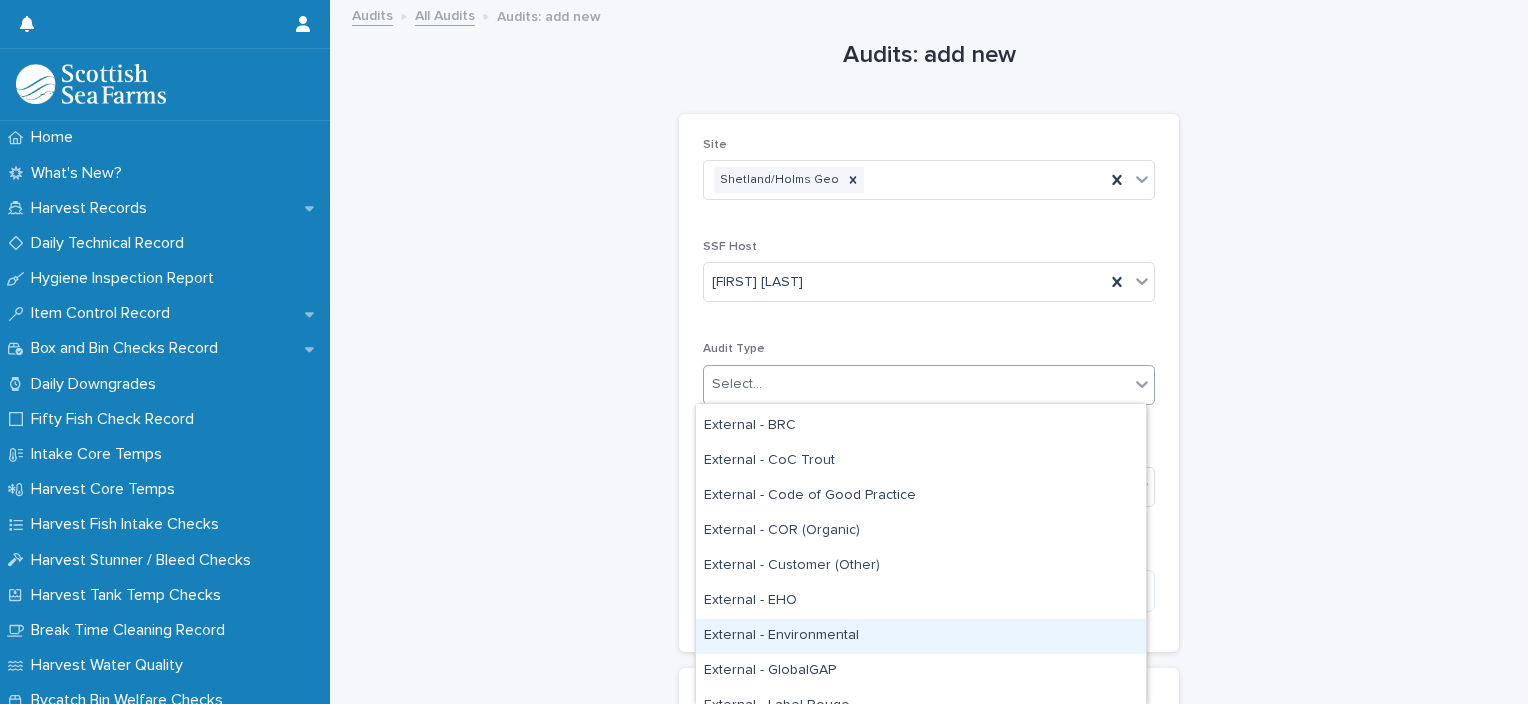 click on "External - Environmental" at bounding box center (921, 636) 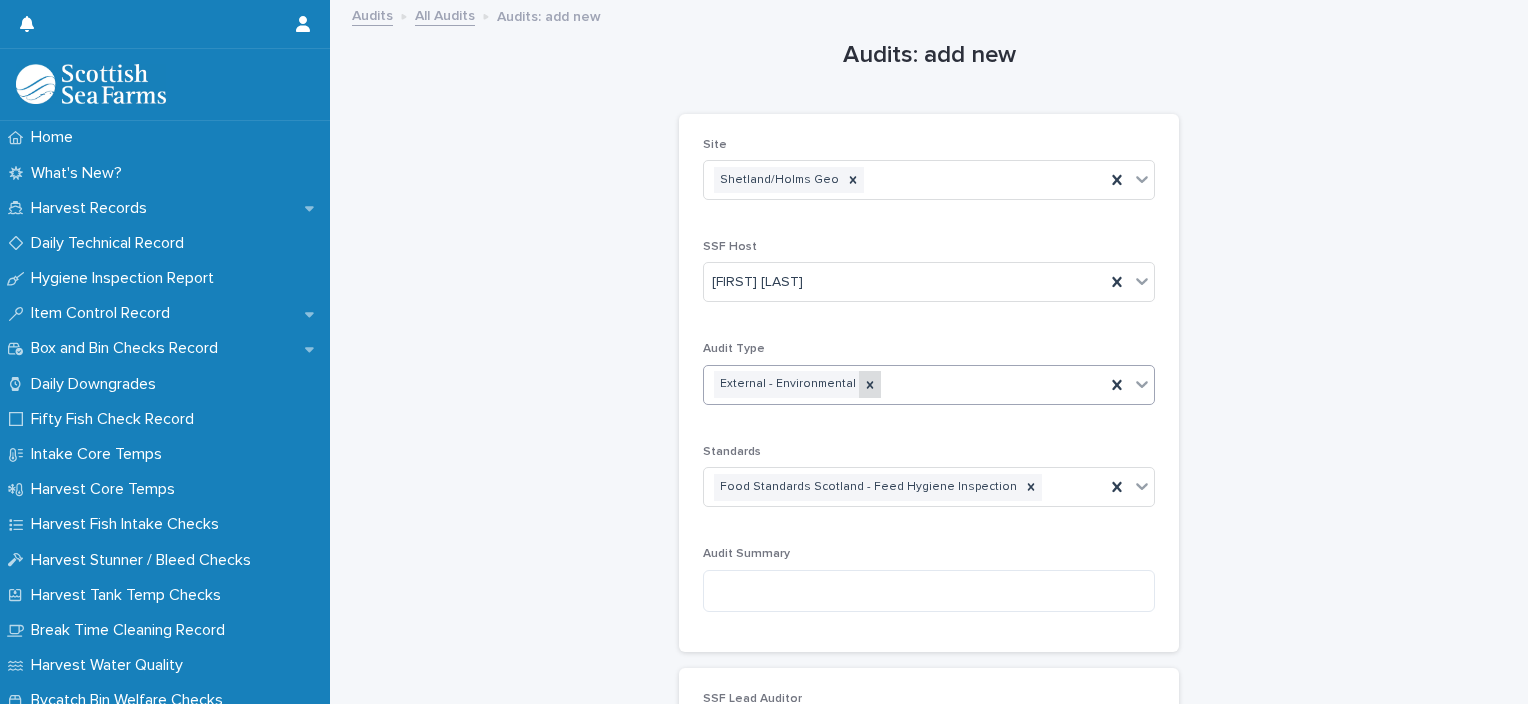 click 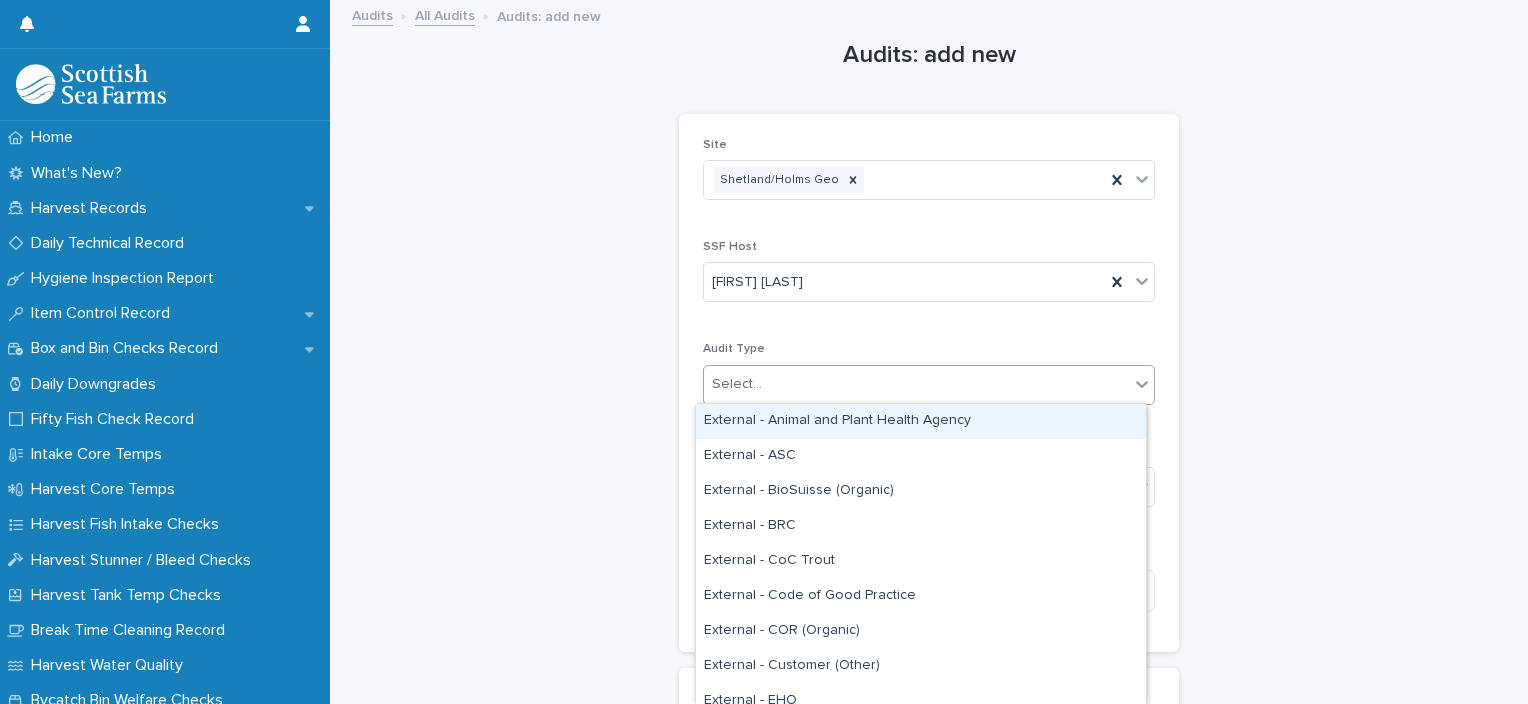 click on "Select..." at bounding box center [916, 384] 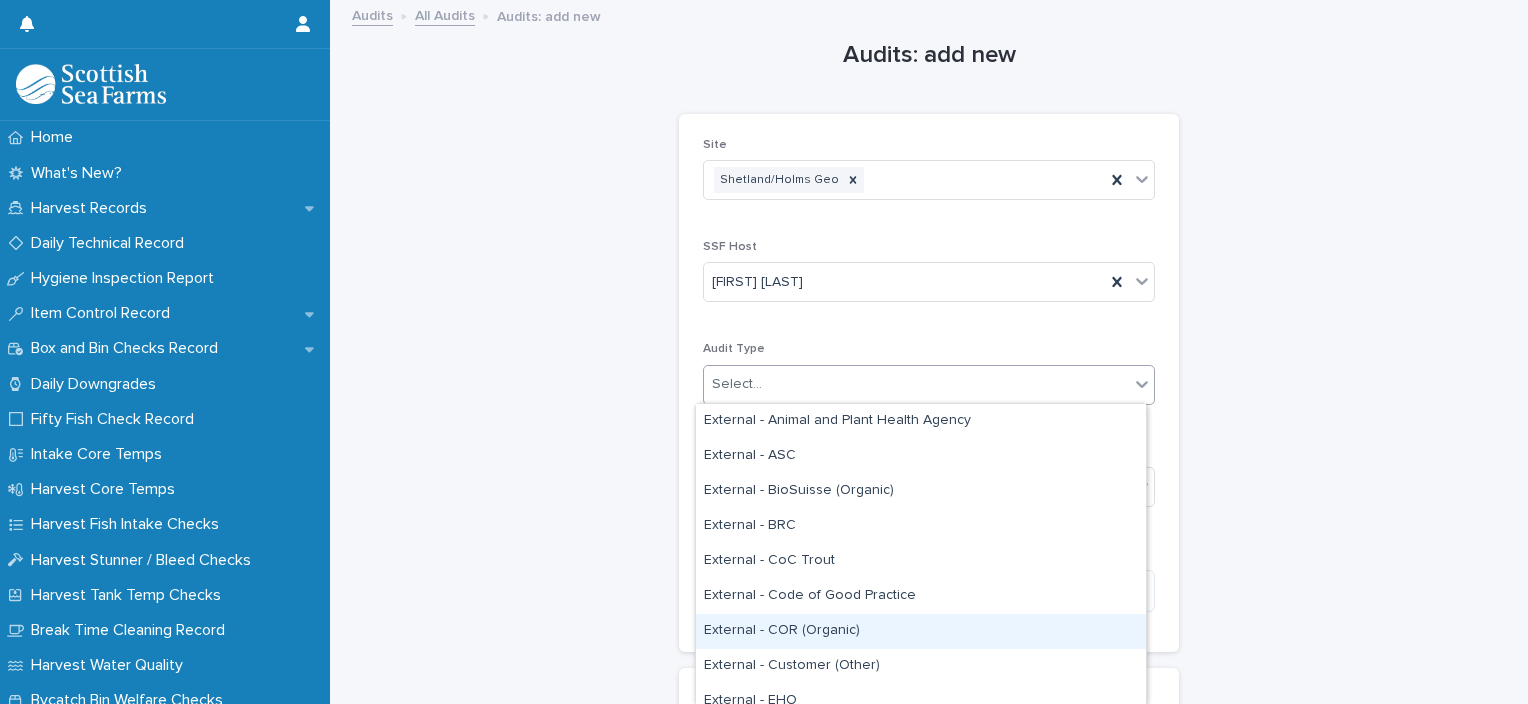 scroll, scrollTop: 100, scrollLeft: 0, axis: vertical 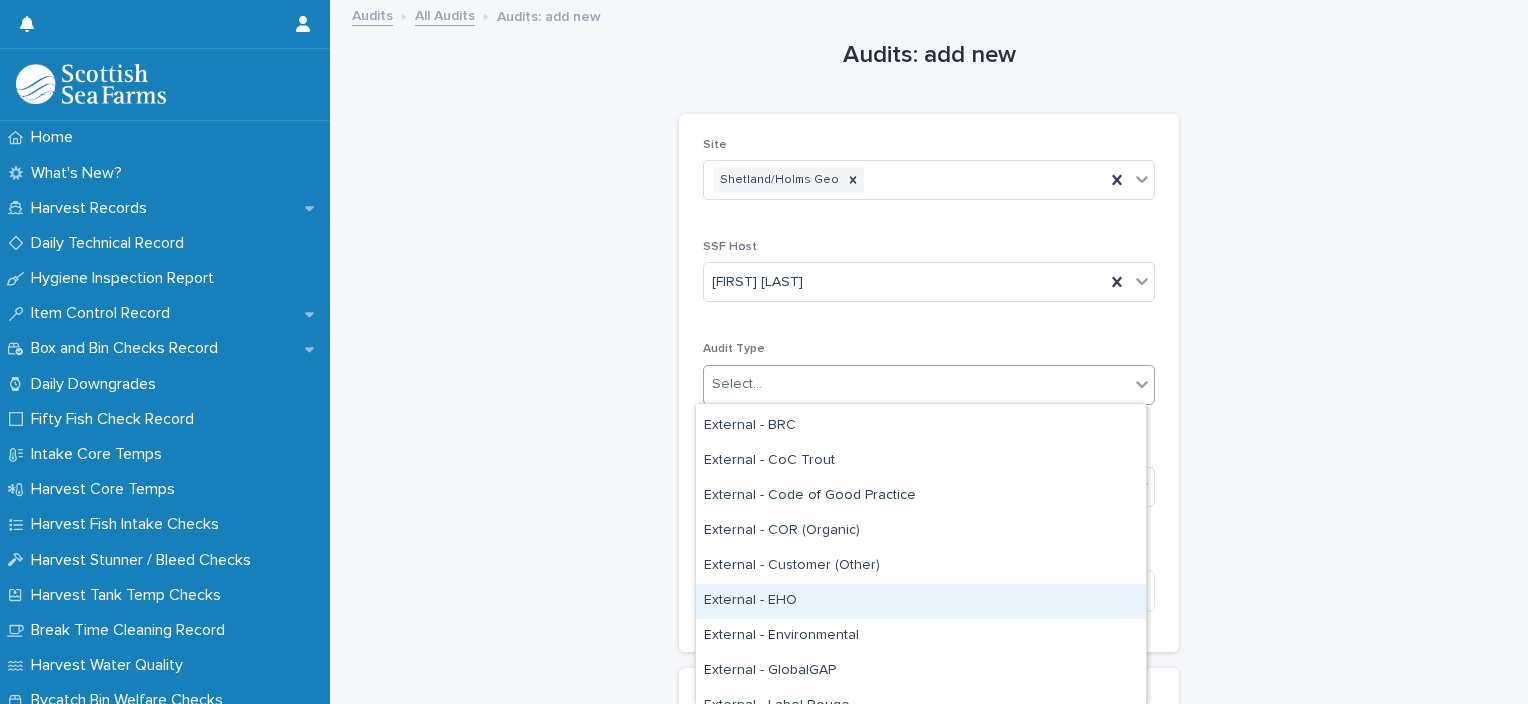 click on "External - EHO" at bounding box center (921, 601) 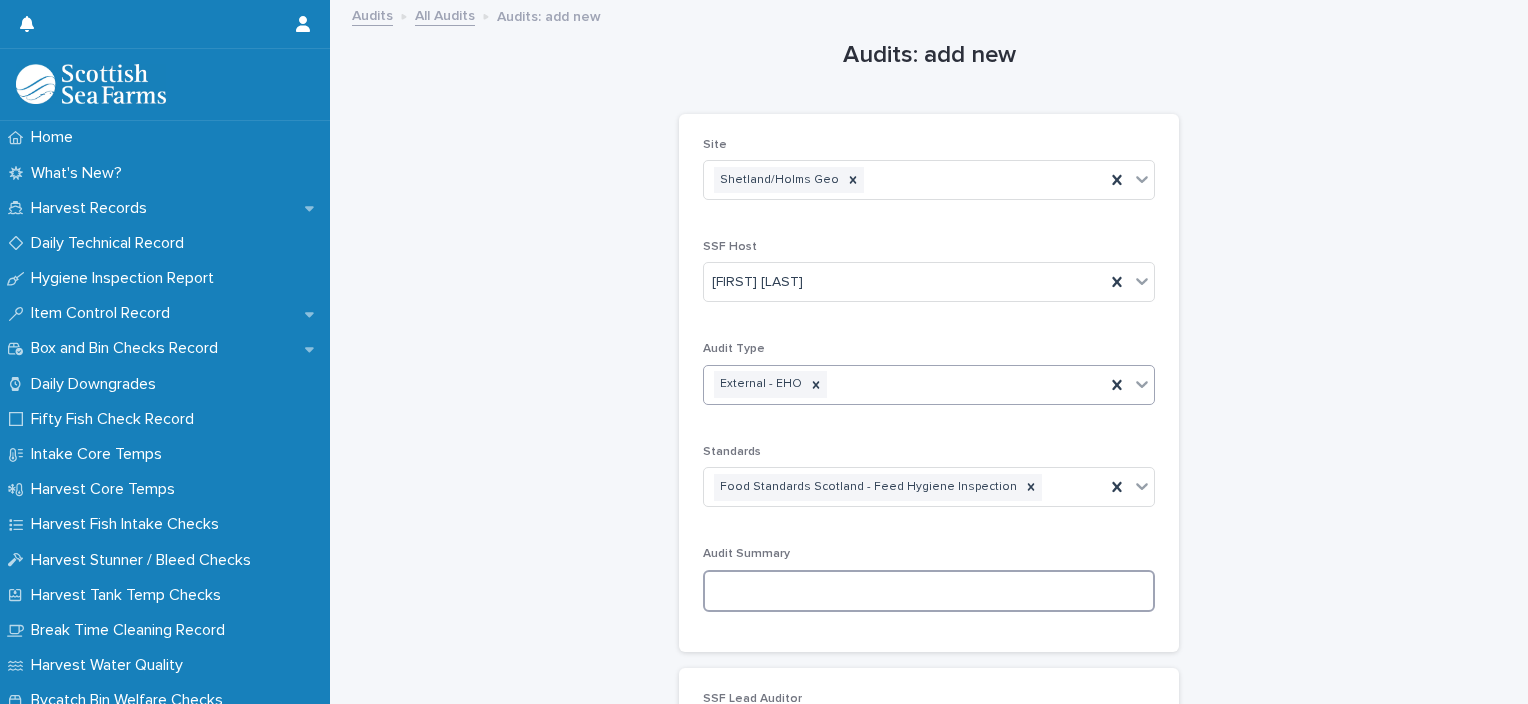 click at bounding box center [929, 591] 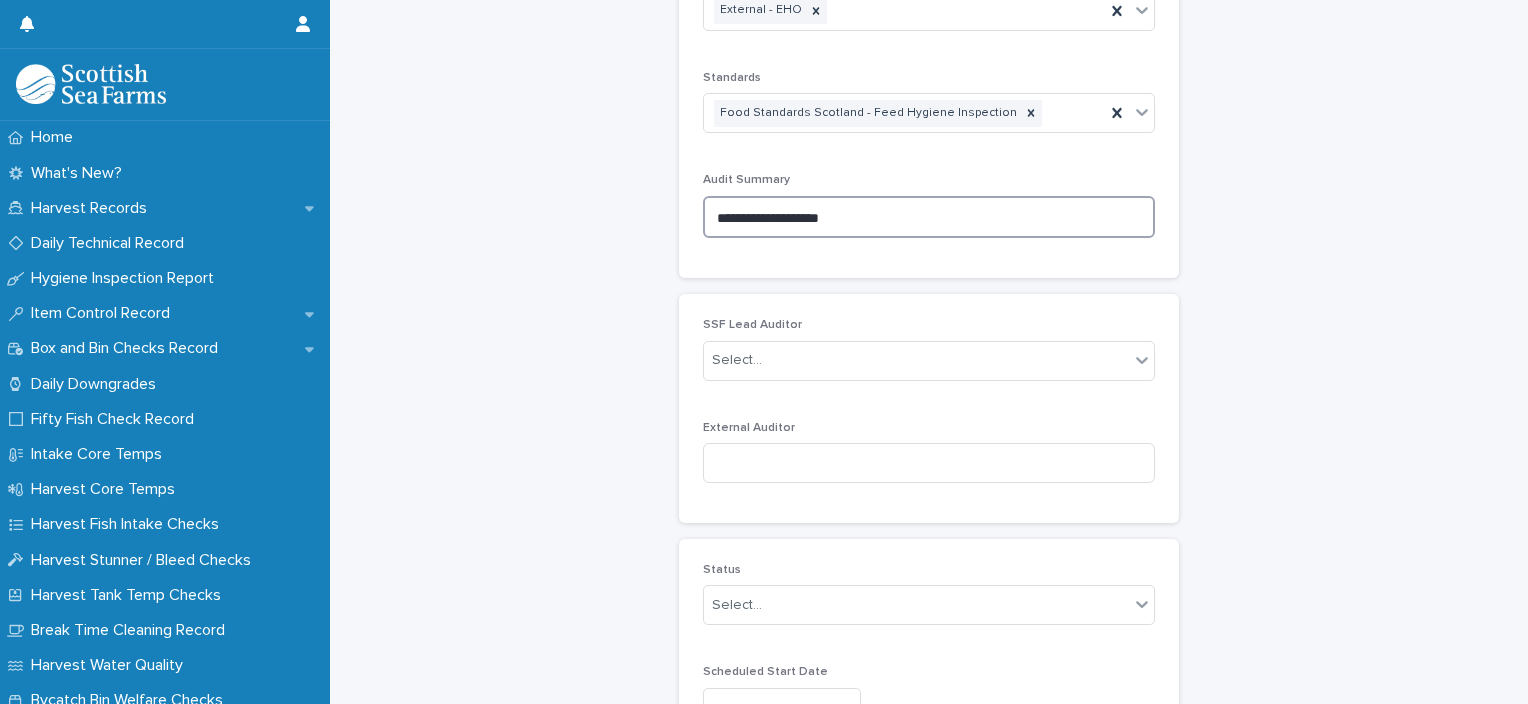 scroll, scrollTop: 401, scrollLeft: 0, axis: vertical 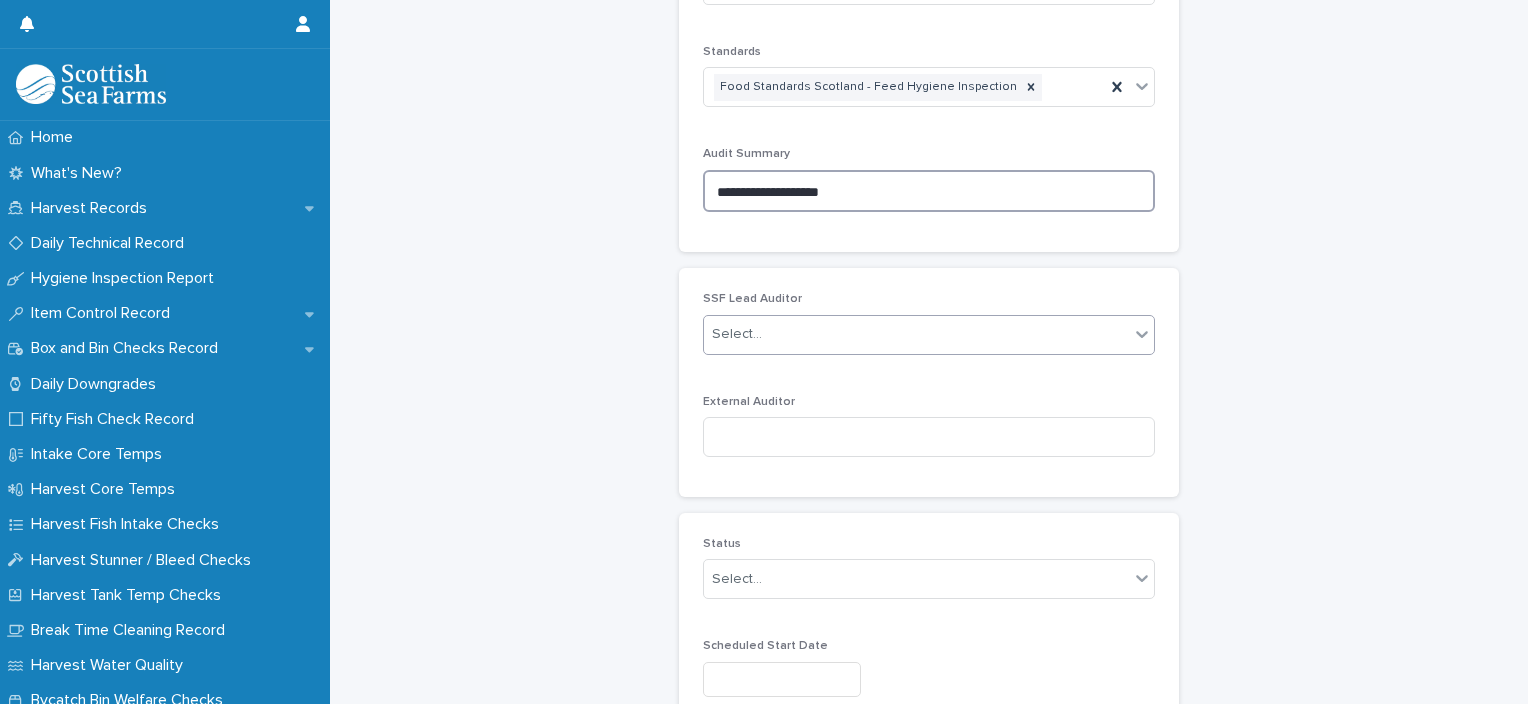 type on "**********" 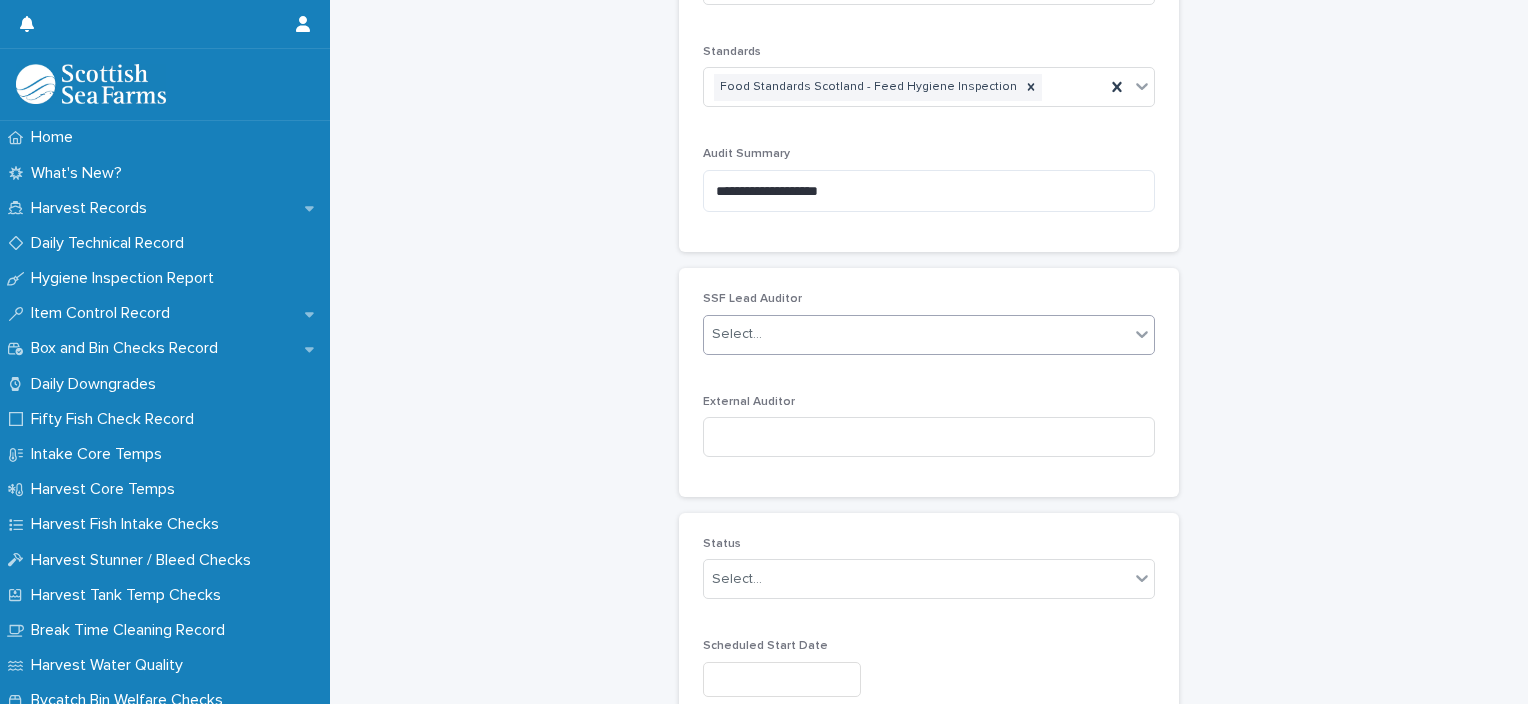 click on "Select..." at bounding box center (916, 334) 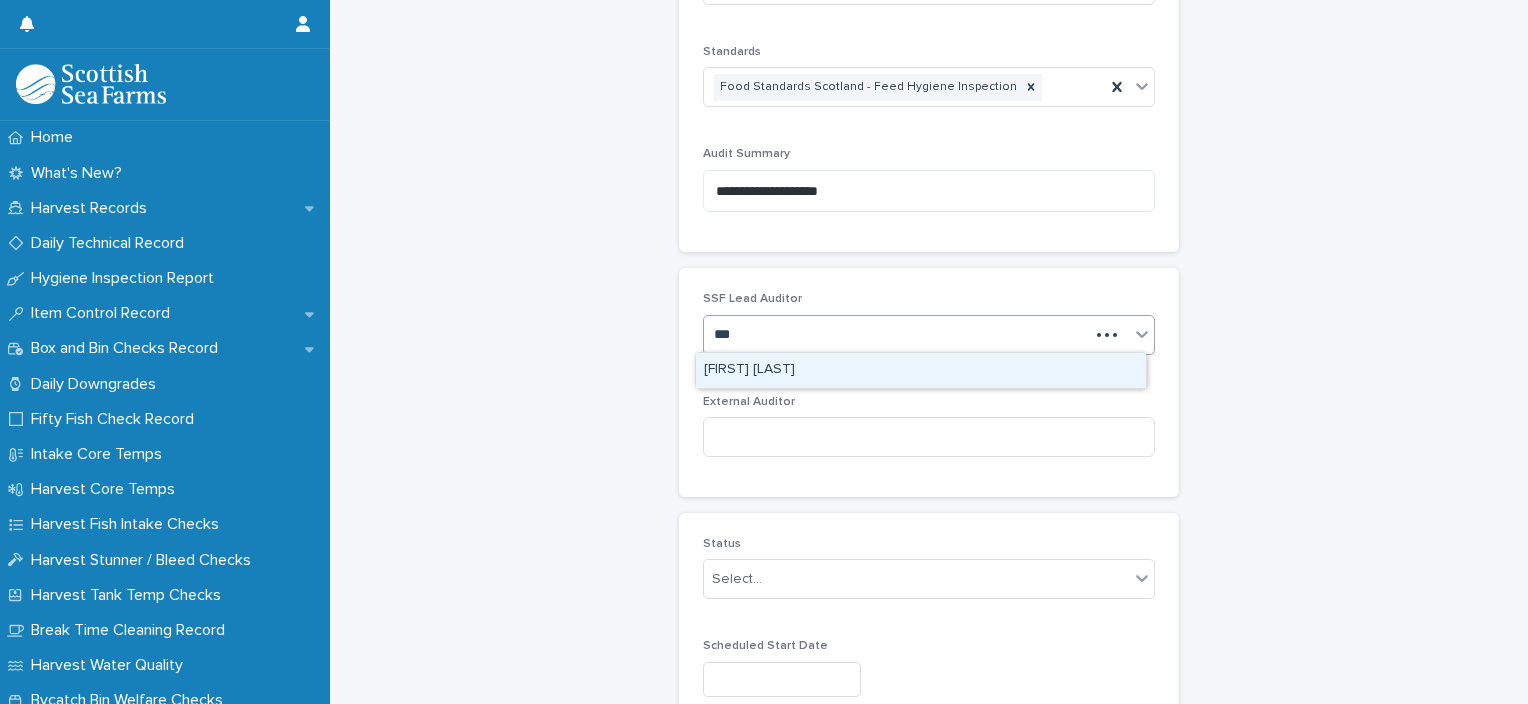 type on "****" 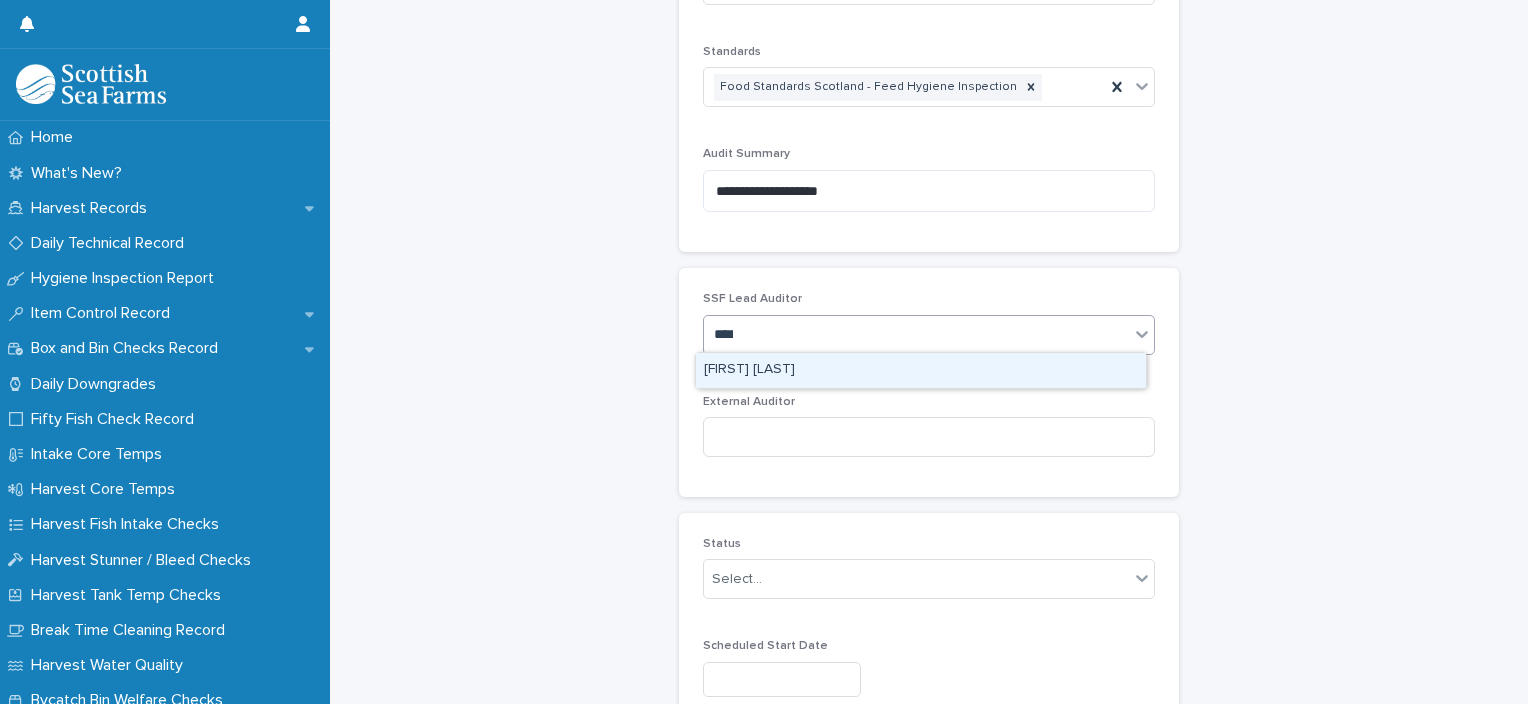 type 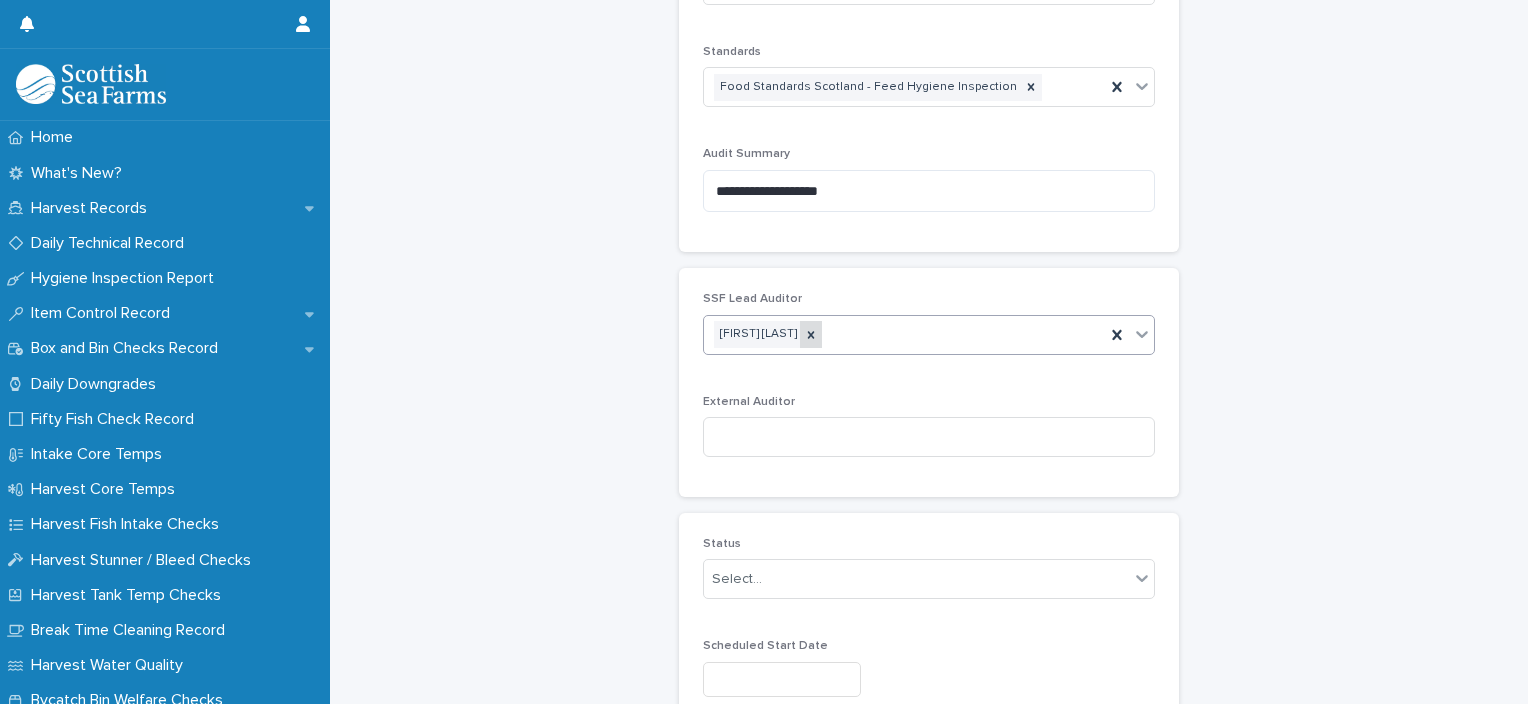 click 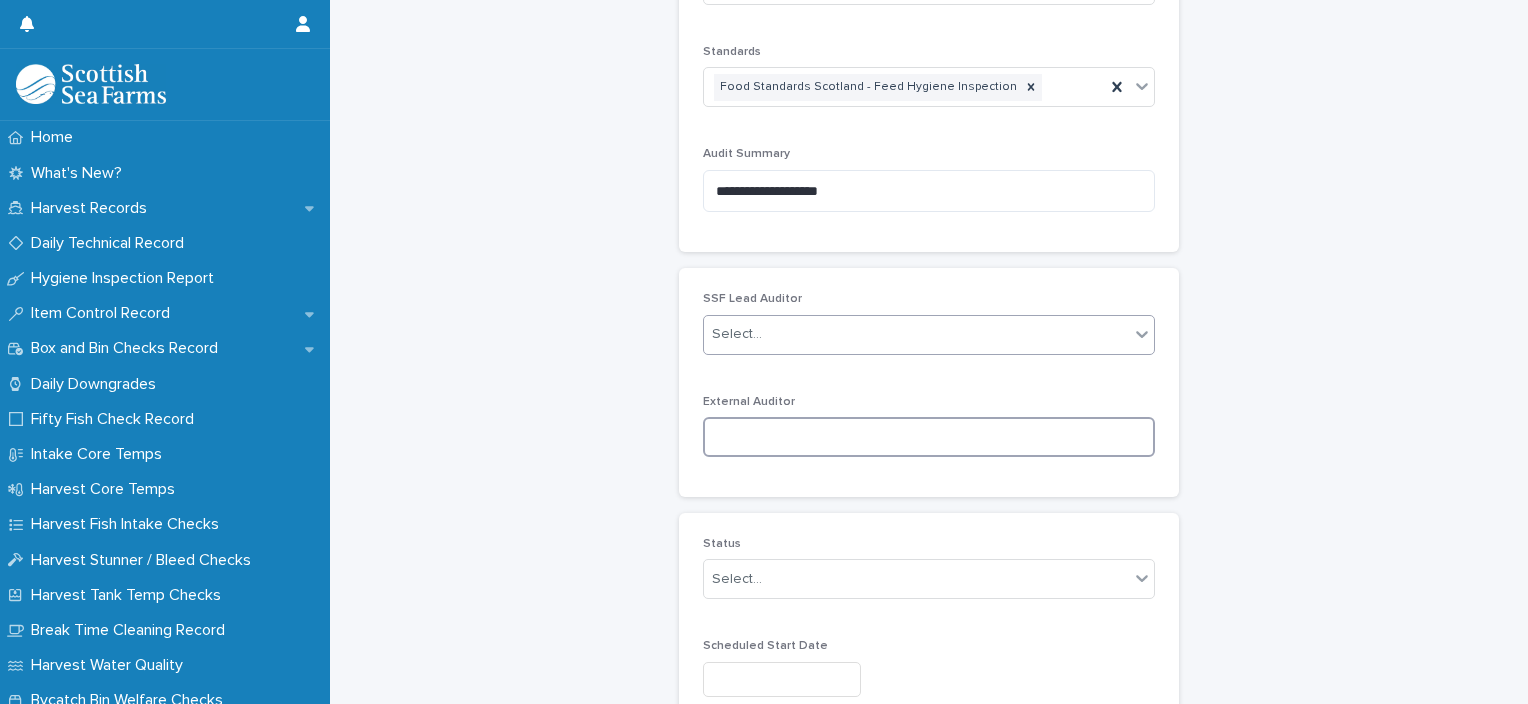 click at bounding box center [929, 437] 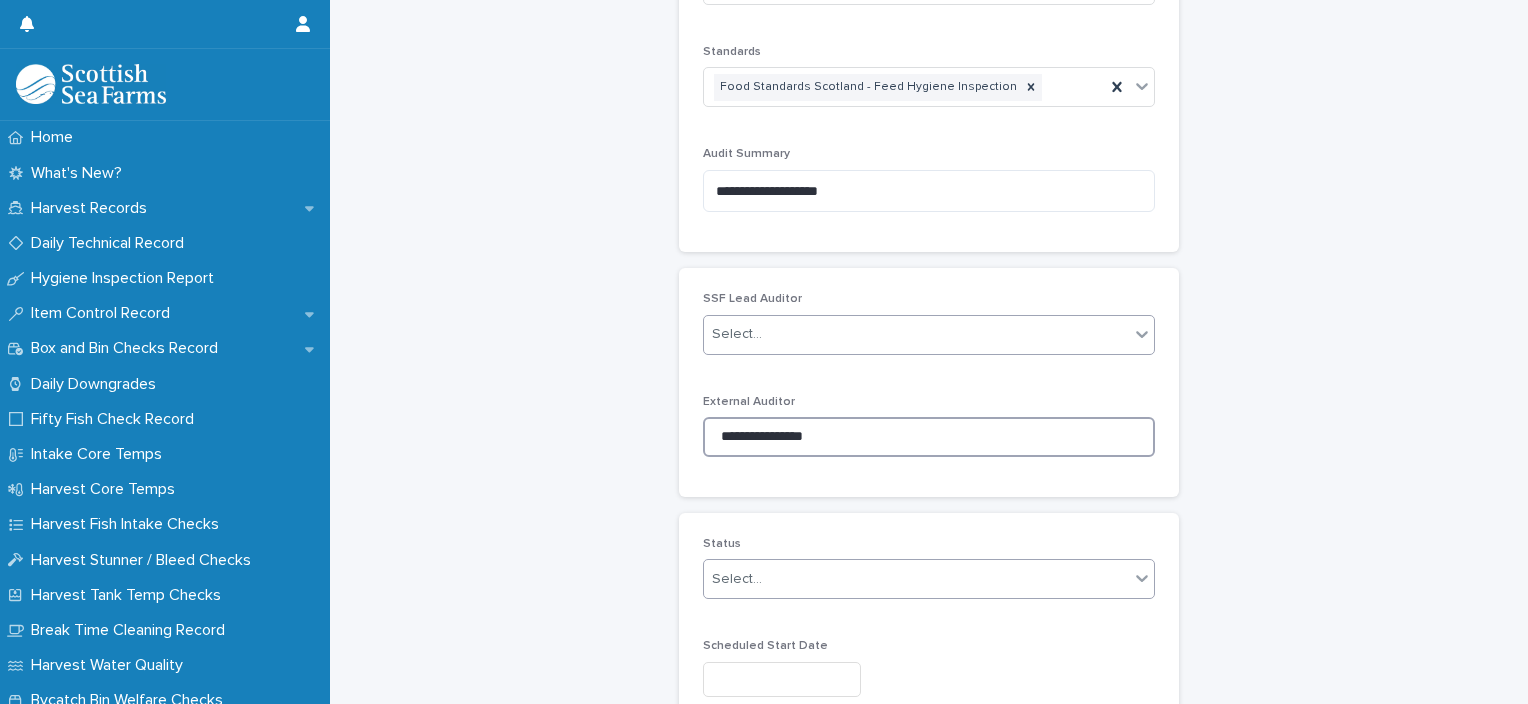type on "**********" 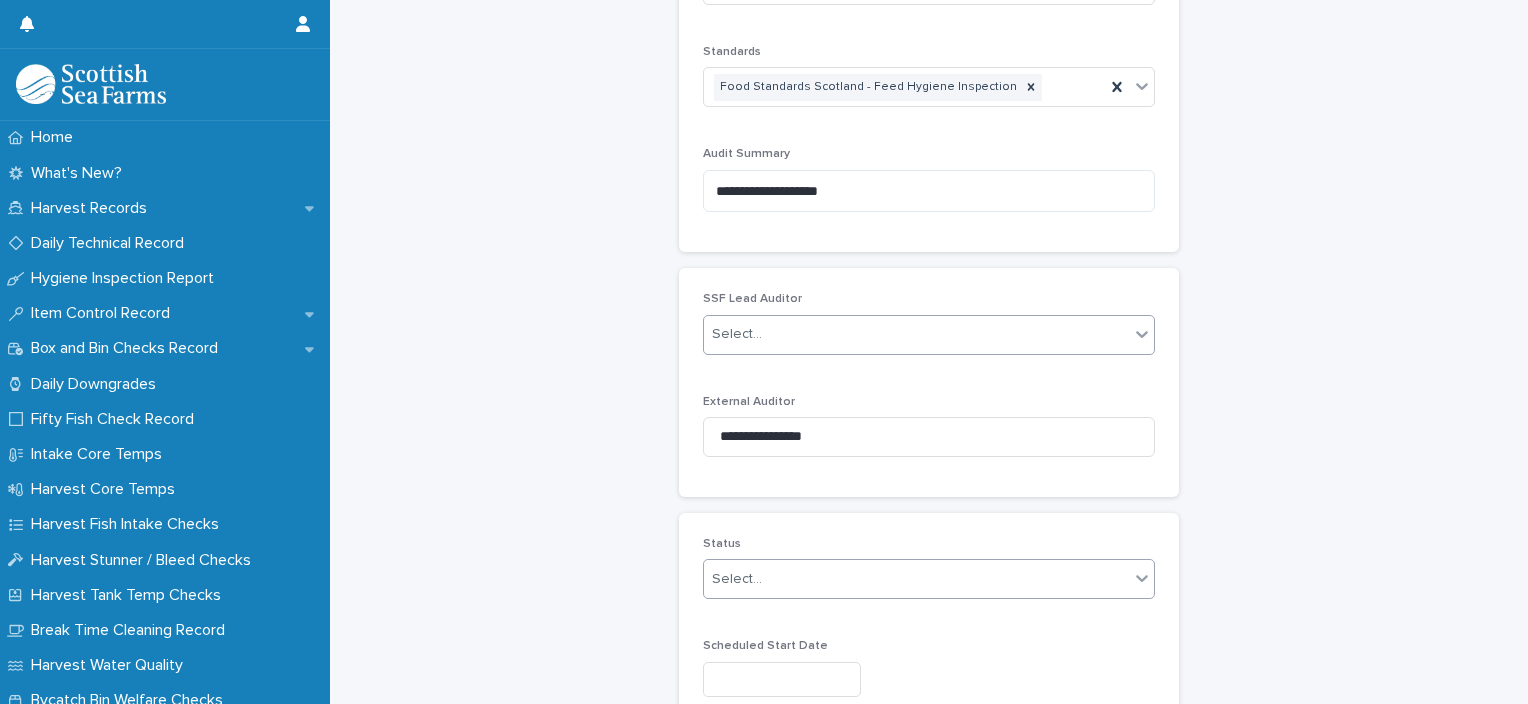 click on "Select..." at bounding box center (916, 579) 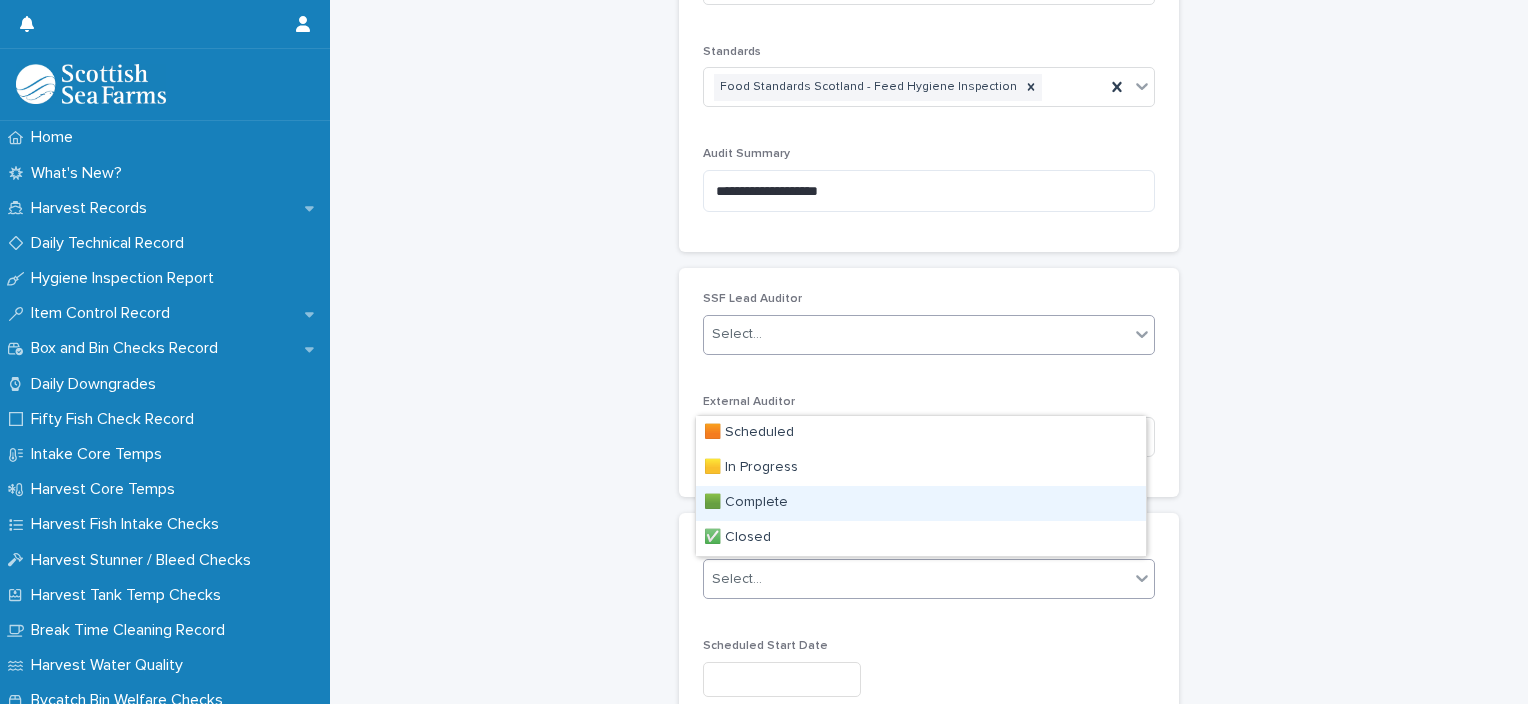 click on "🟩 Complete" at bounding box center (921, 503) 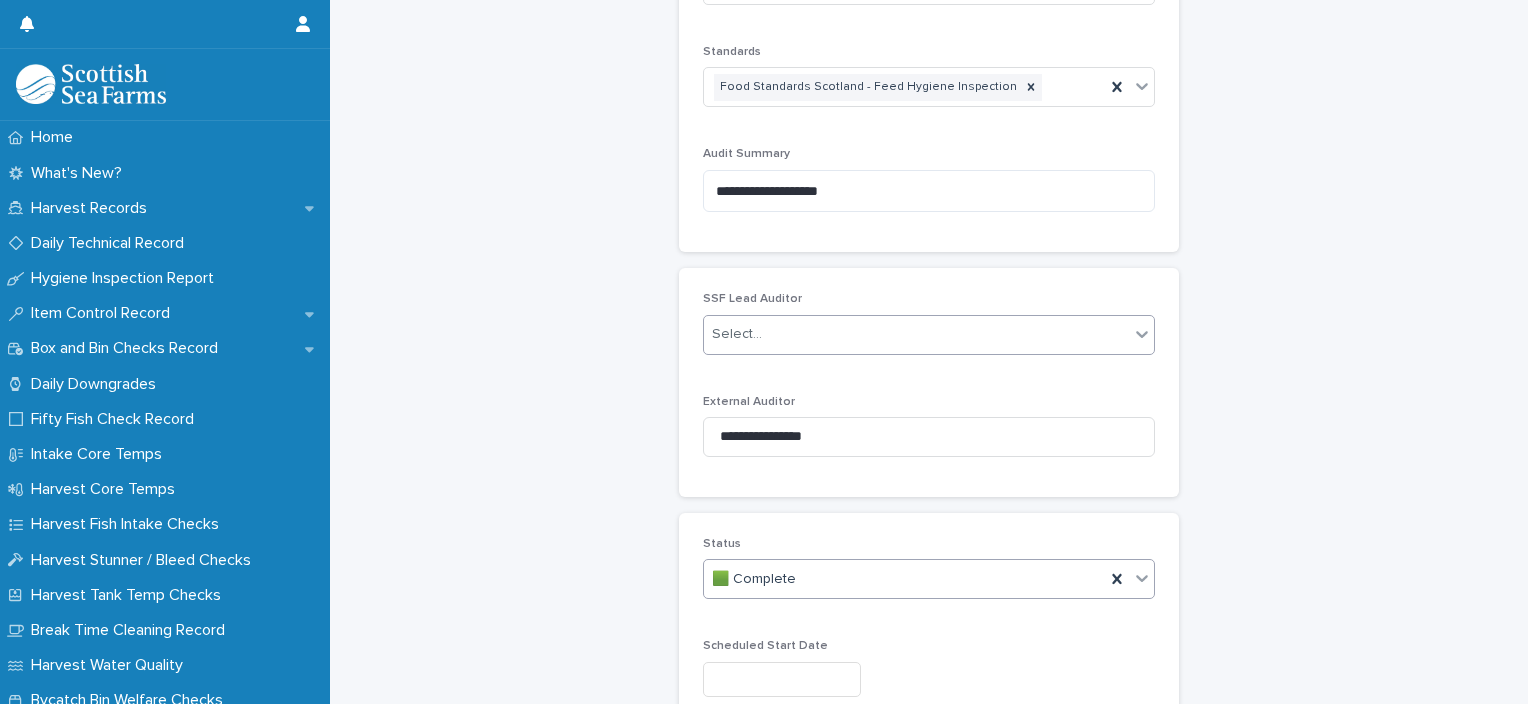click on "🟩 Complete" at bounding box center (904, 579) 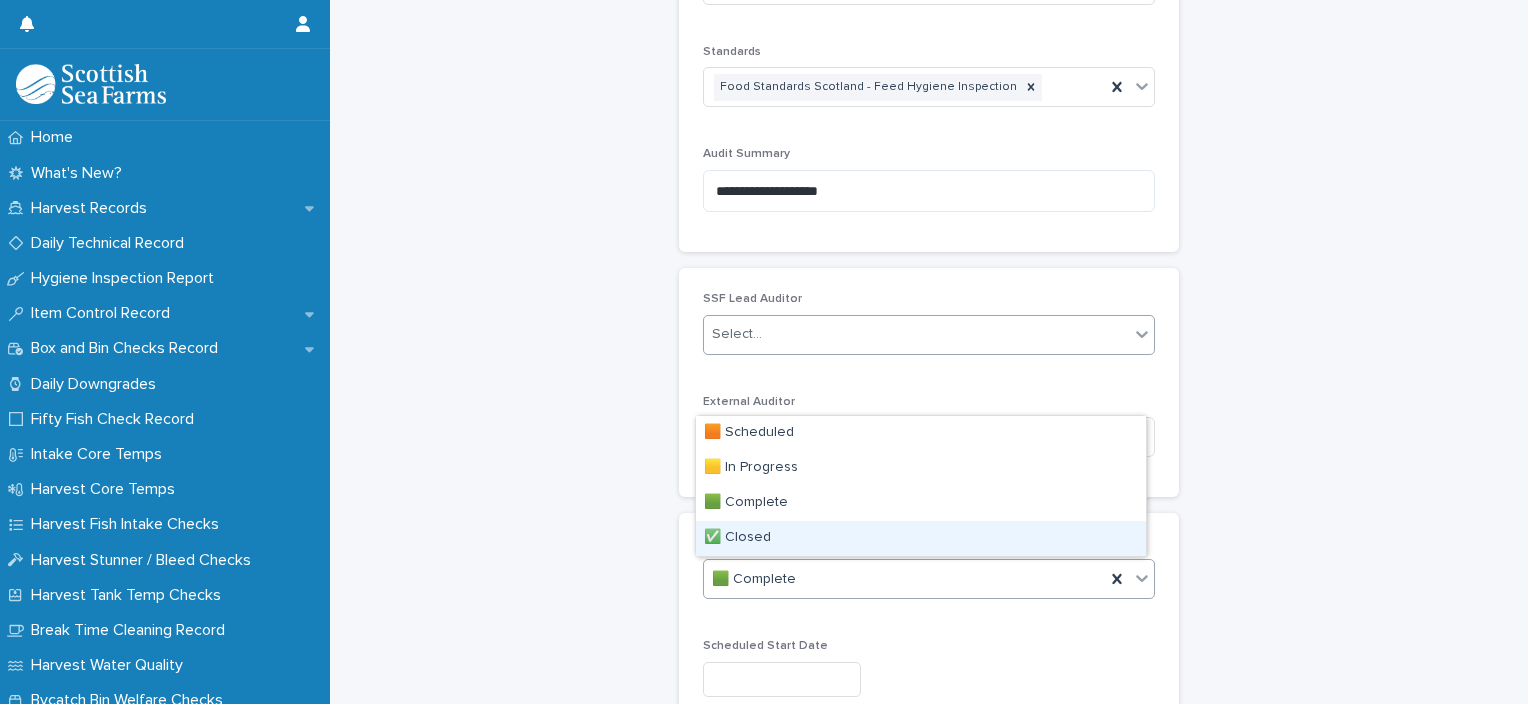 click on "✅ Closed" at bounding box center (921, 538) 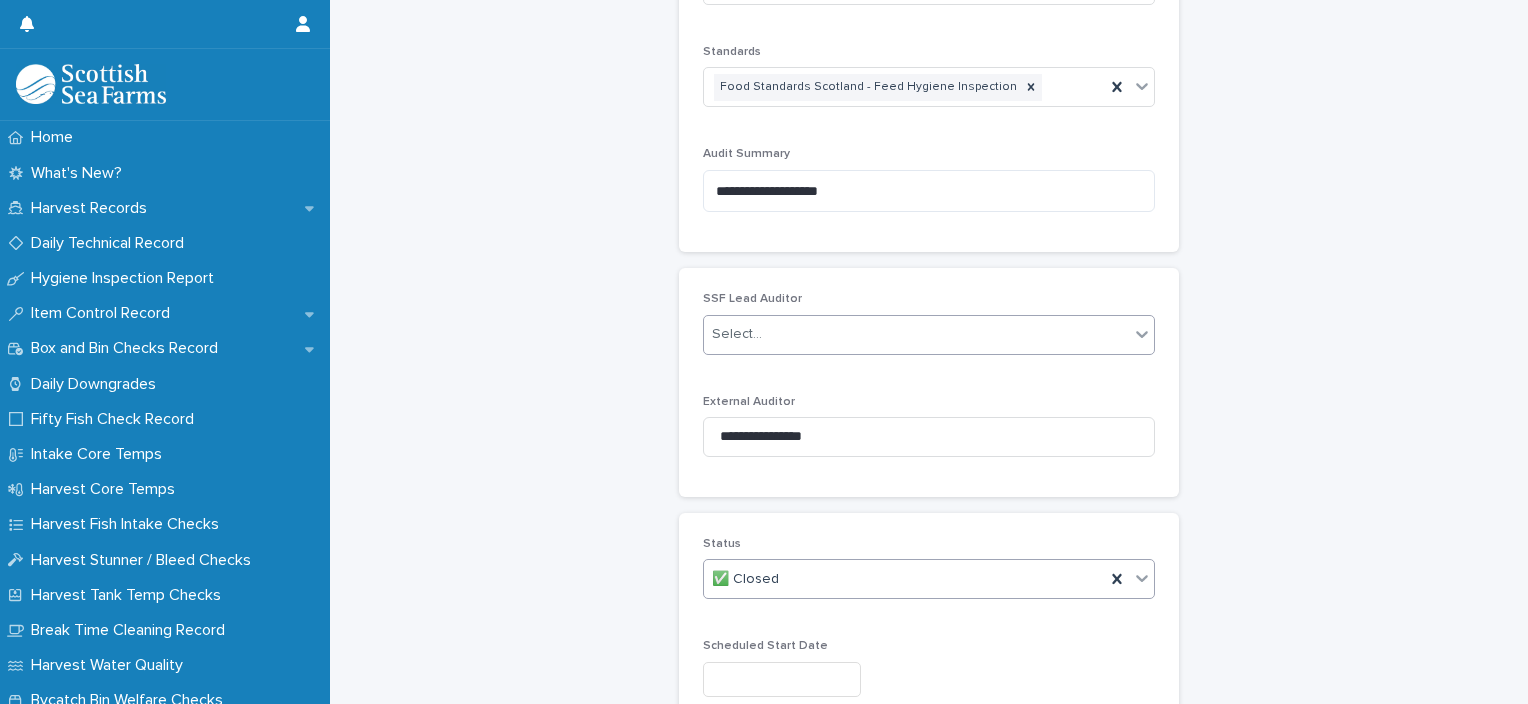 click on "Scheduled Start Date" at bounding box center (929, 675) 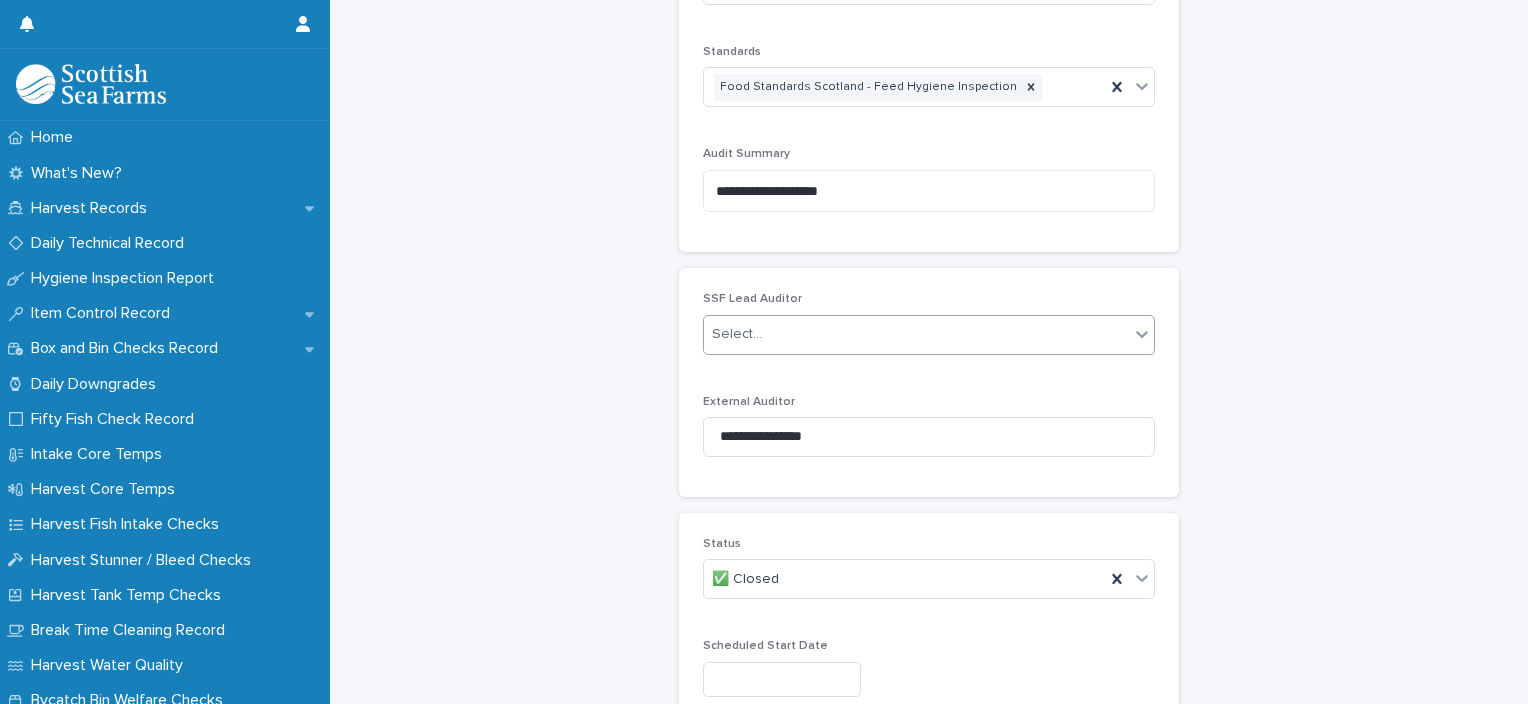 click at bounding box center (782, 679) 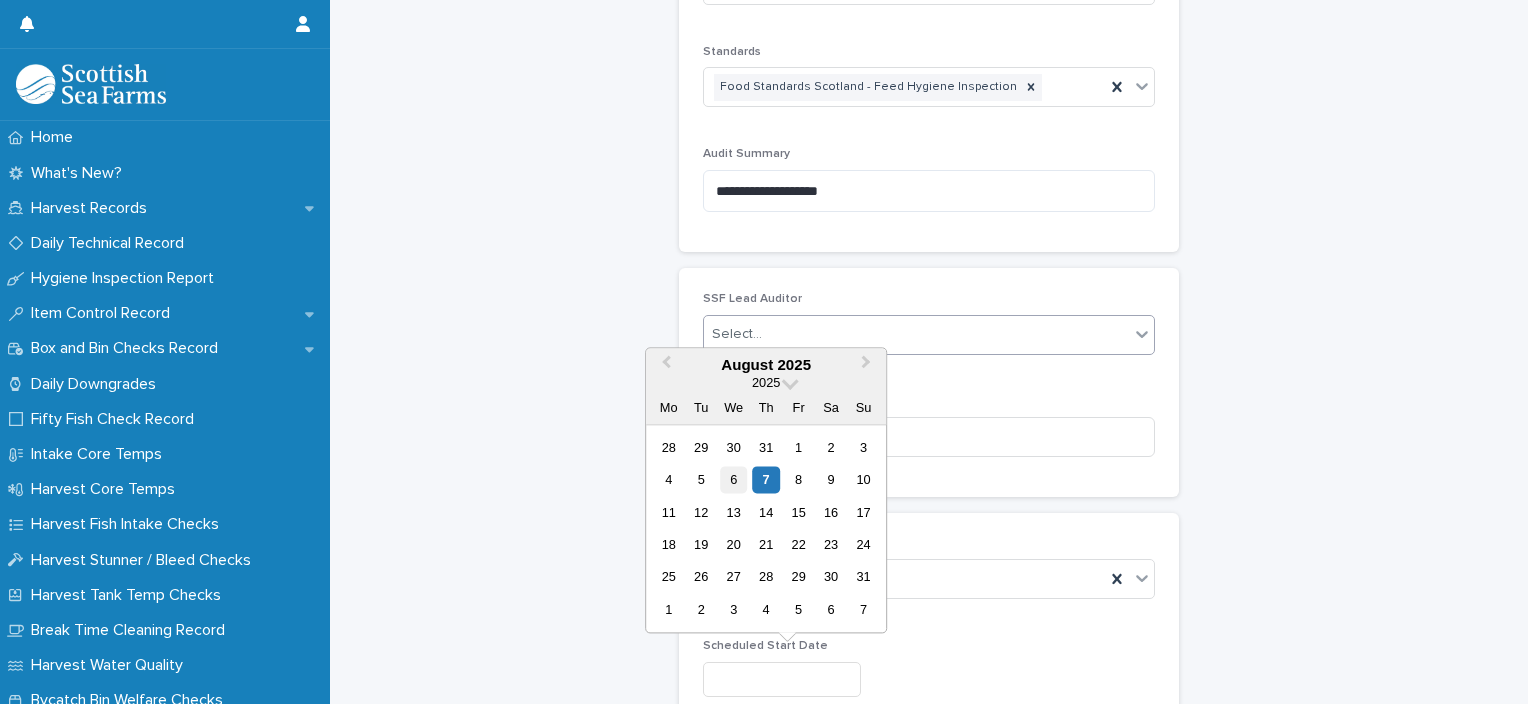 click on "6" at bounding box center (733, 479) 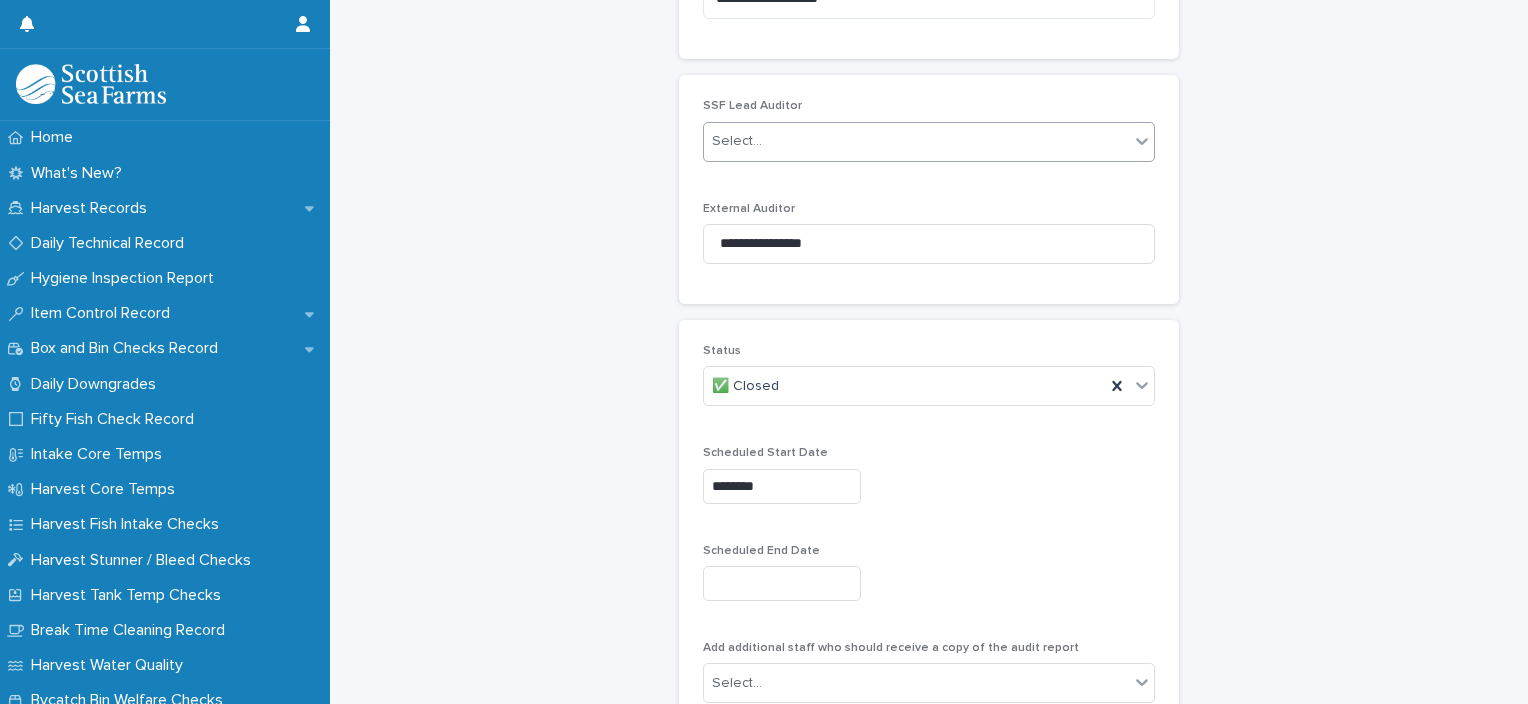 scroll, scrollTop: 601, scrollLeft: 0, axis: vertical 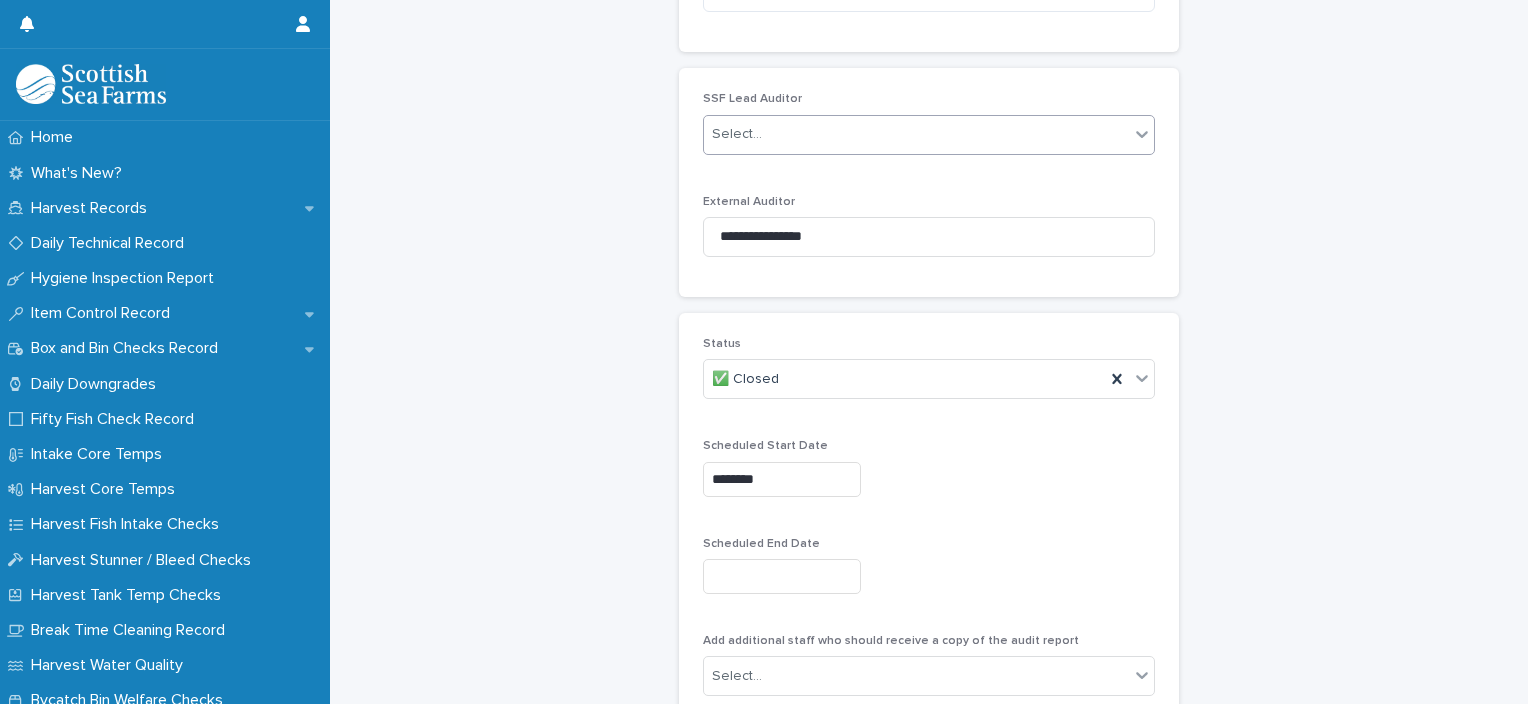 click at bounding box center (782, 576) 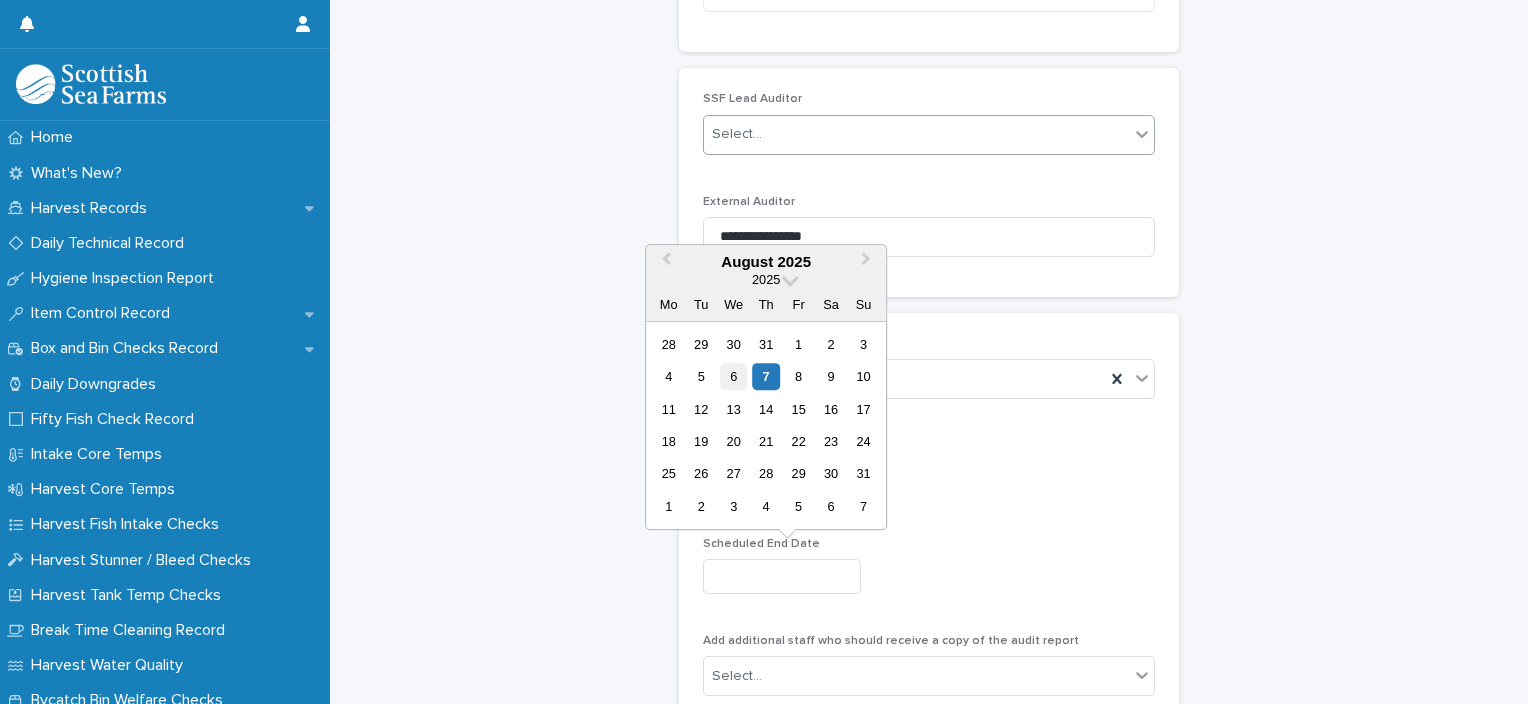 click on "6" at bounding box center [733, 376] 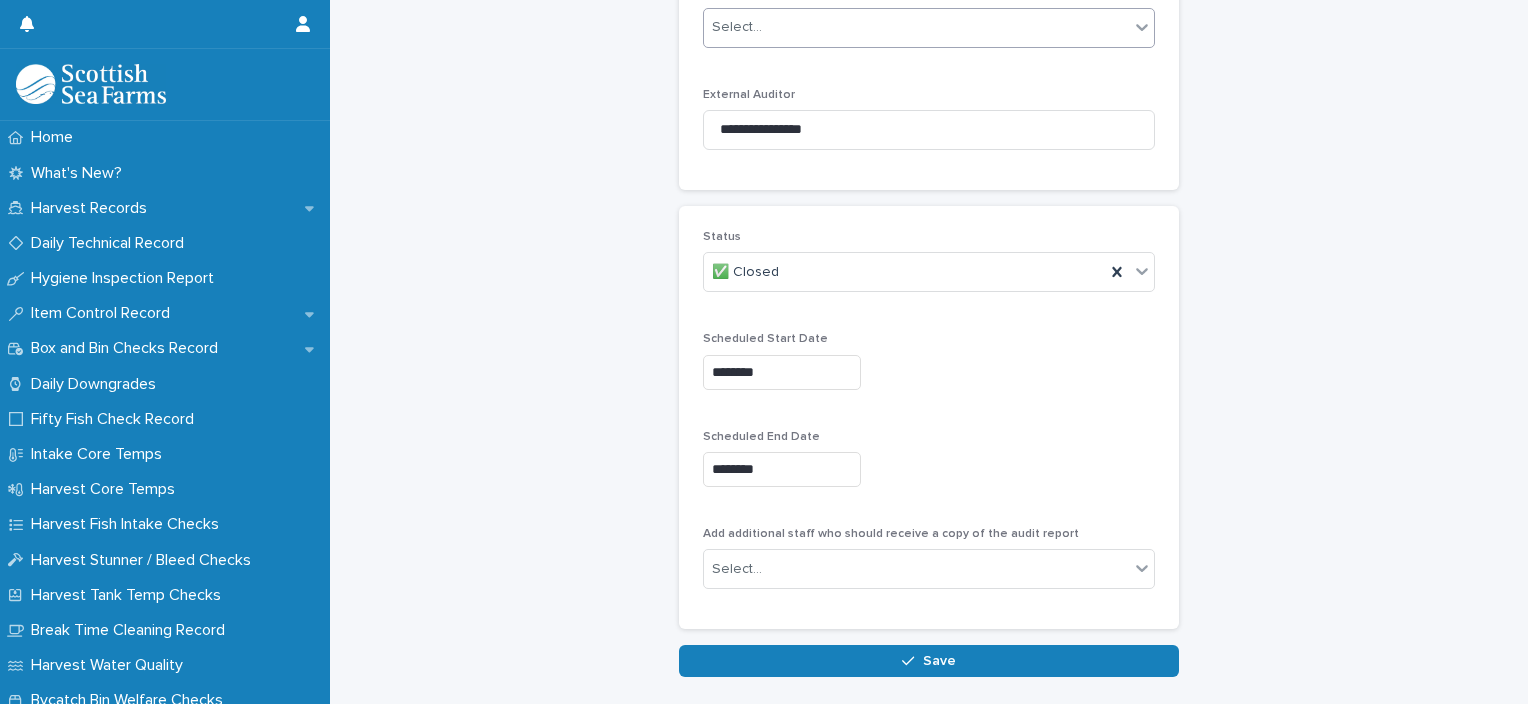 scroll, scrollTop: 792, scrollLeft: 0, axis: vertical 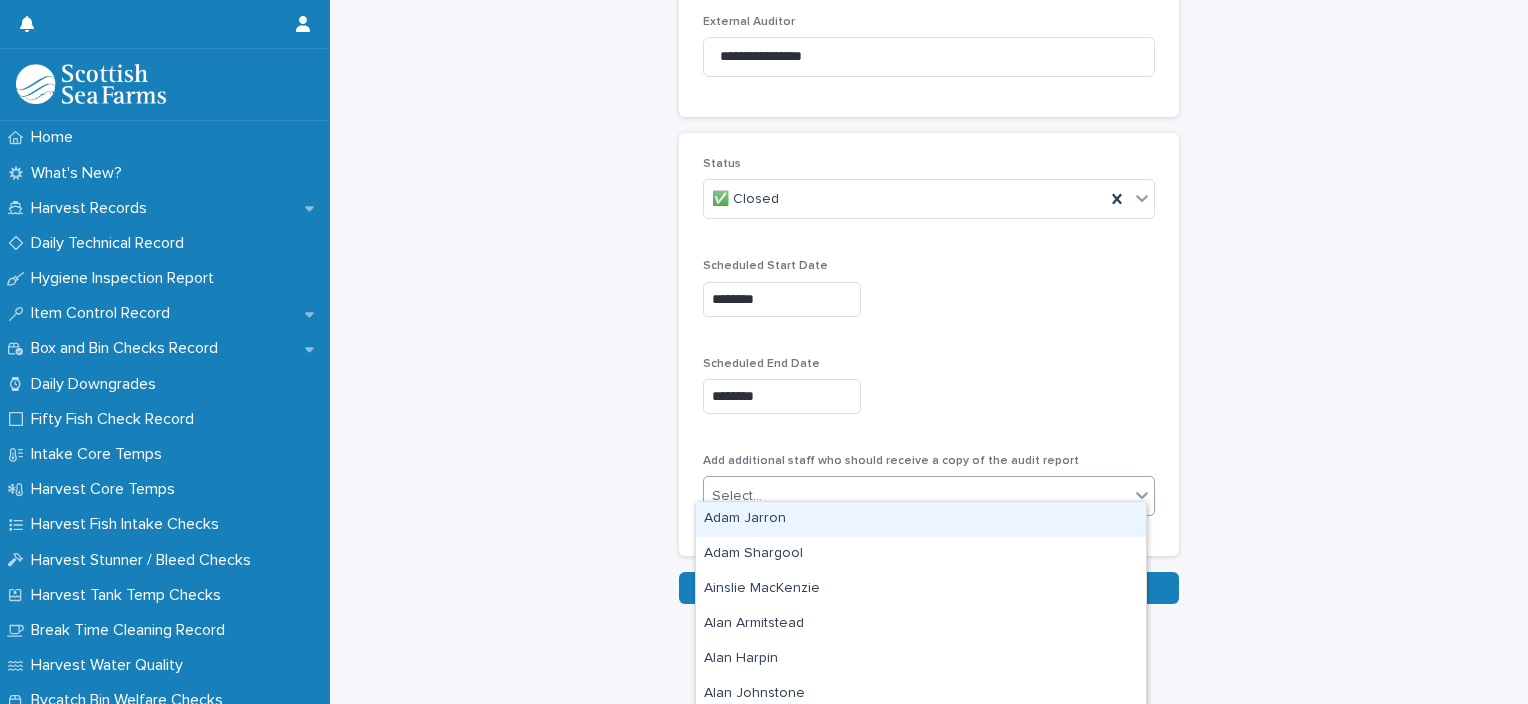 click on "Select..." at bounding box center (916, 496) 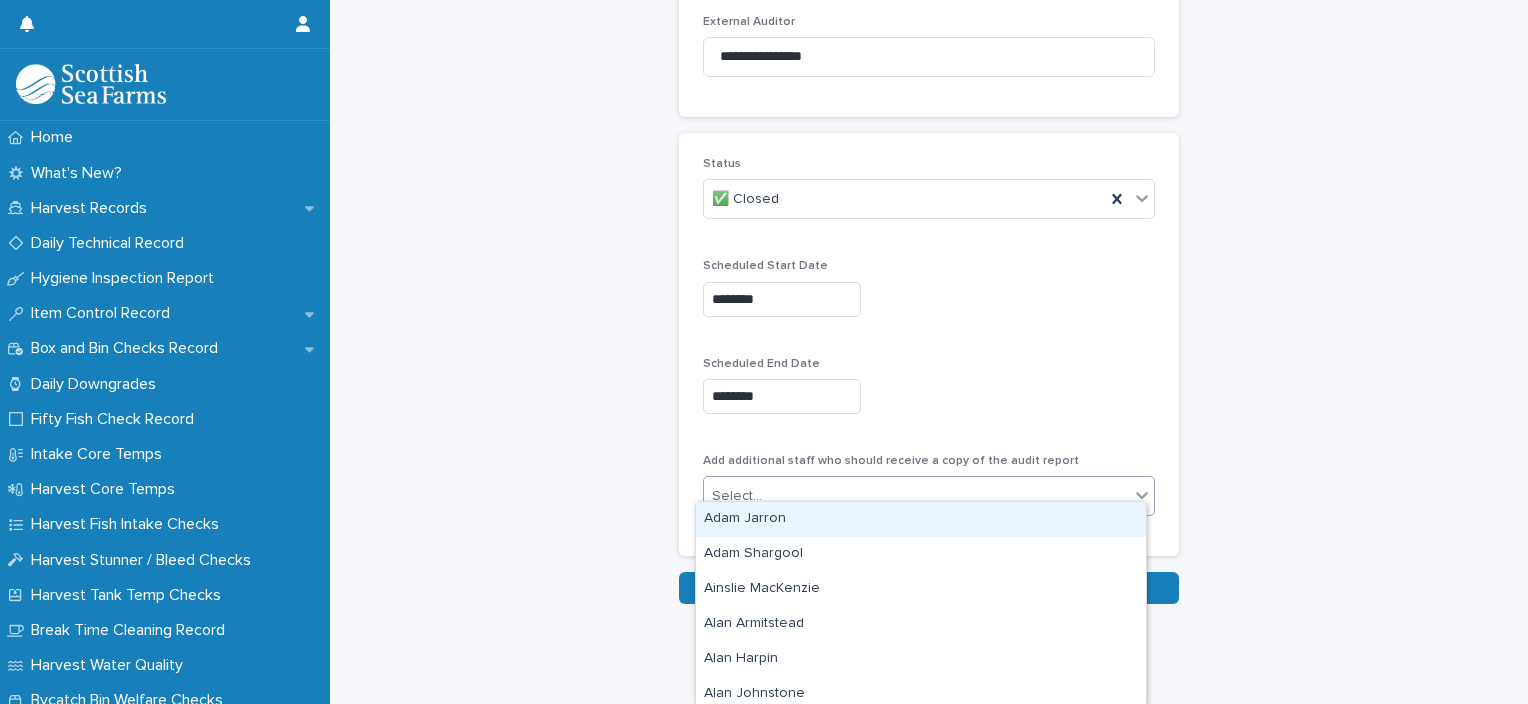click on "**********" at bounding box center [929, -88] 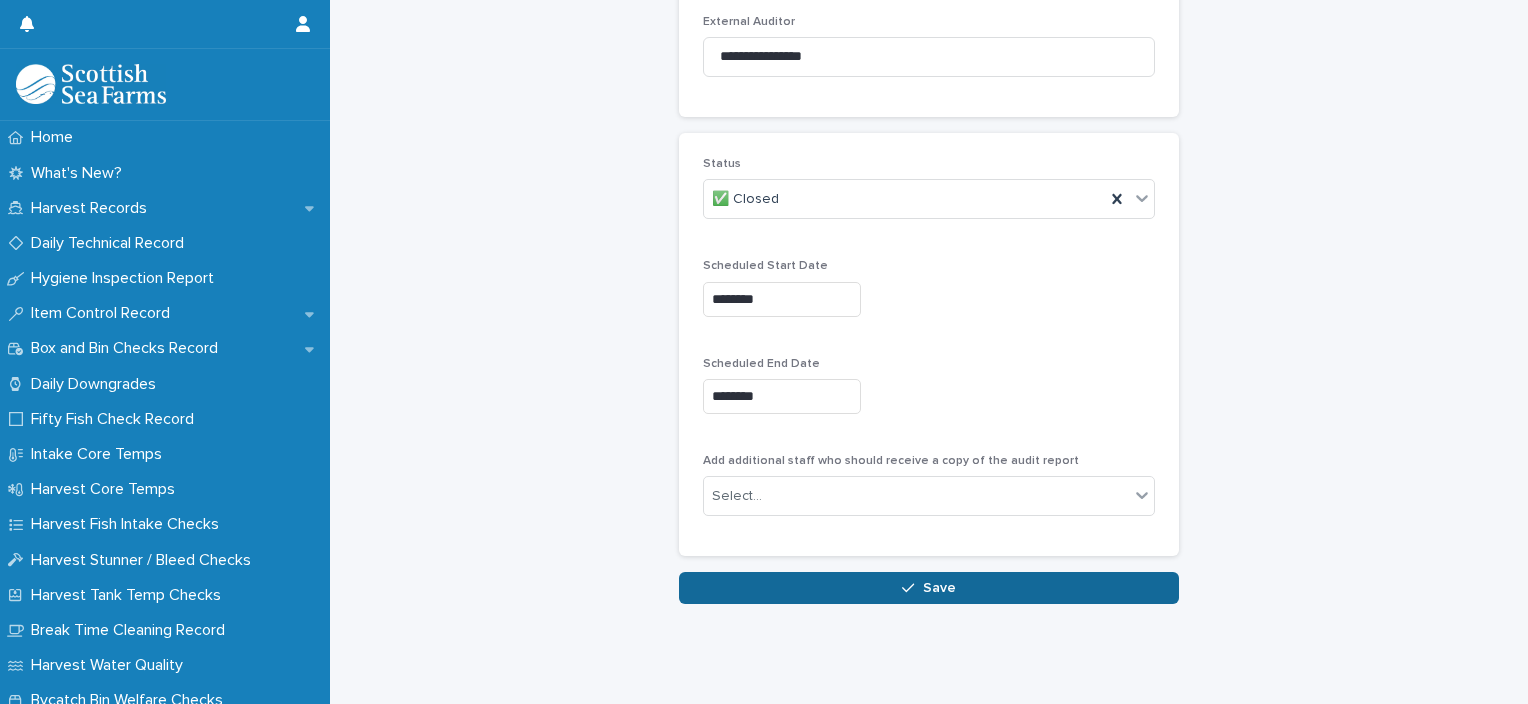 click on "Save" at bounding box center [929, 588] 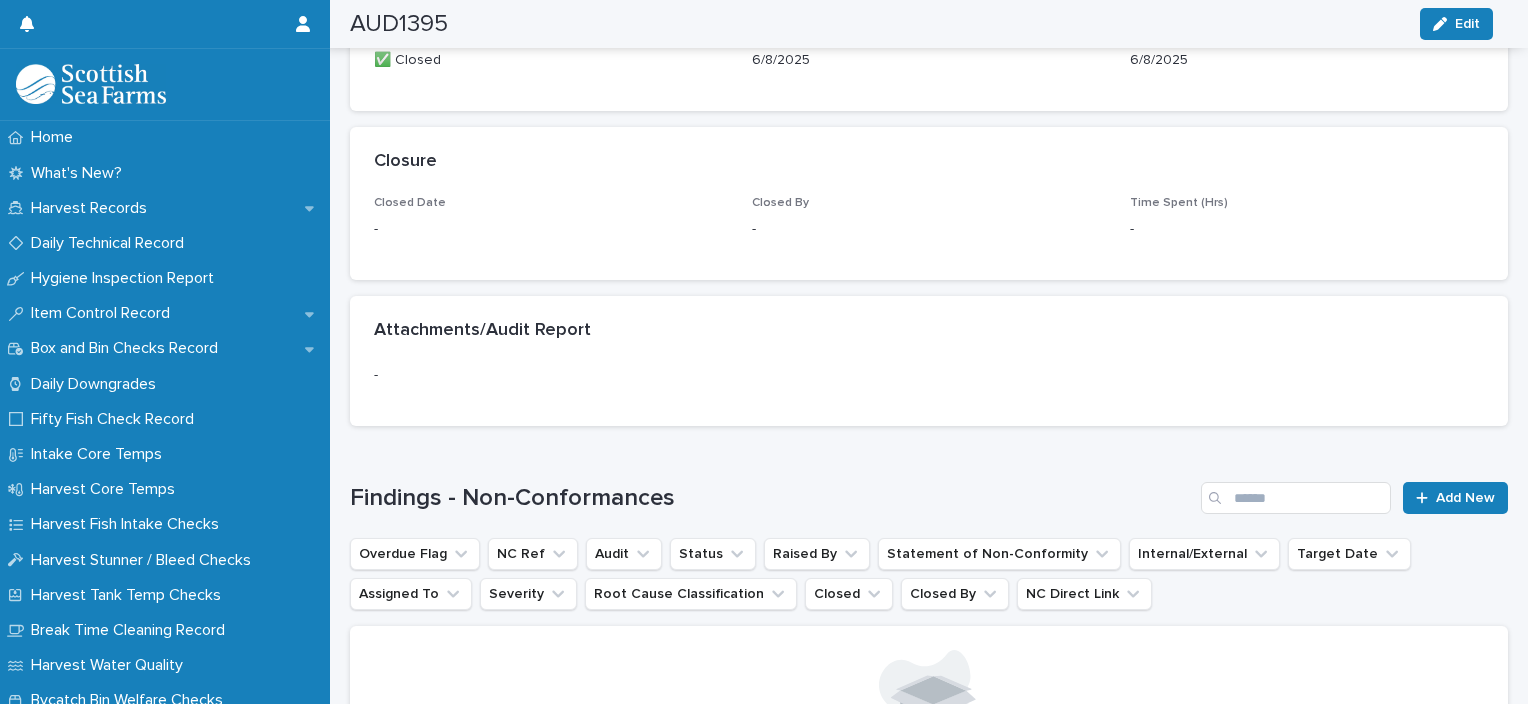 scroll, scrollTop: 1271, scrollLeft: 0, axis: vertical 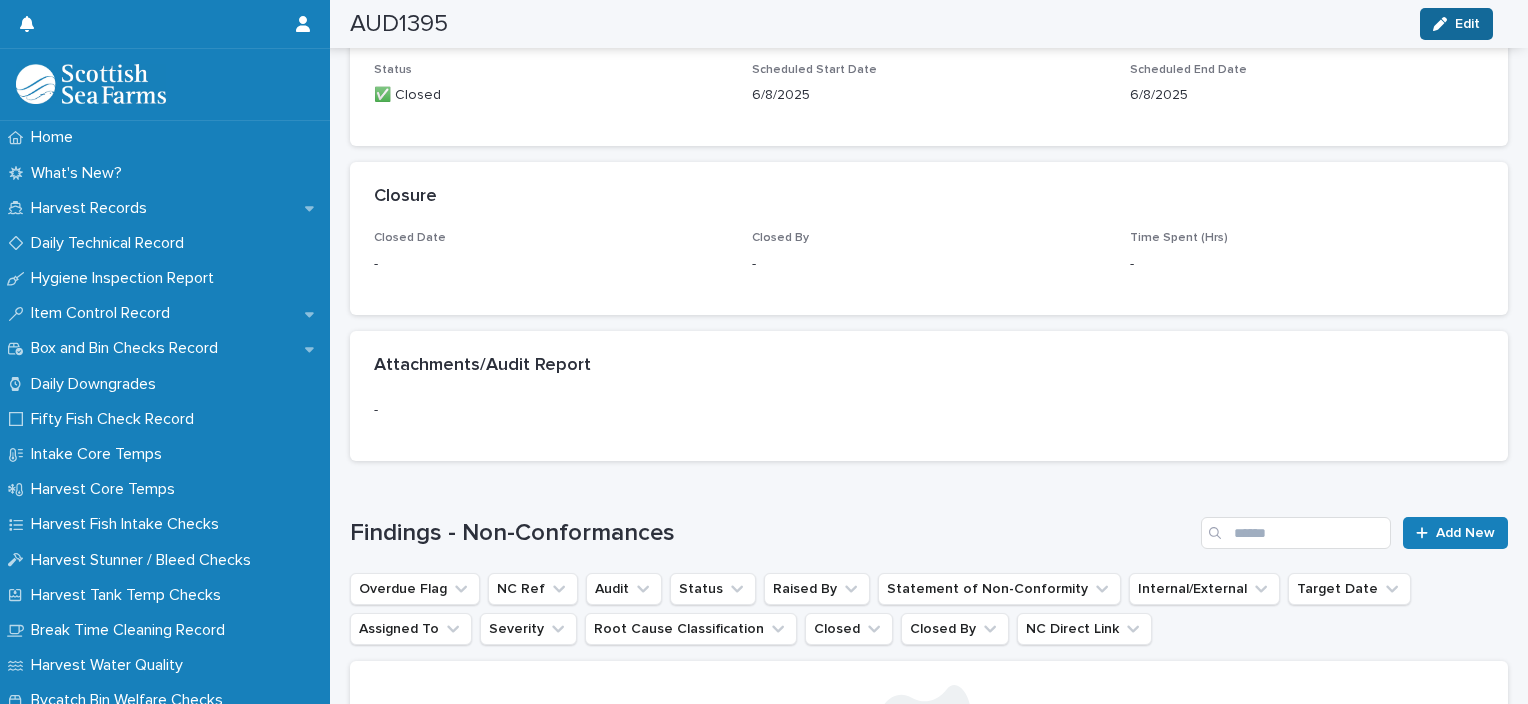 click on "Edit" at bounding box center [1467, 24] 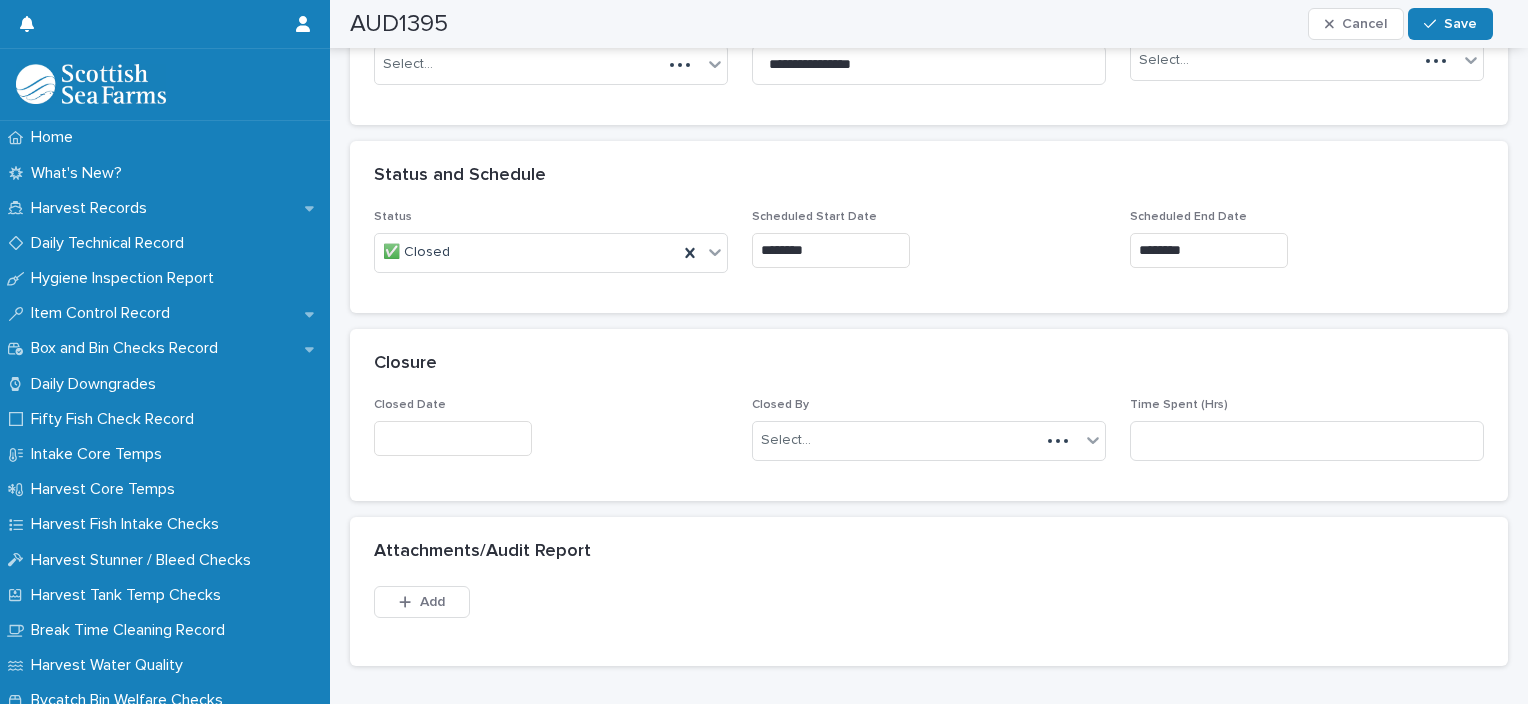 scroll, scrollTop: 1372, scrollLeft: 0, axis: vertical 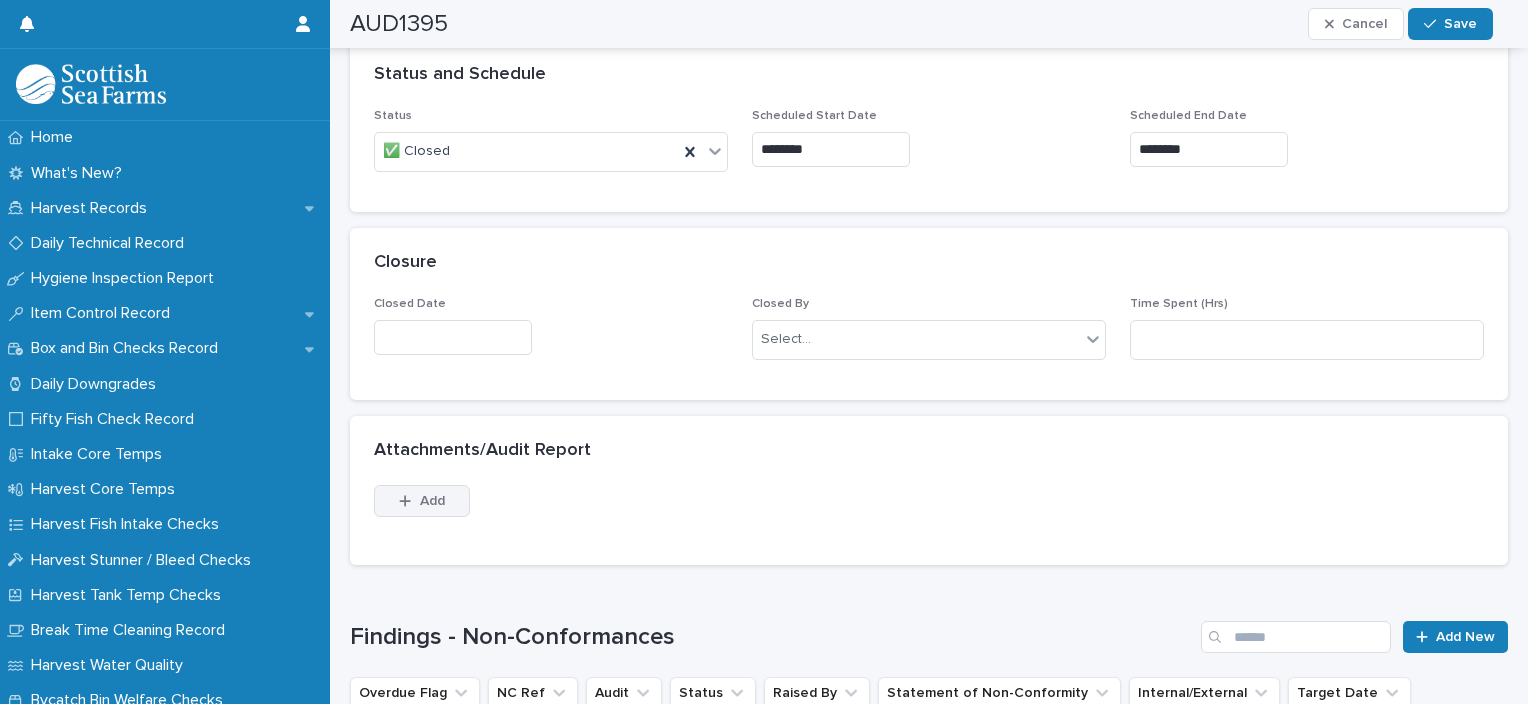click on "Add" at bounding box center (432, 501) 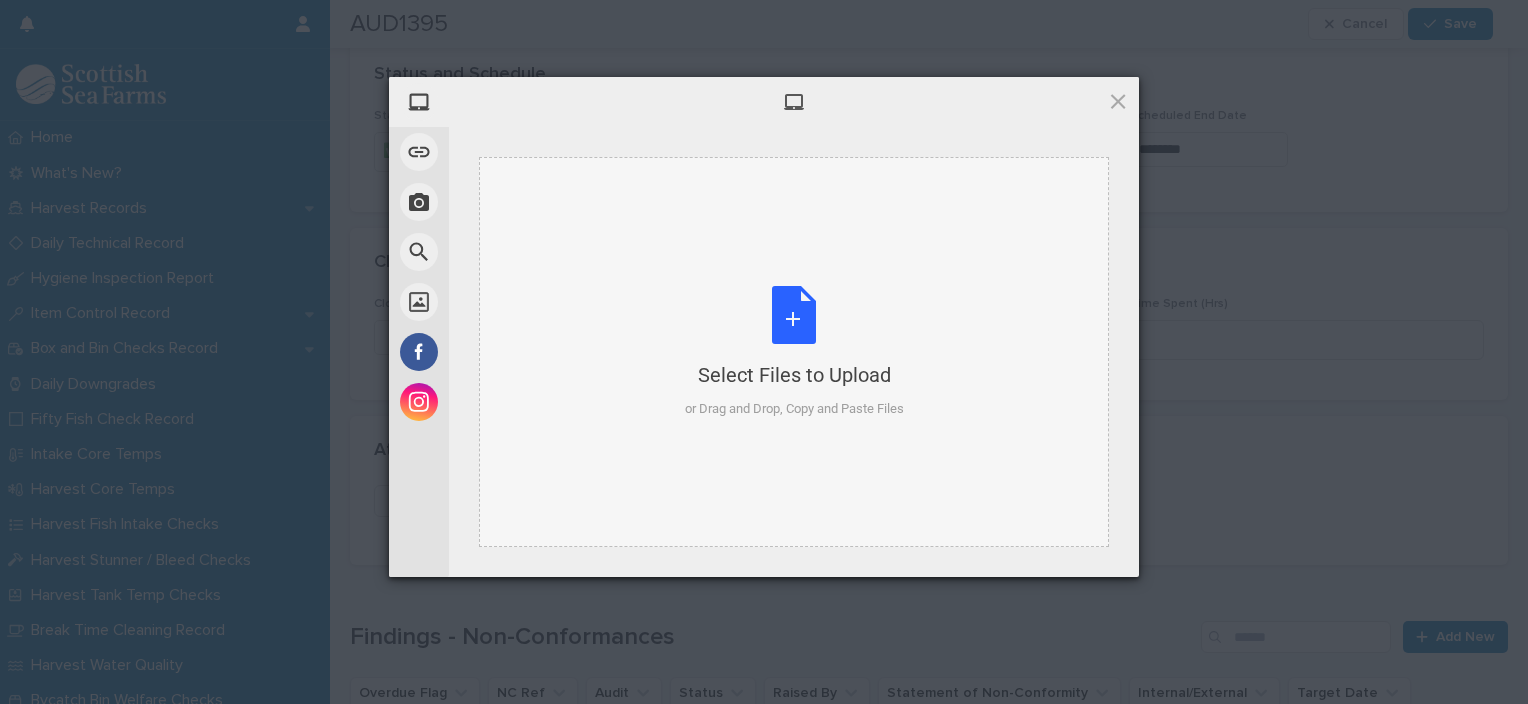 click on "Select Files to Upload" at bounding box center (794, 375) 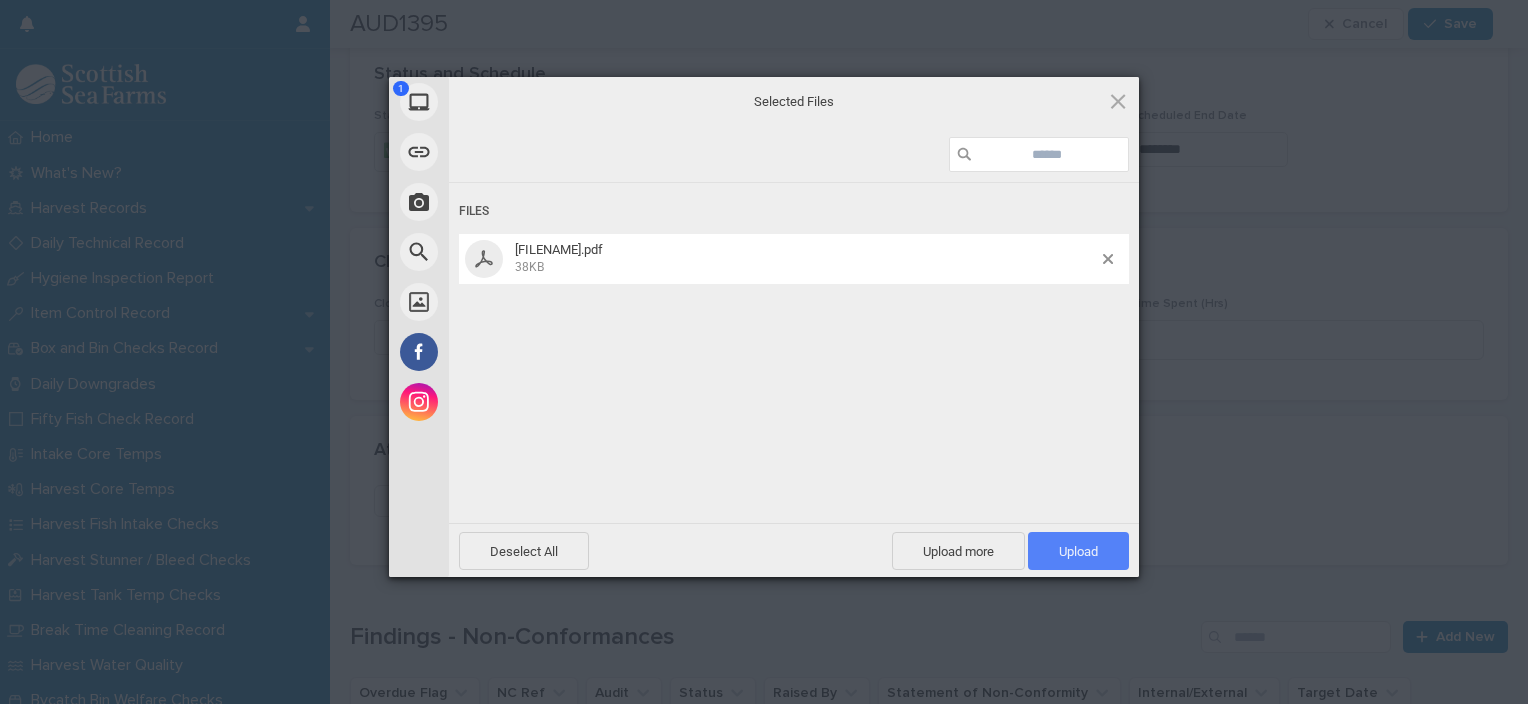 click on "Upload
1" at bounding box center [1078, 551] 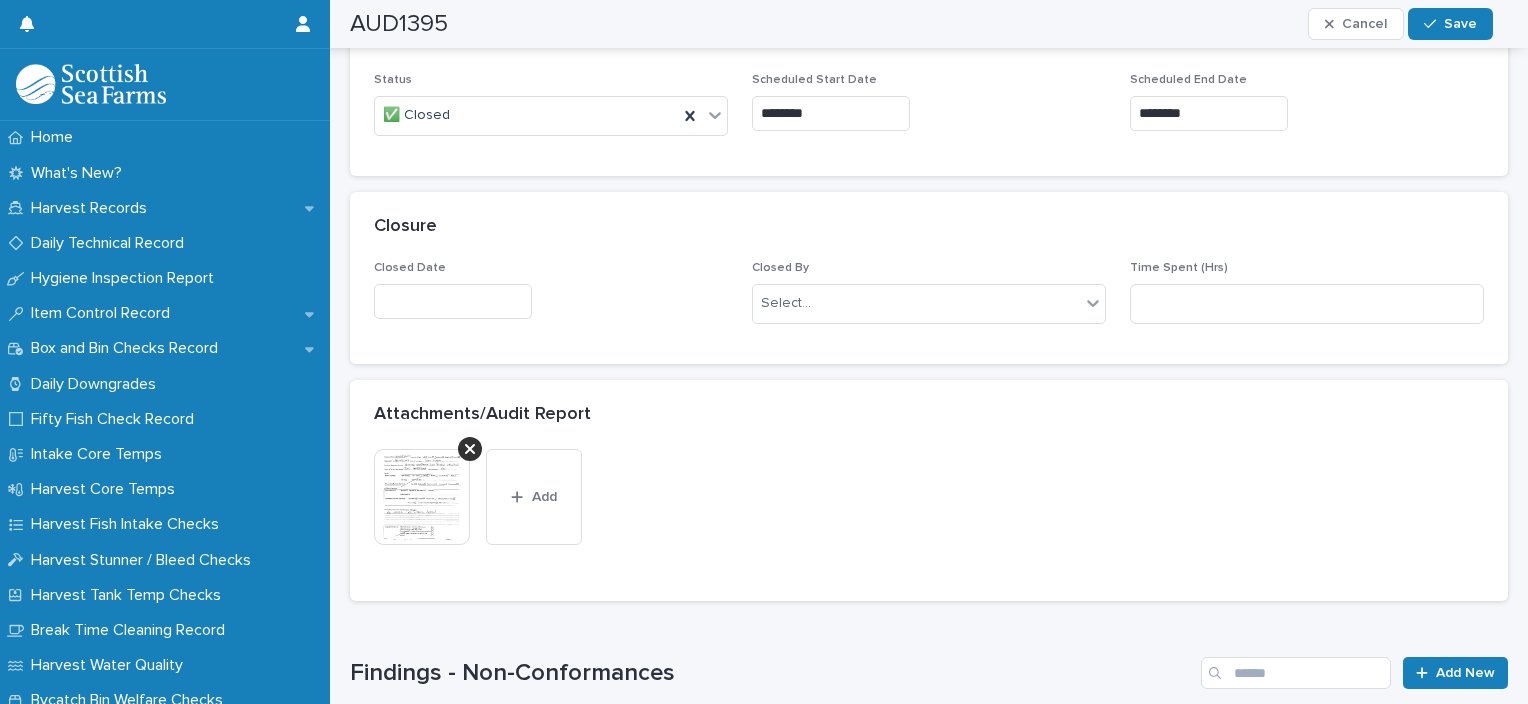 scroll, scrollTop: 1508, scrollLeft: 0, axis: vertical 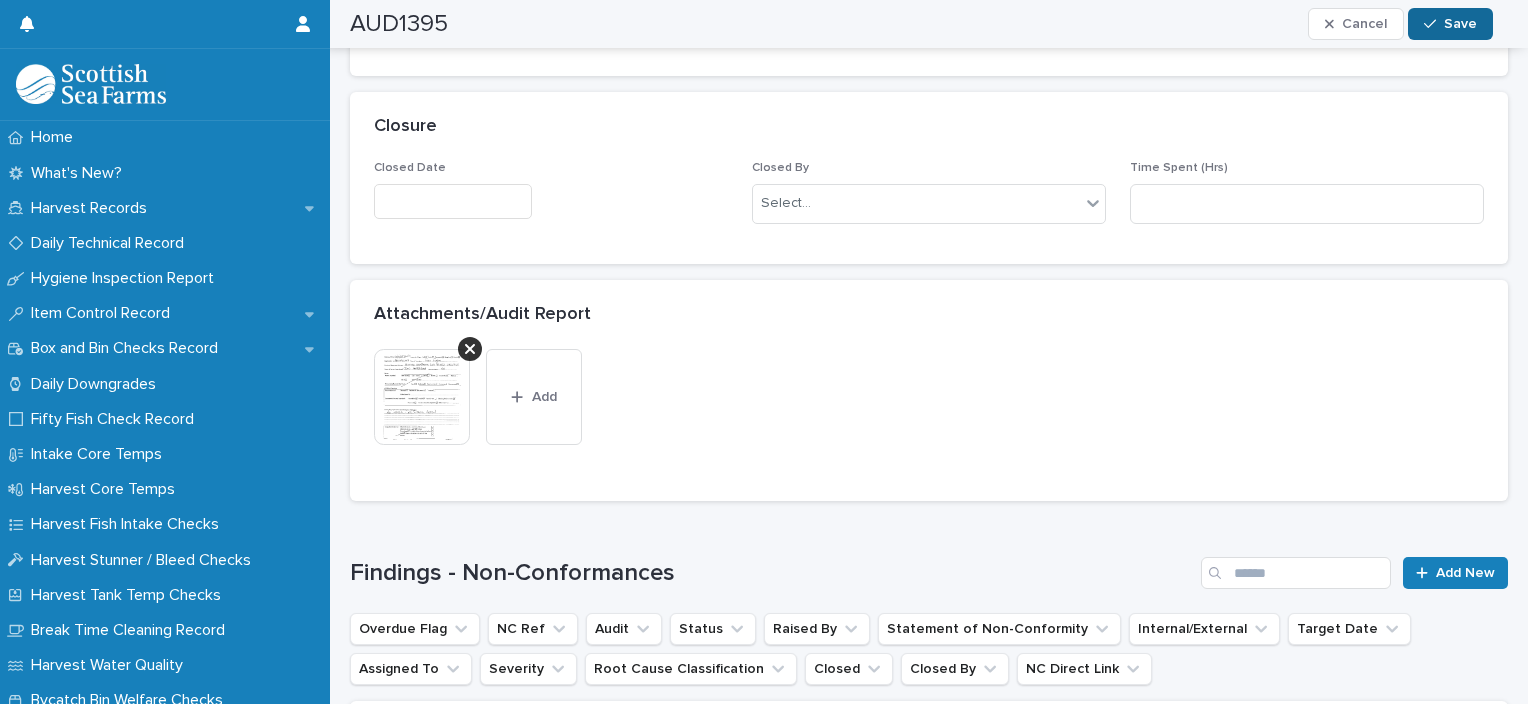click on "Save" at bounding box center (1460, 24) 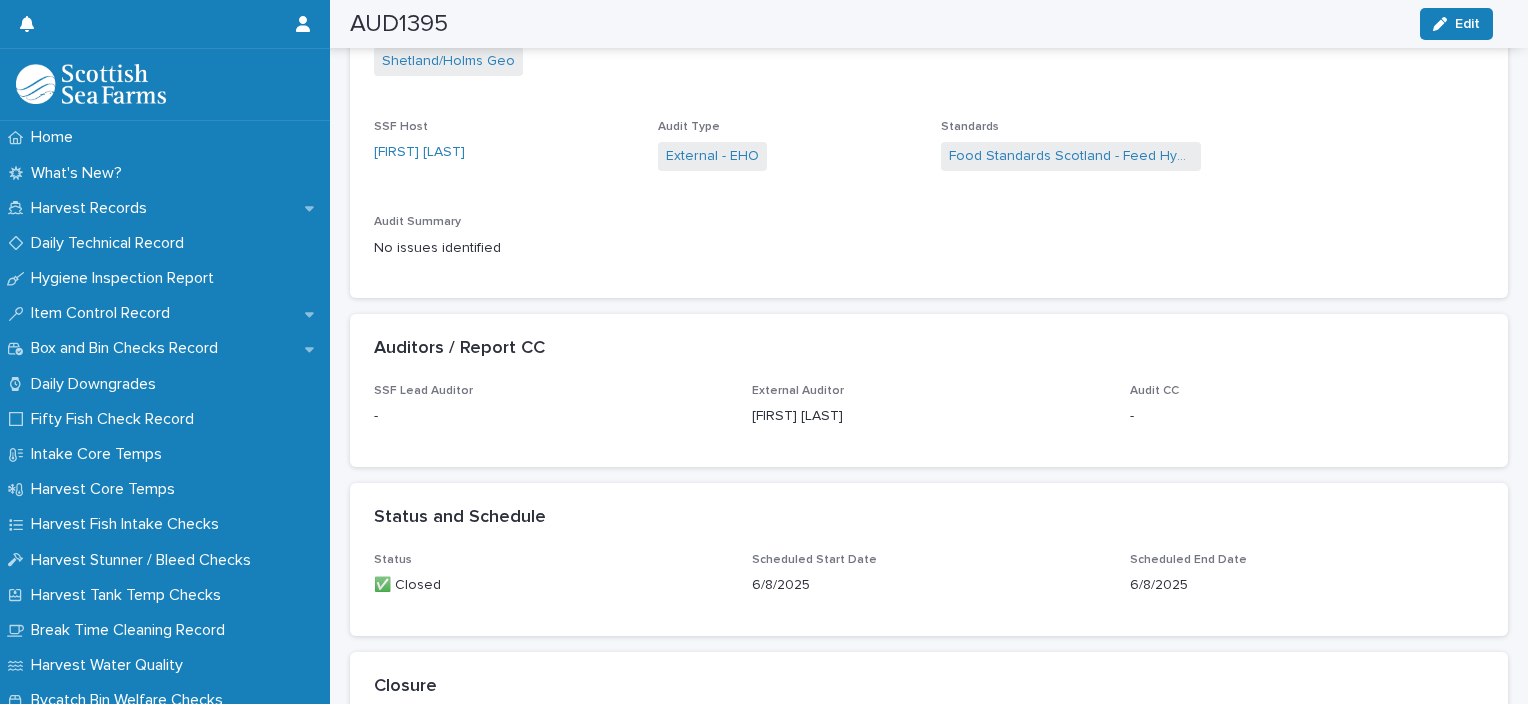 scroll, scrollTop: 800, scrollLeft: 0, axis: vertical 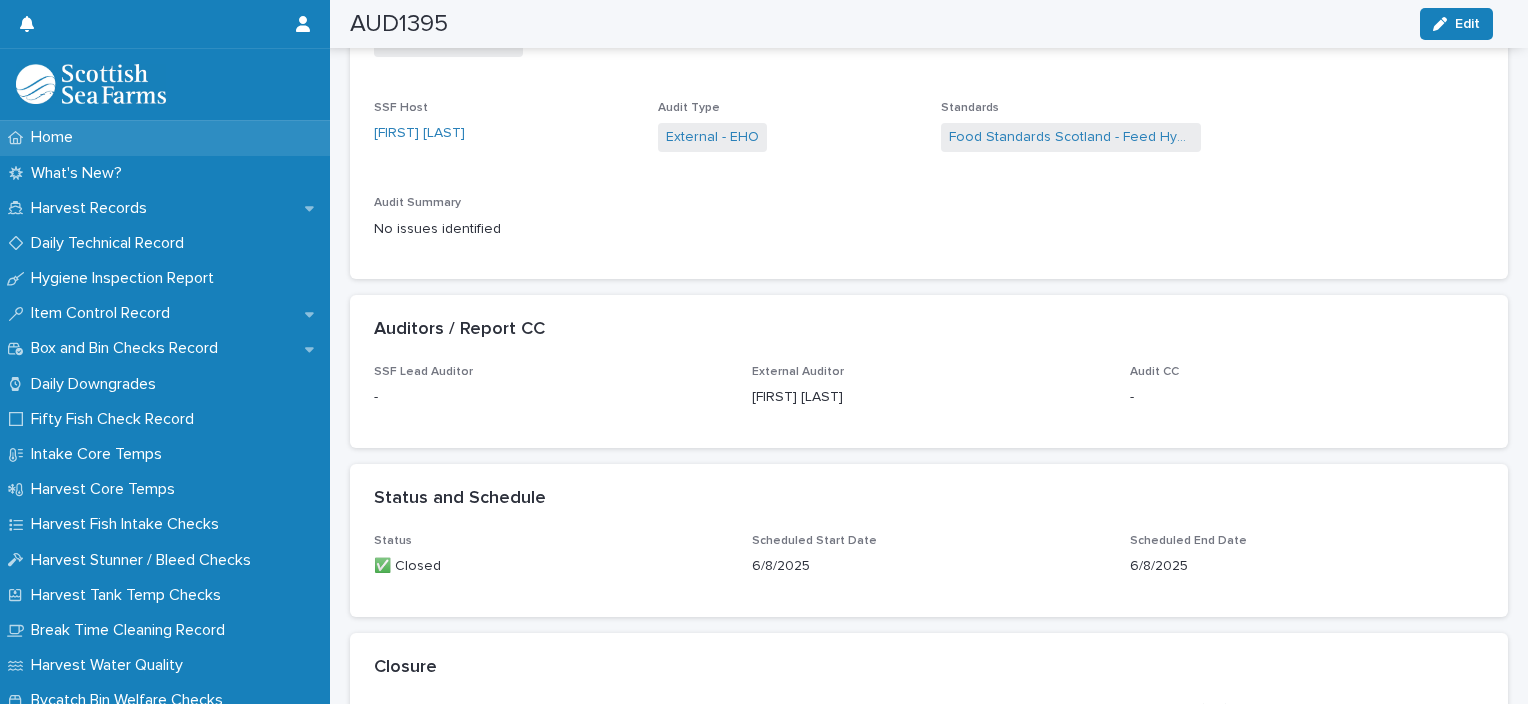 click on "Home" at bounding box center [165, 137] 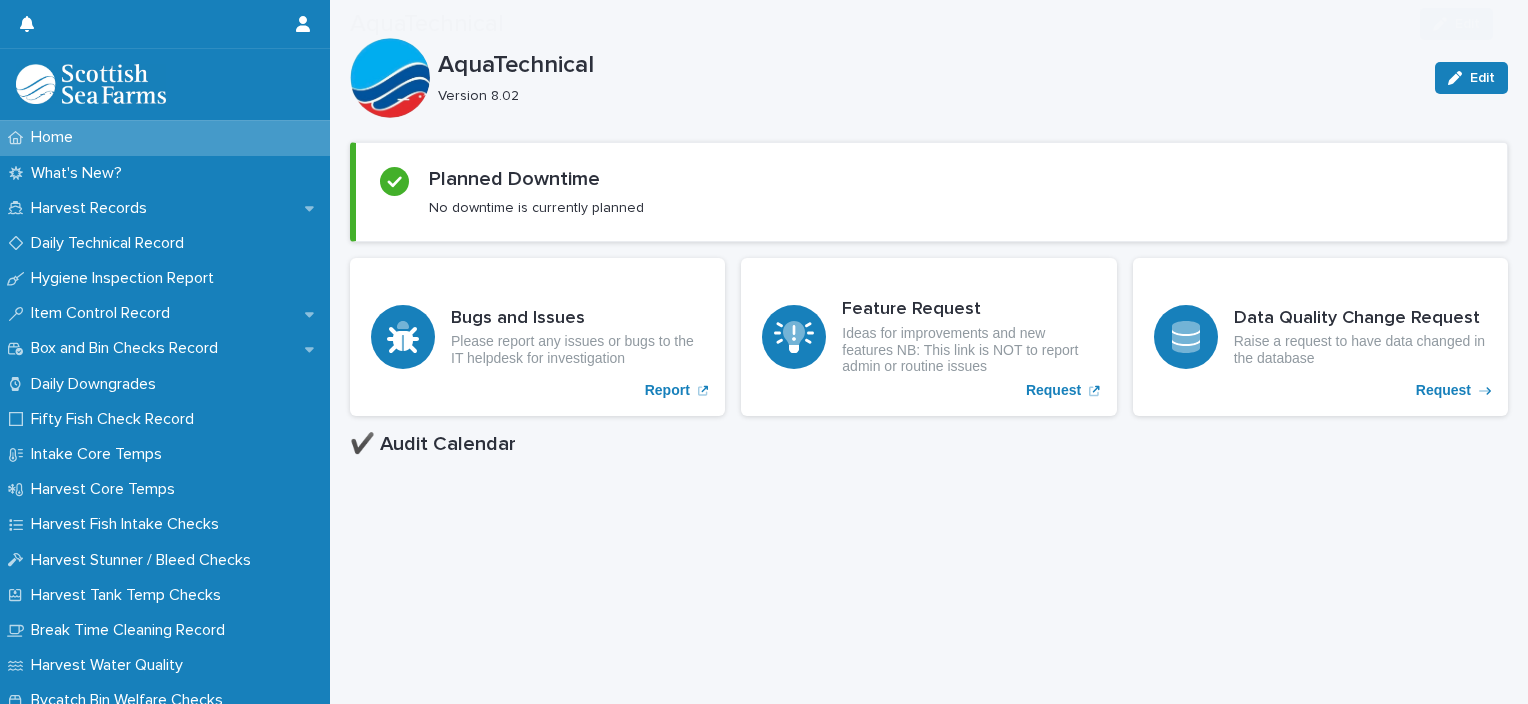 scroll, scrollTop: 500, scrollLeft: 0, axis: vertical 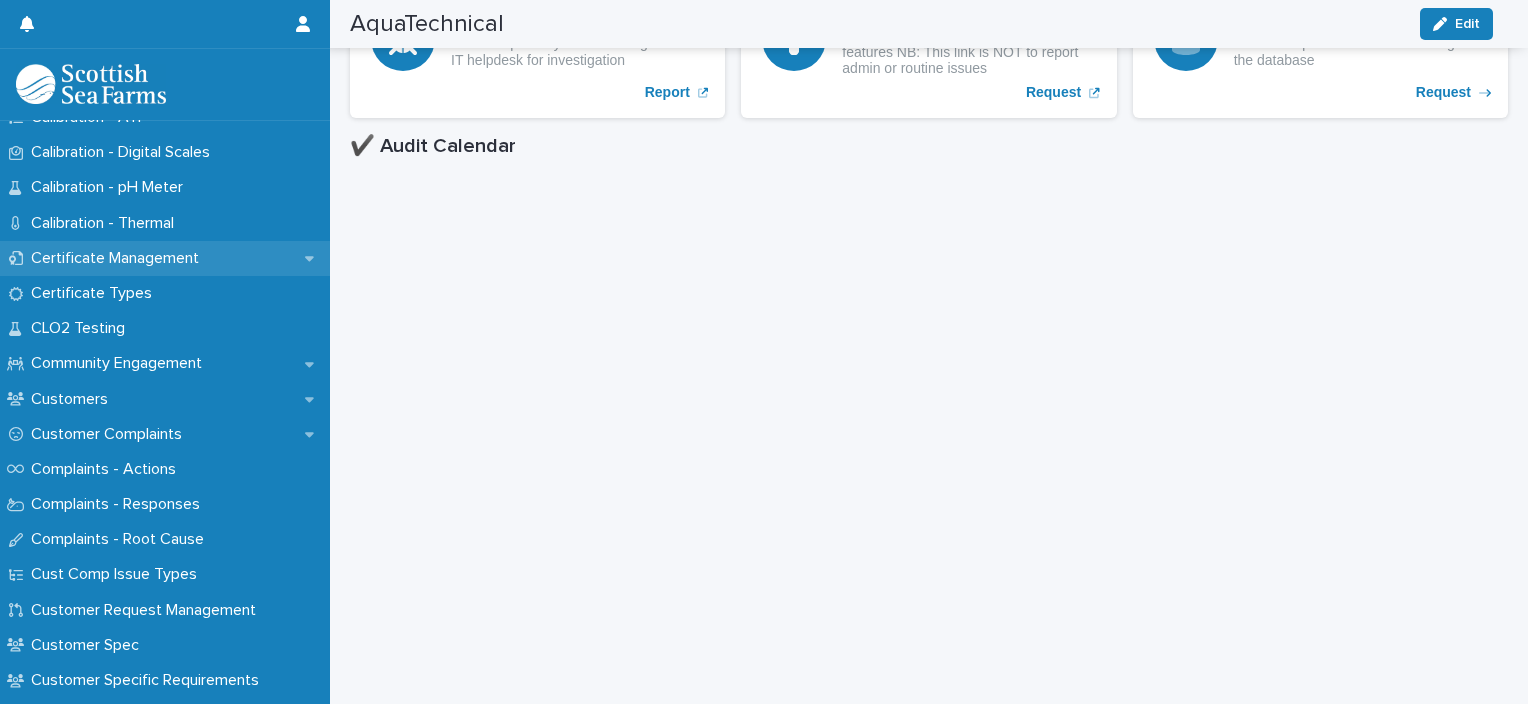 click on "Certificate Management" at bounding box center [119, 258] 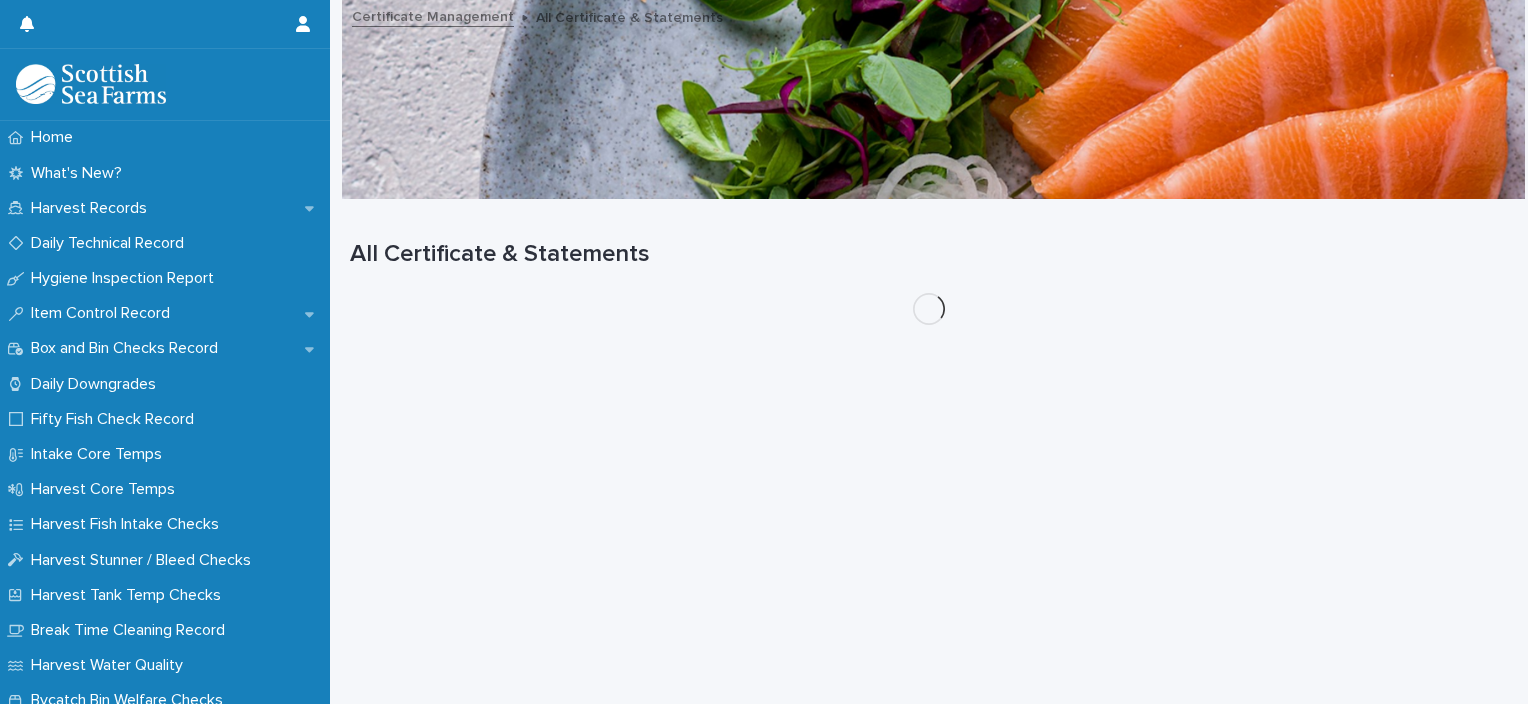 scroll, scrollTop: 0, scrollLeft: 0, axis: both 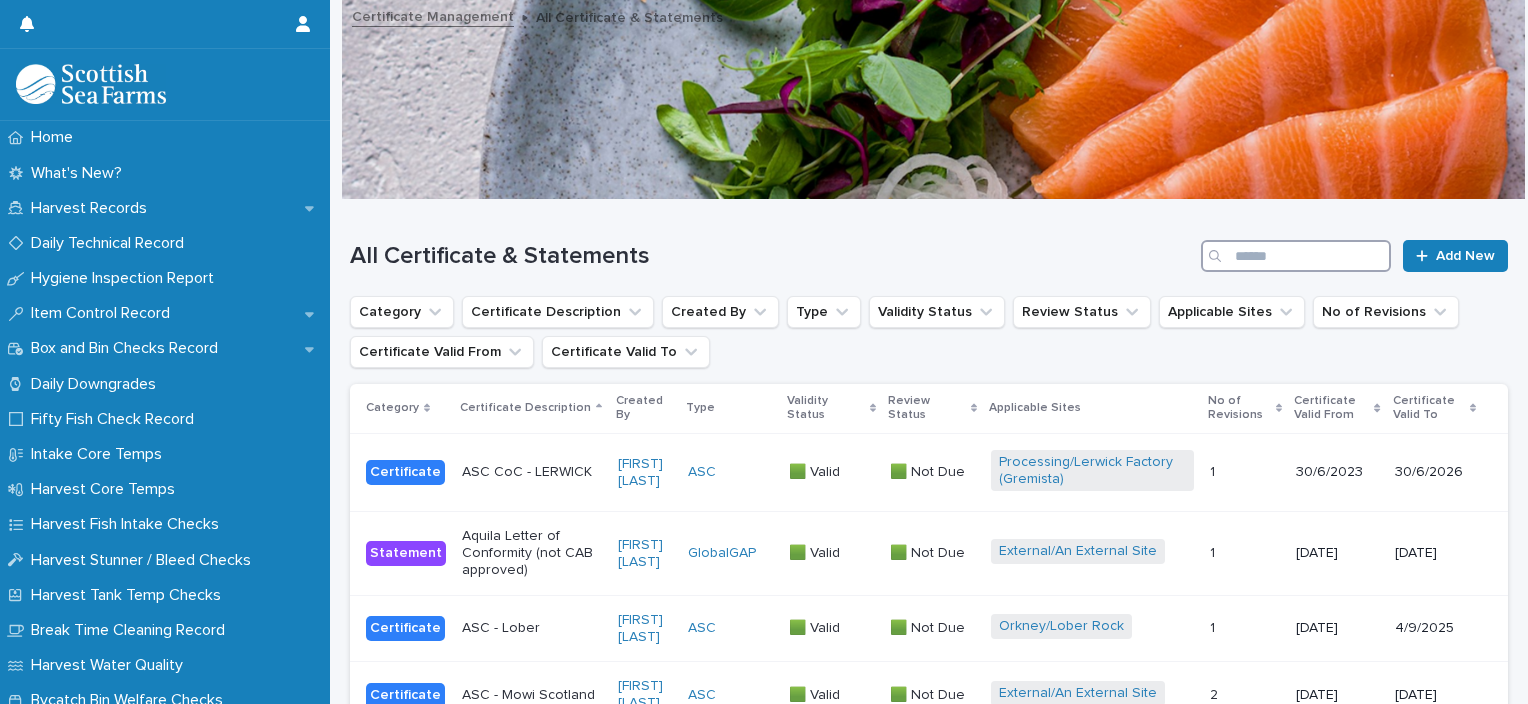 click at bounding box center [1296, 256] 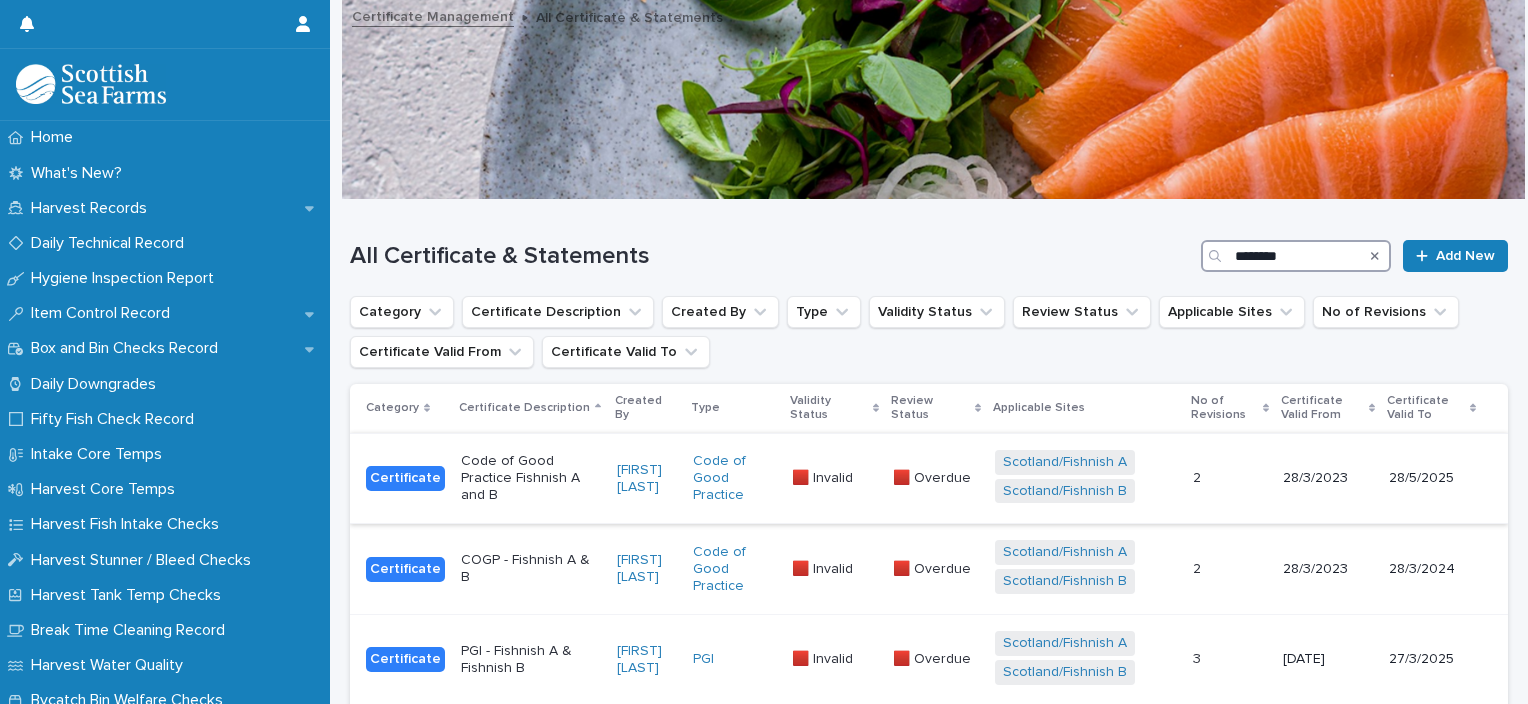 scroll, scrollTop: 200, scrollLeft: 0, axis: vertical 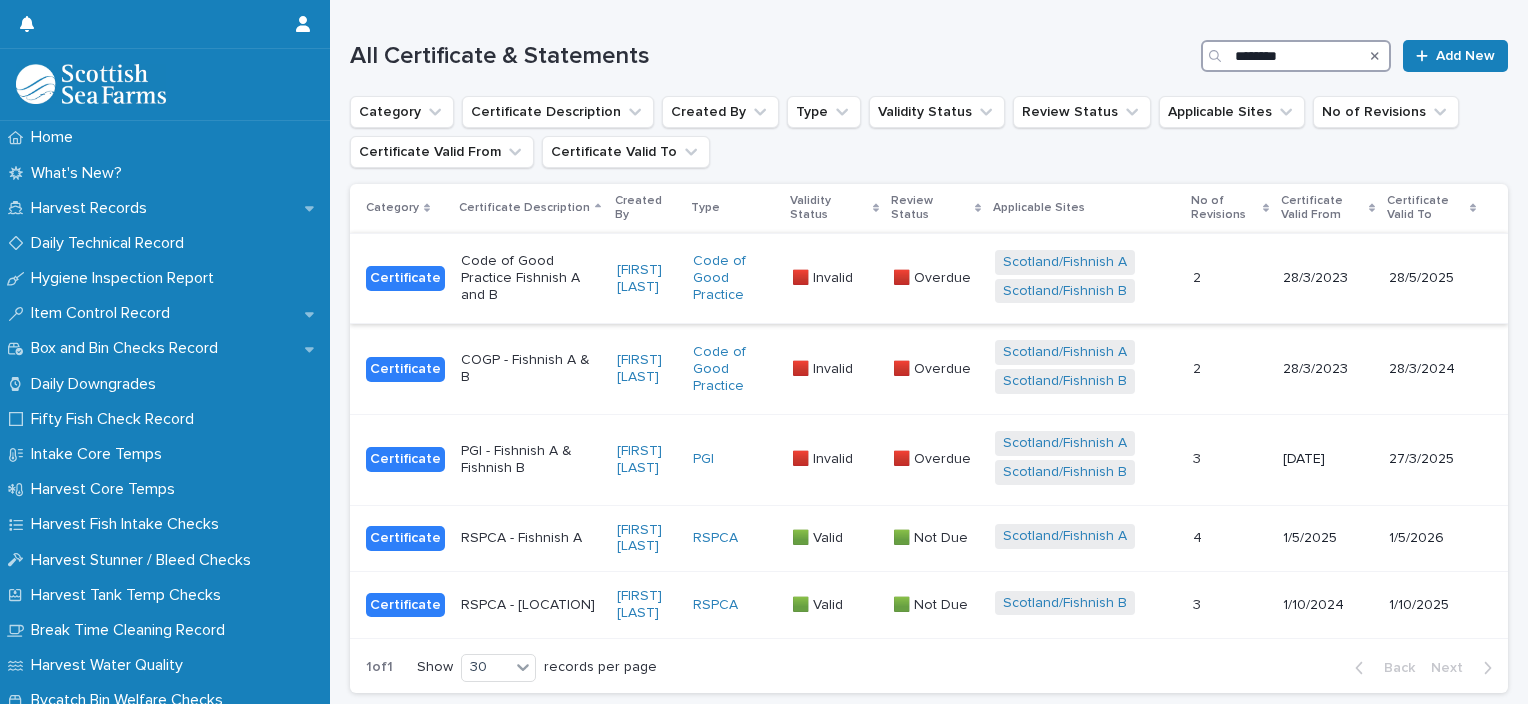 type on "********" 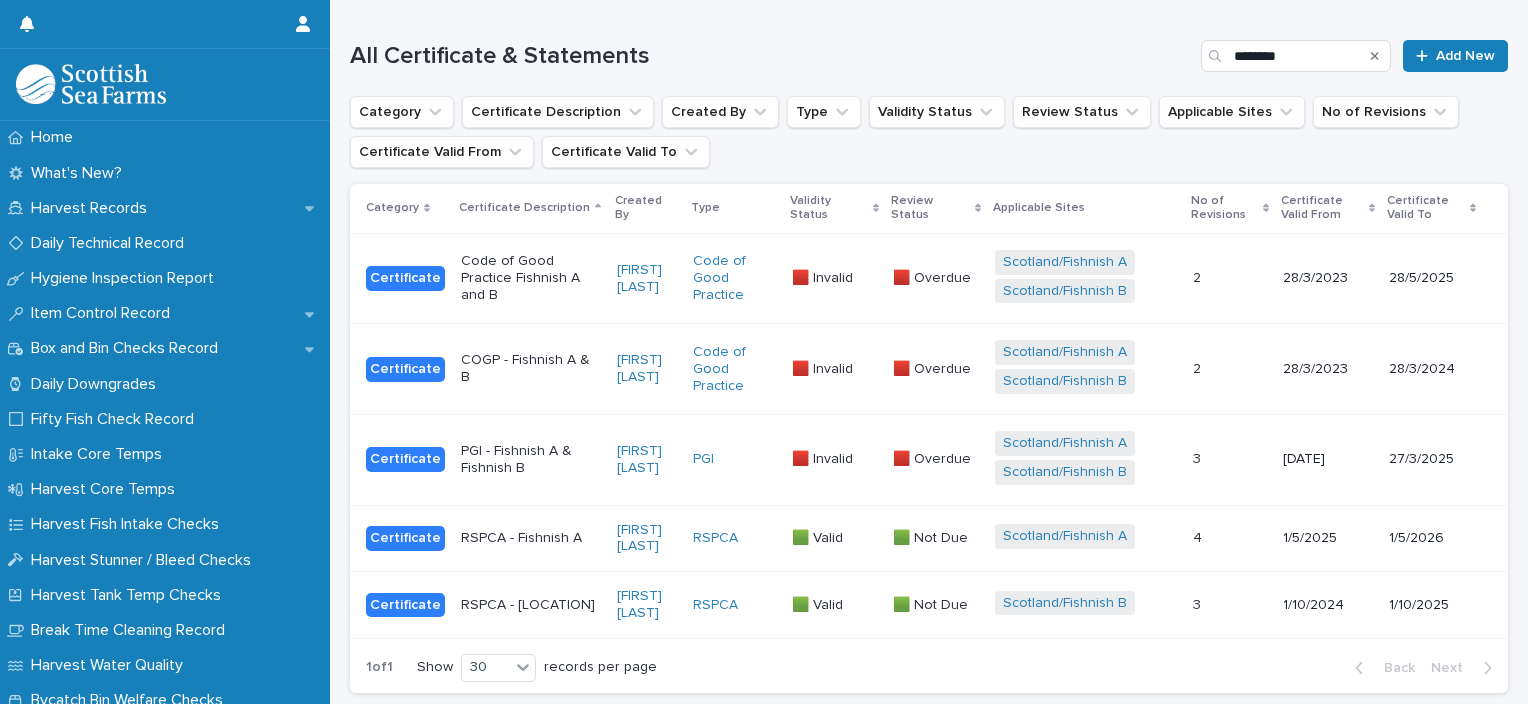 click on "Code of Good Practice Fishnish A and B" at bounding box center [531, 278] 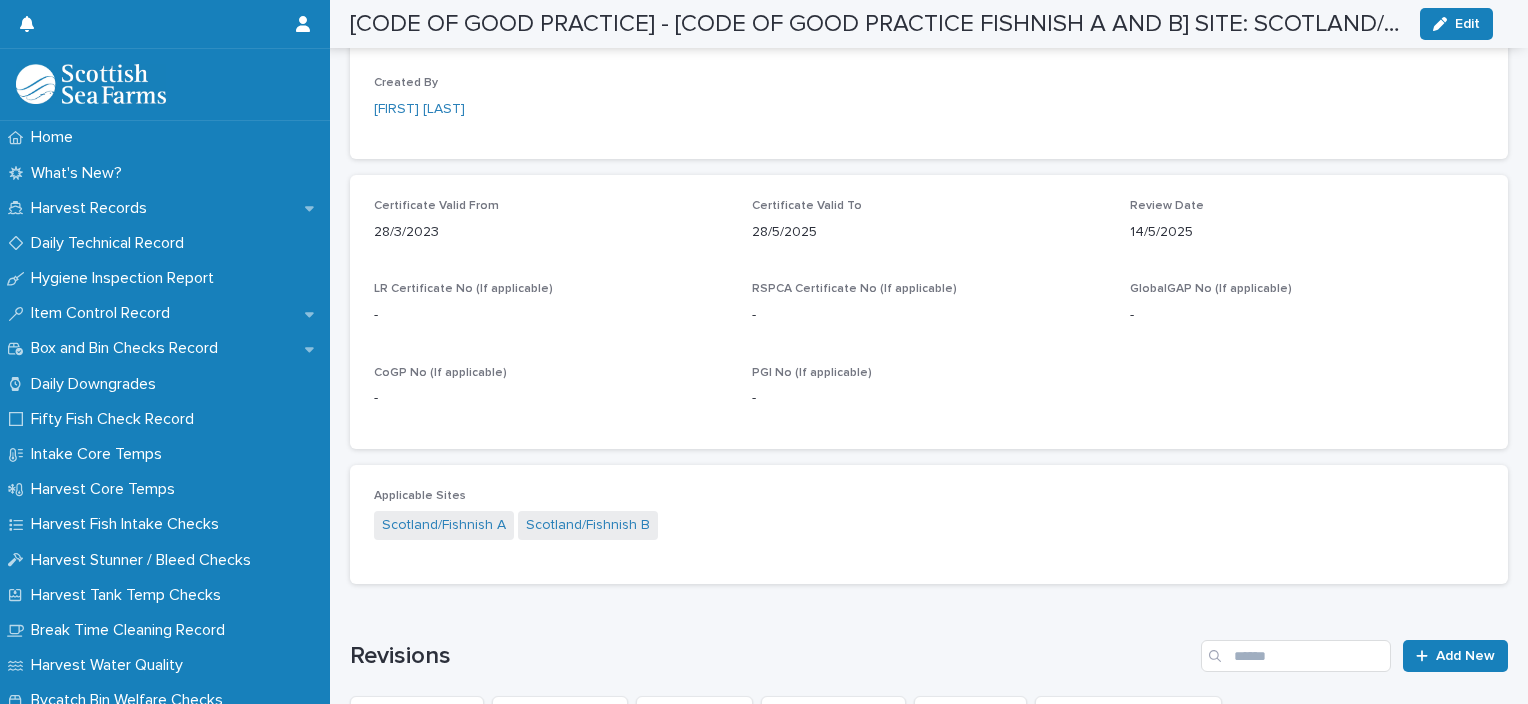 scroll, scrollTop: 1164, scrollLeft: 0, axis: vertical 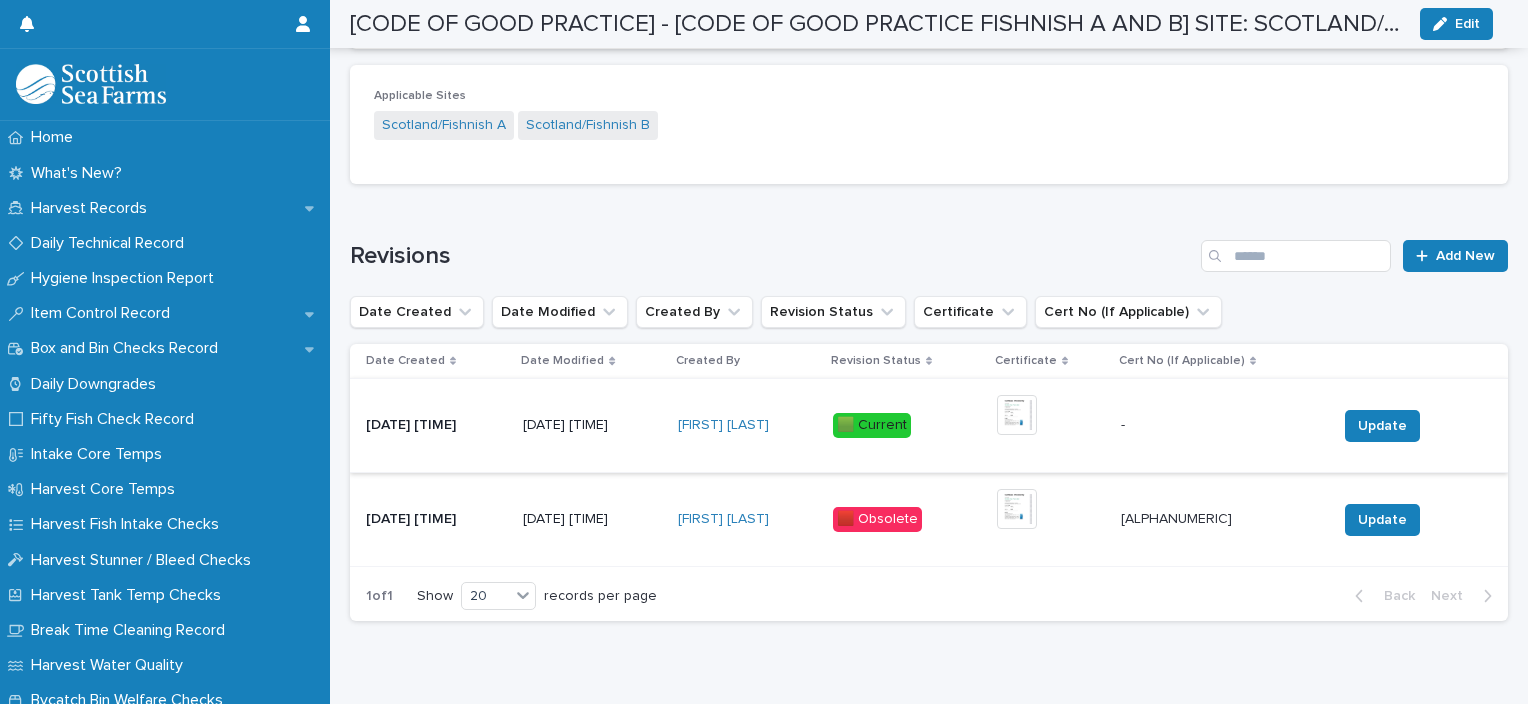 click at bounding box center (1017, 415) 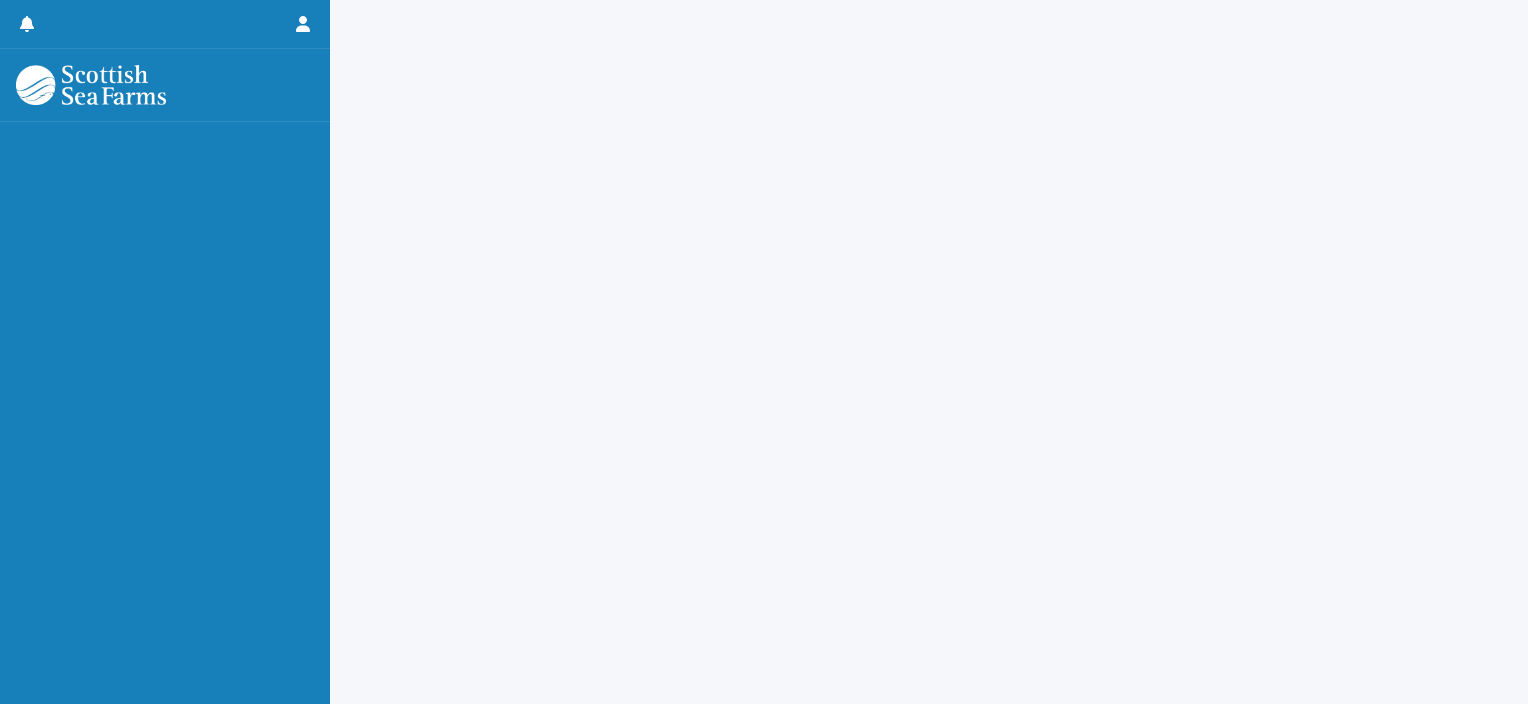 scroll, scrollTop: 0, scrollLeft: 0, axis: both 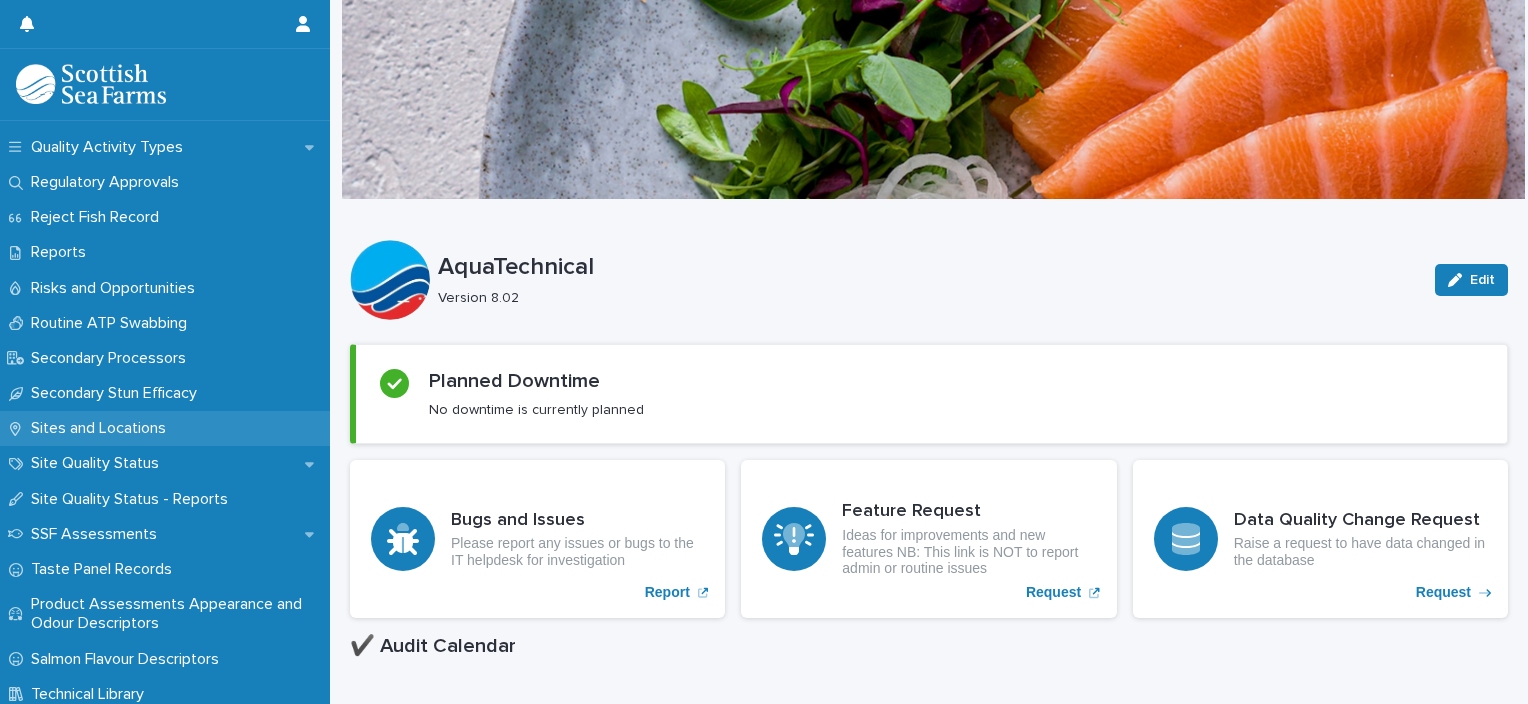 click on "Sites and Locations" at bounding box center (102, 428) 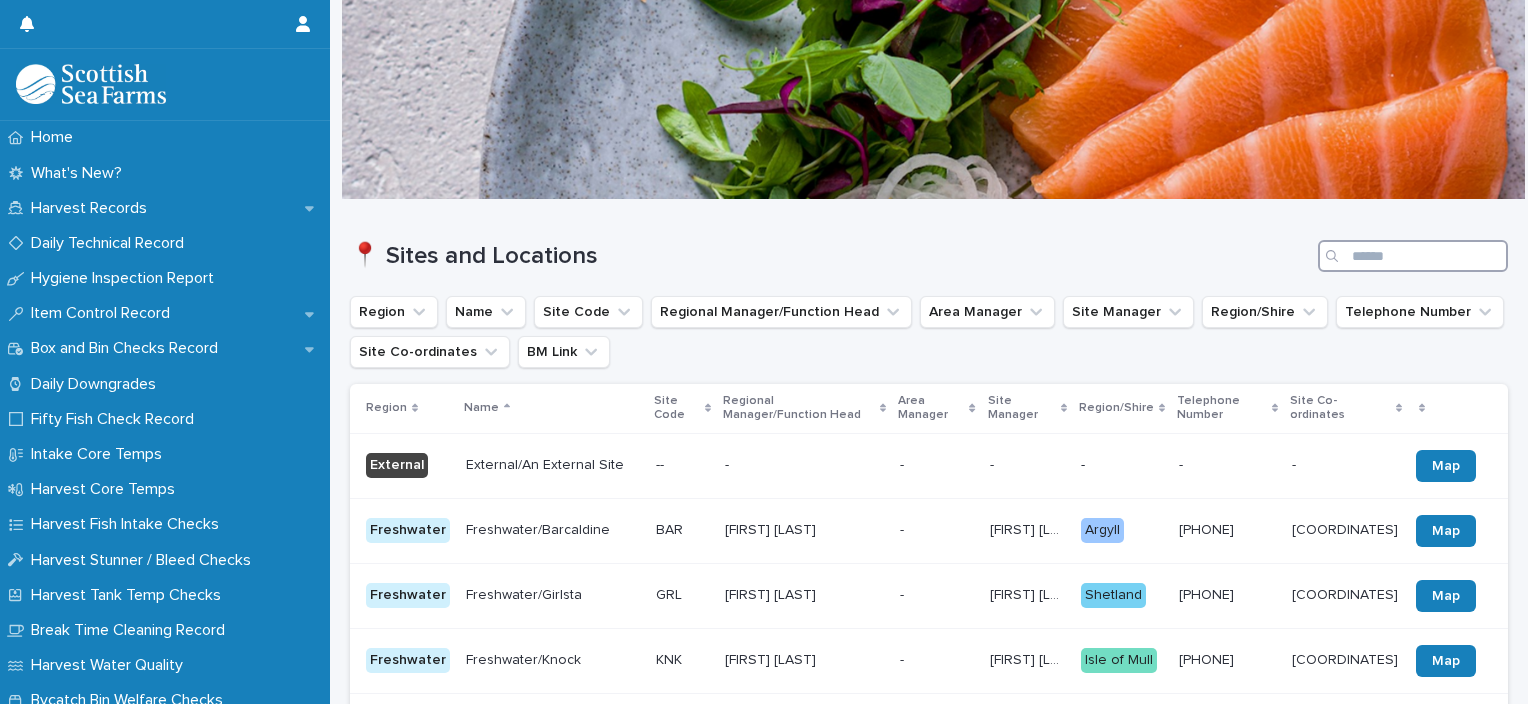 click at bounding box center (1413, 256) 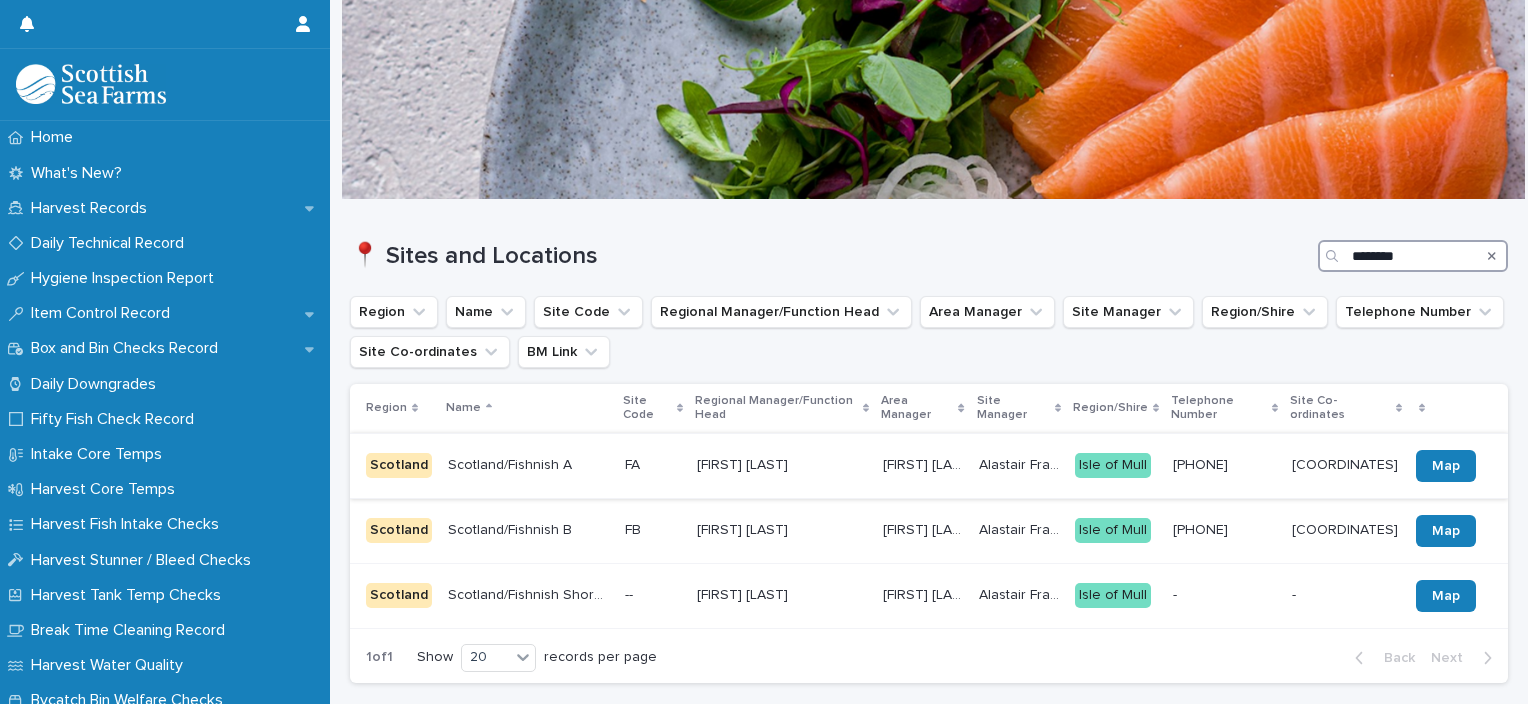 type on "********" 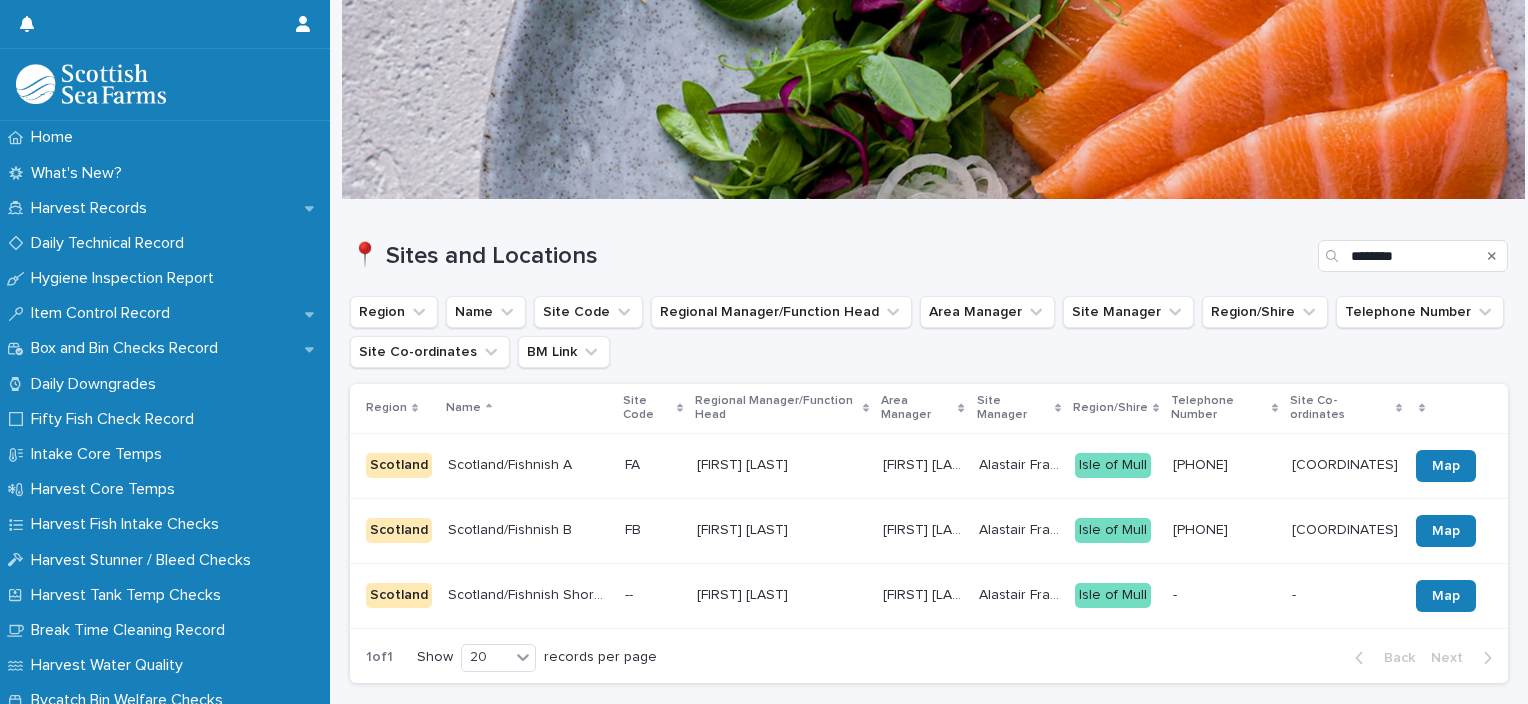 click on "Duane Coetzer Duane Coetzer" at bounding box center [782, 465] 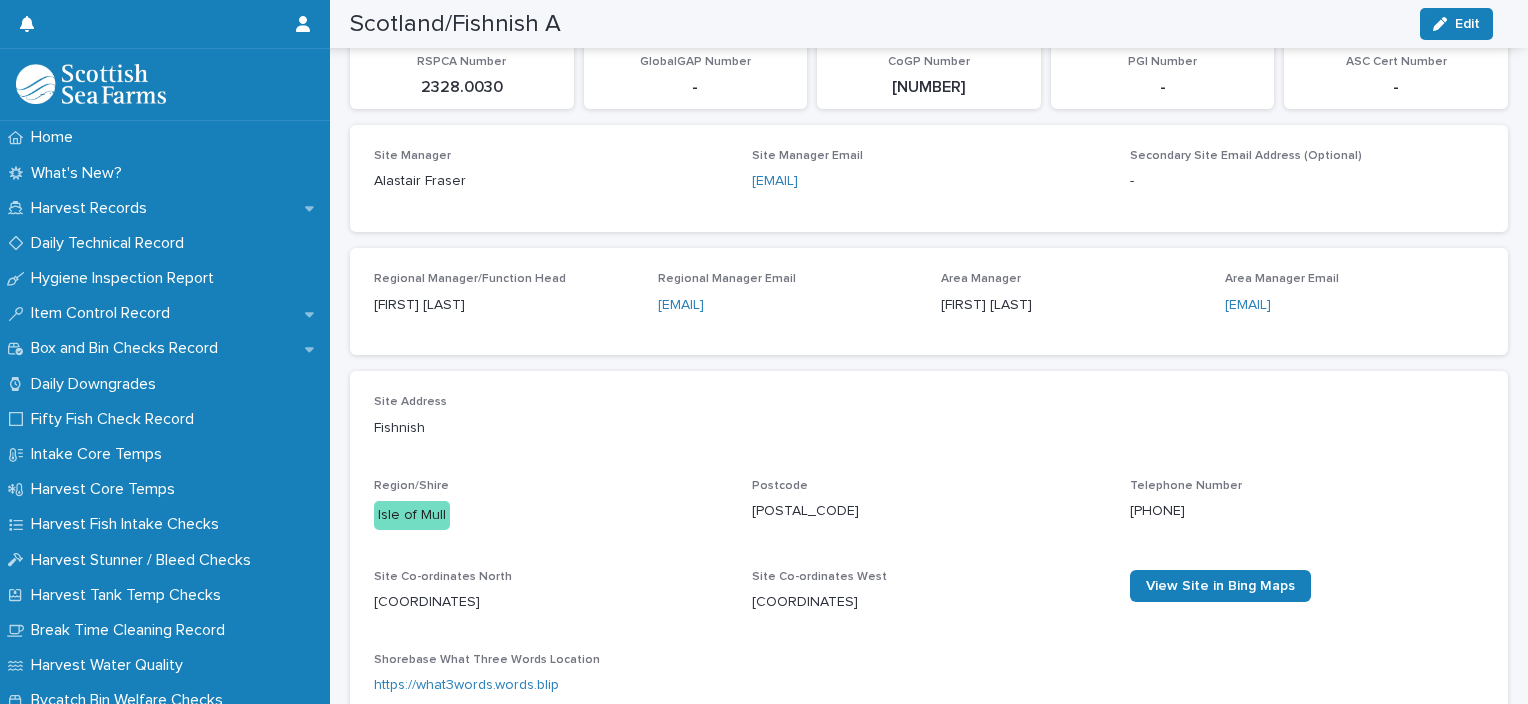 scroll, scrollTop: 400, scrollLeft: 0, axis: vertical 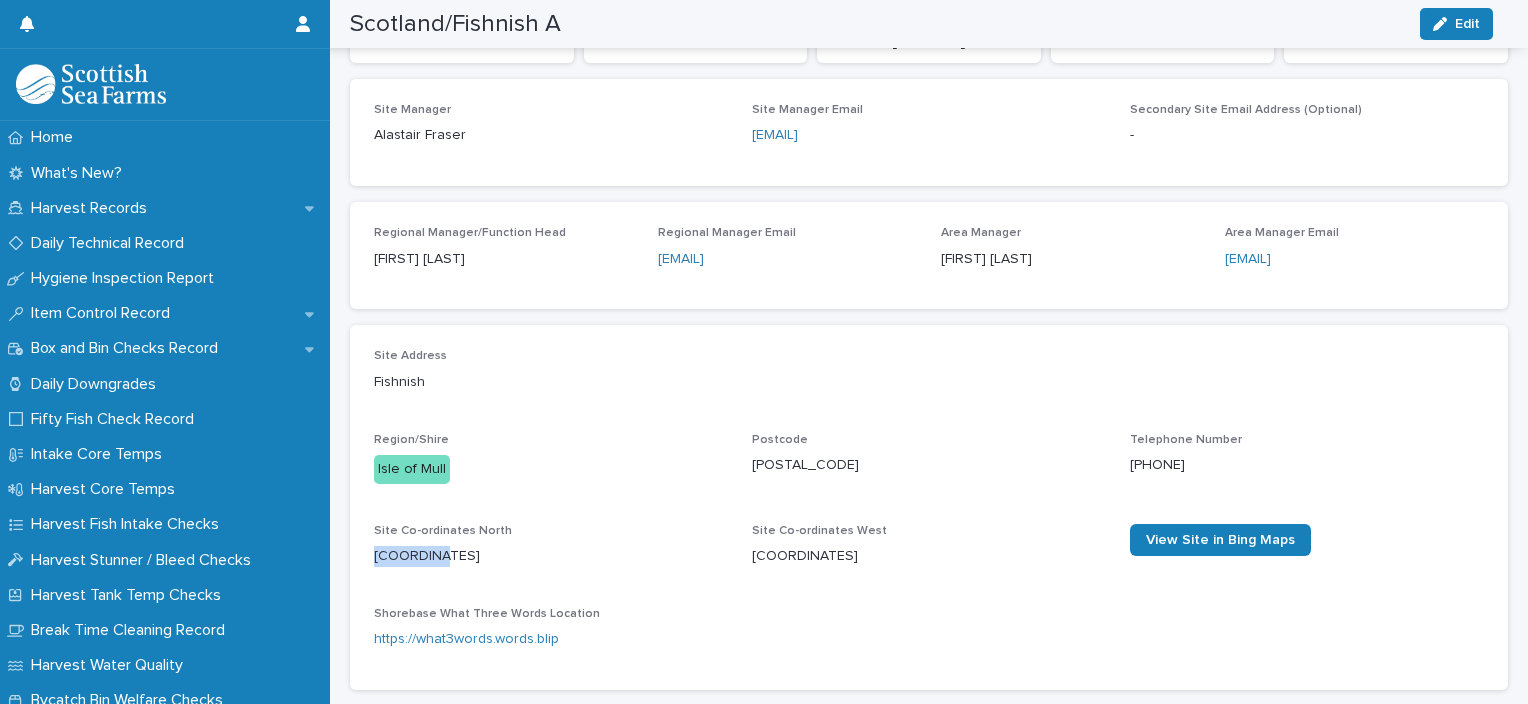 drag, startPoint x: 371, startPoint y: 573, endPoint x: 468, endPoint y: 581, distance: 97.32934 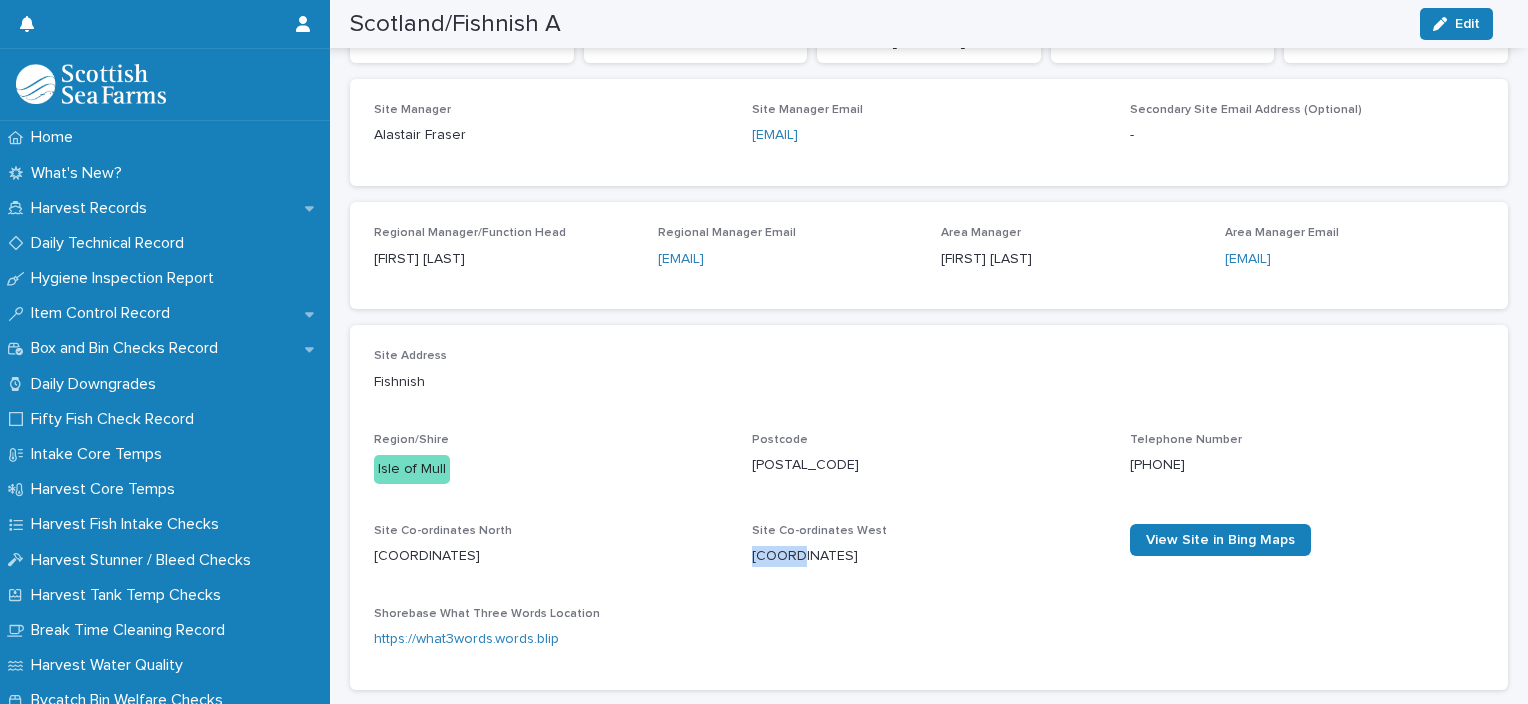 drag, startPoint x: 742, startPoint y: 568, endPoint x: 794, endPoint y: 577, distance: 52.773098 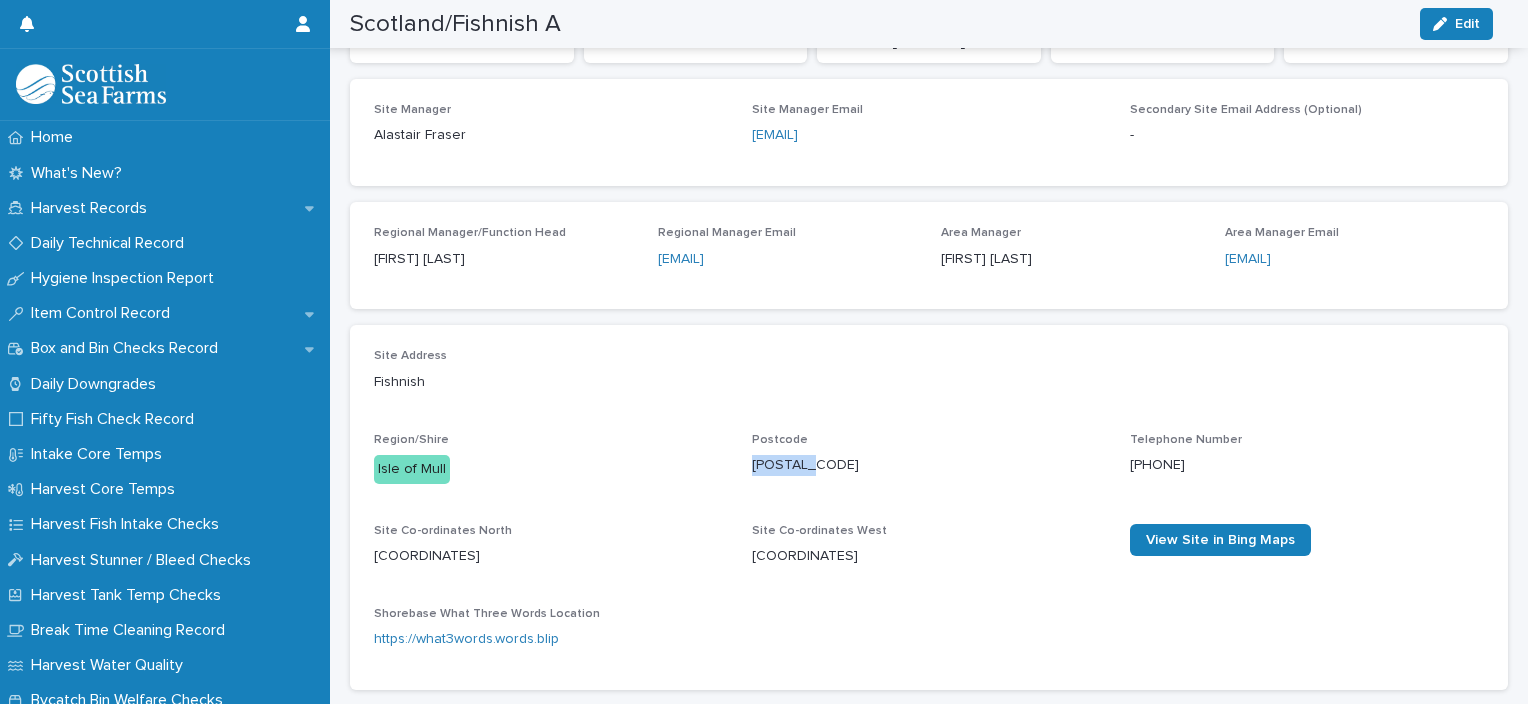 drag, startPoint x: 748, startPoint y: 484, endPoint x: 828, endPoint y: 485, distance: 80.00625 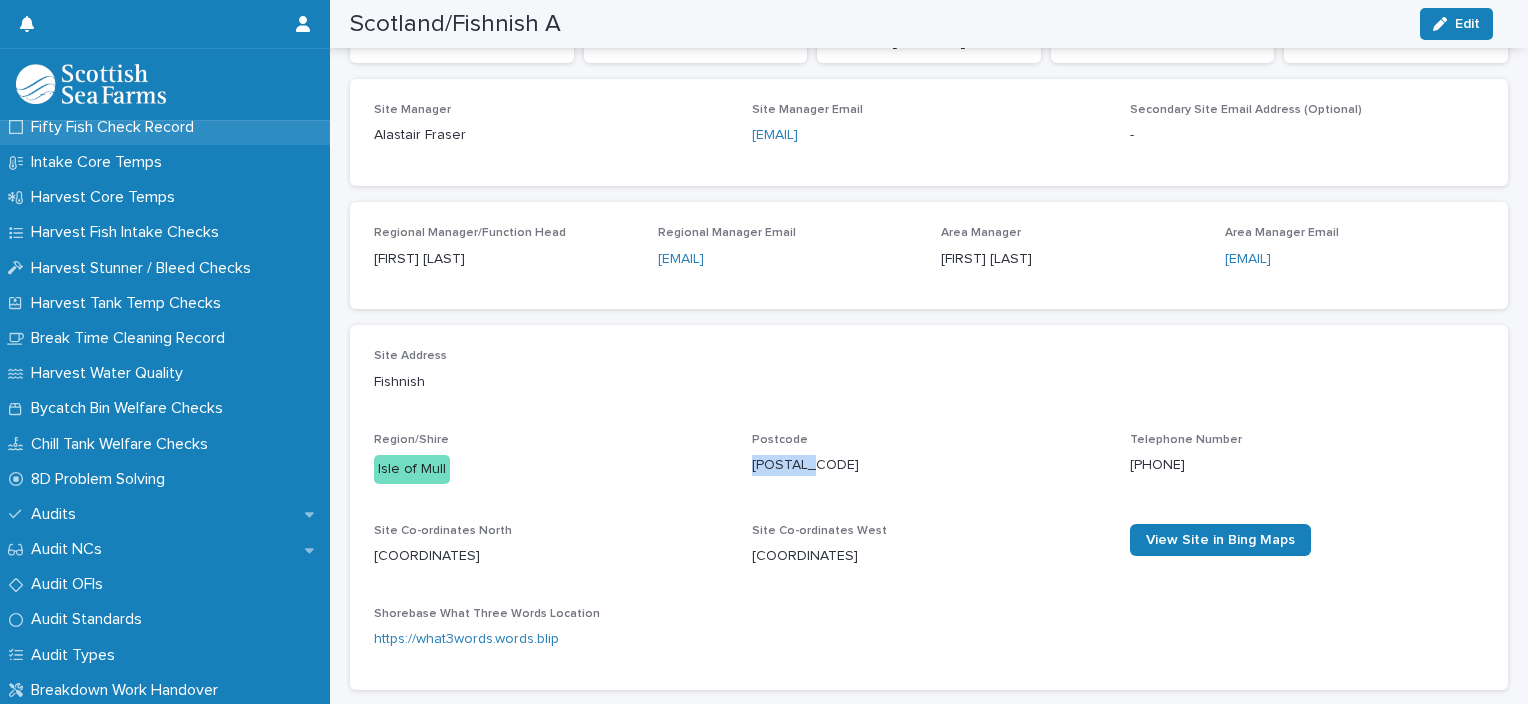 scroll, scrollTop: 700, scrollLeft: 0, axis: vertical 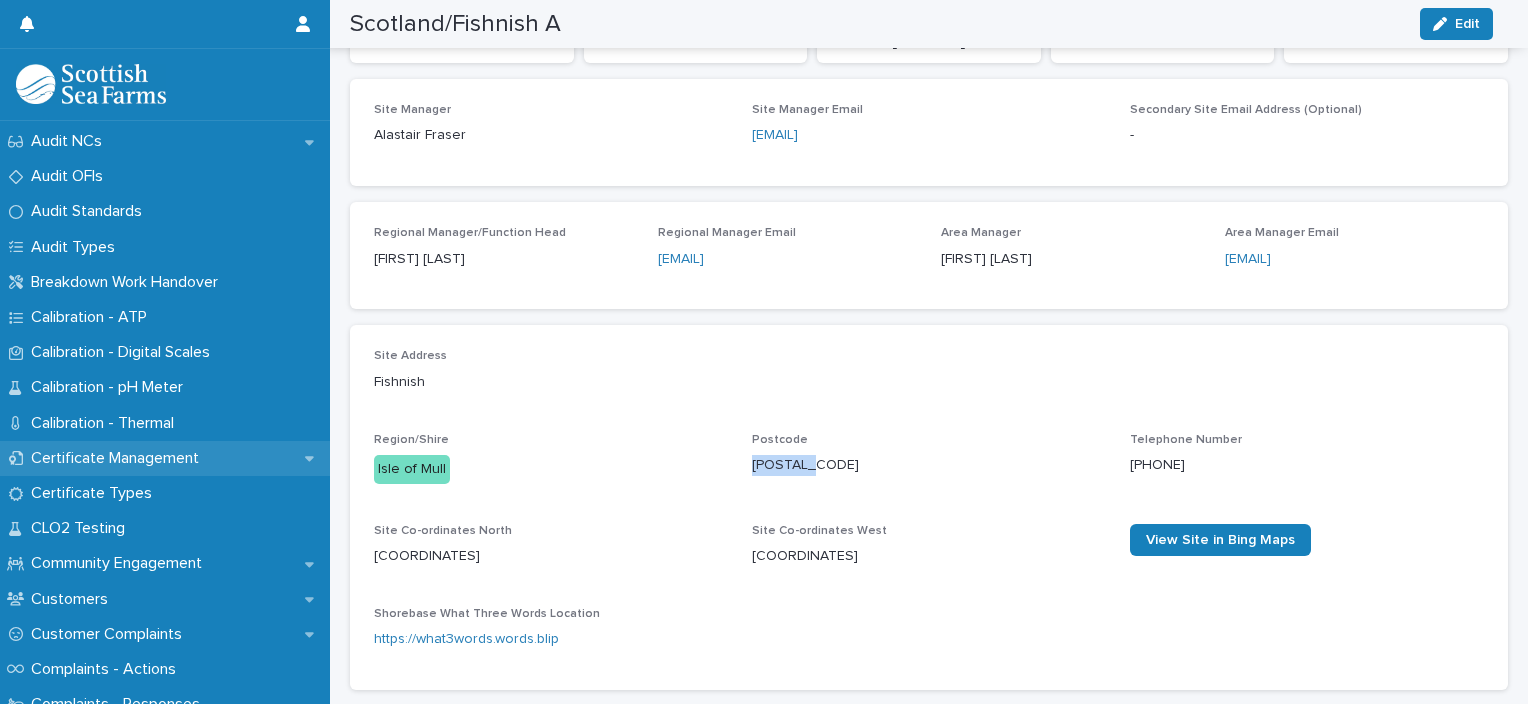 click on "Certificate Management" at bounding box center [119, 458] 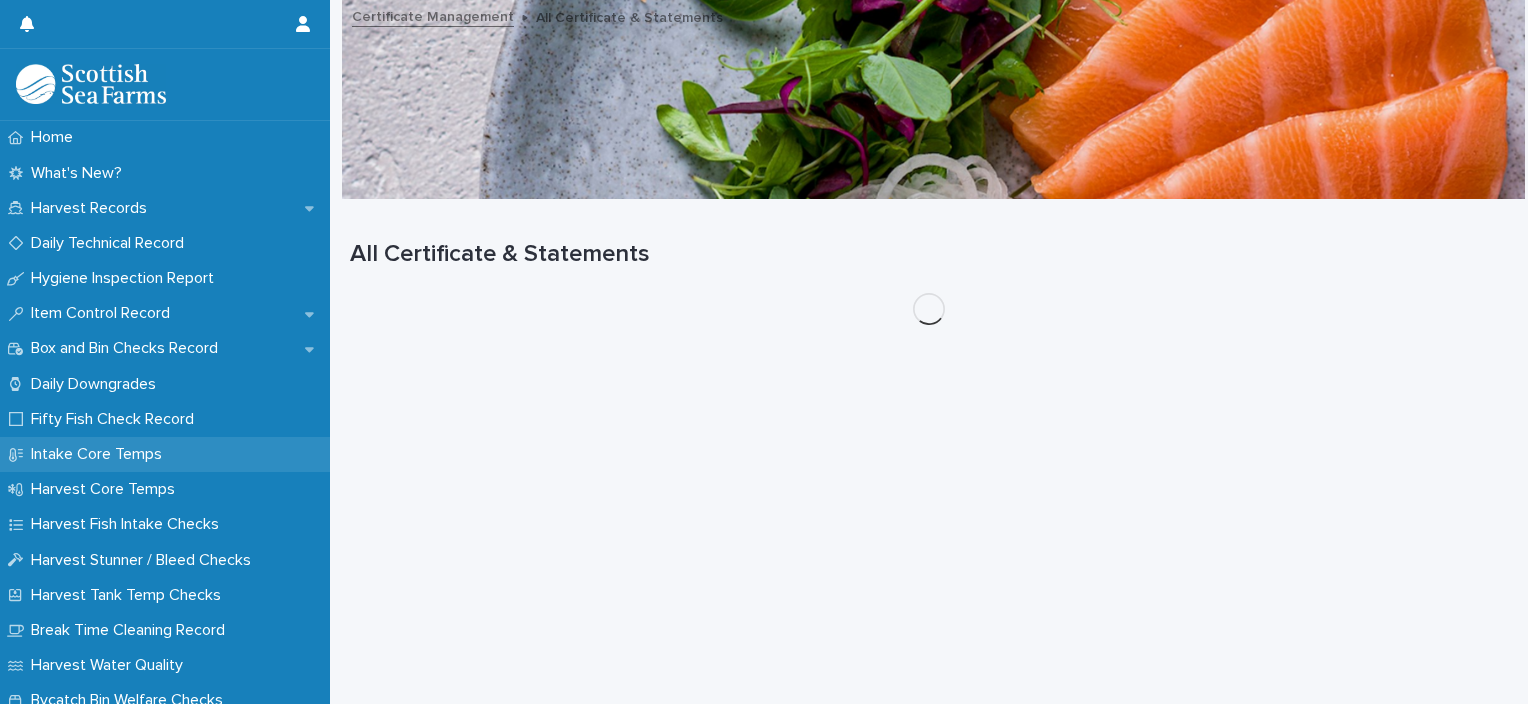 scroll, scrollTop: 0, scrollLeft: 0, axis: both 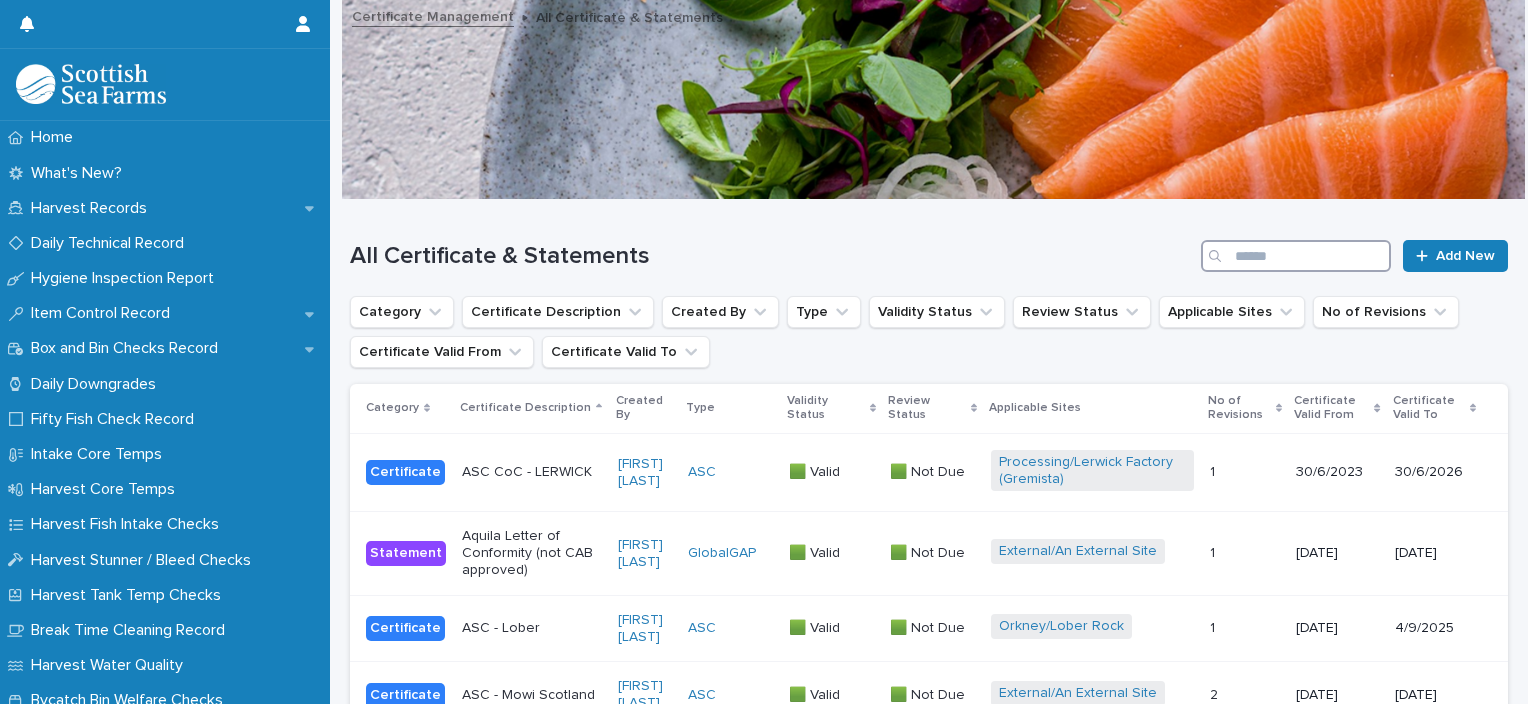 click at bounding box center (1296, 256) 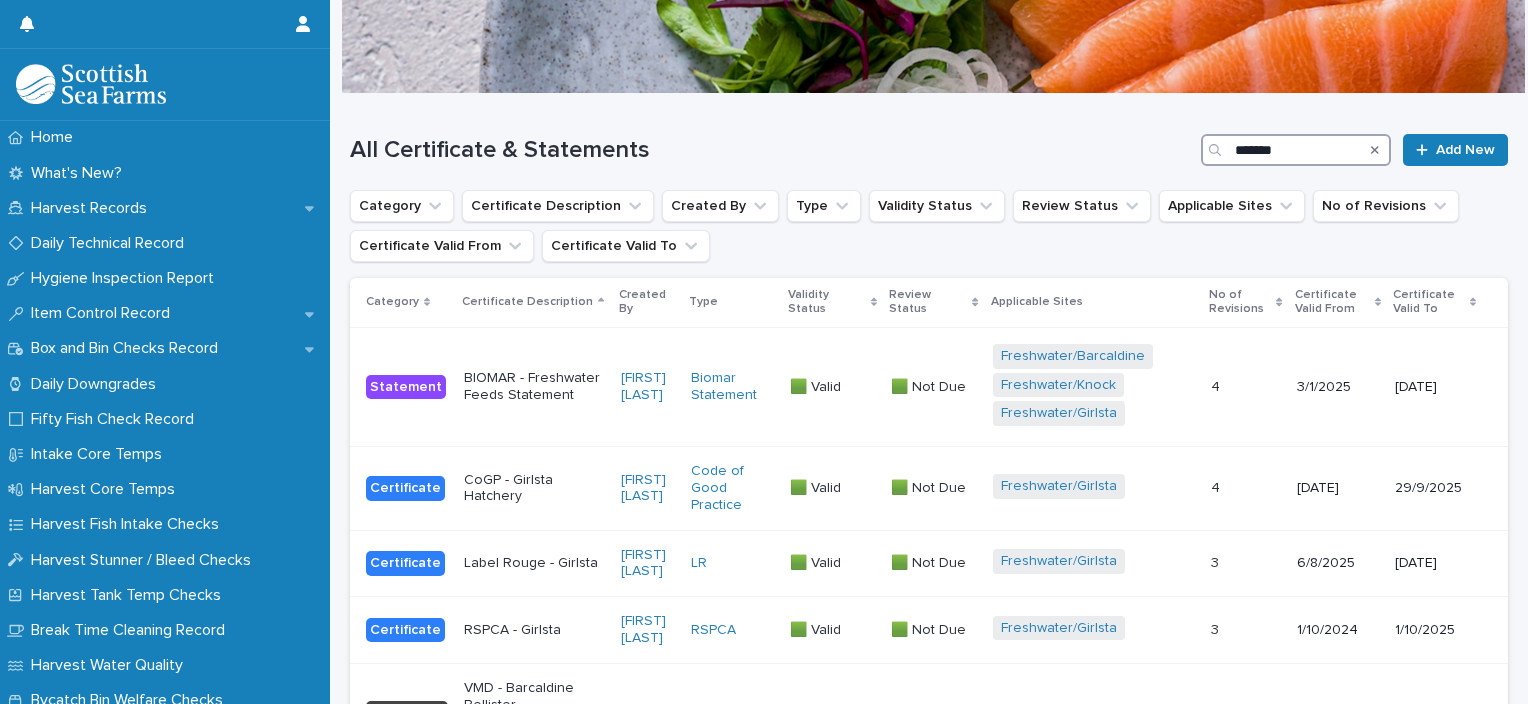 scroll, scrollTop: 344, scrollLeft: 0, axis: vertical 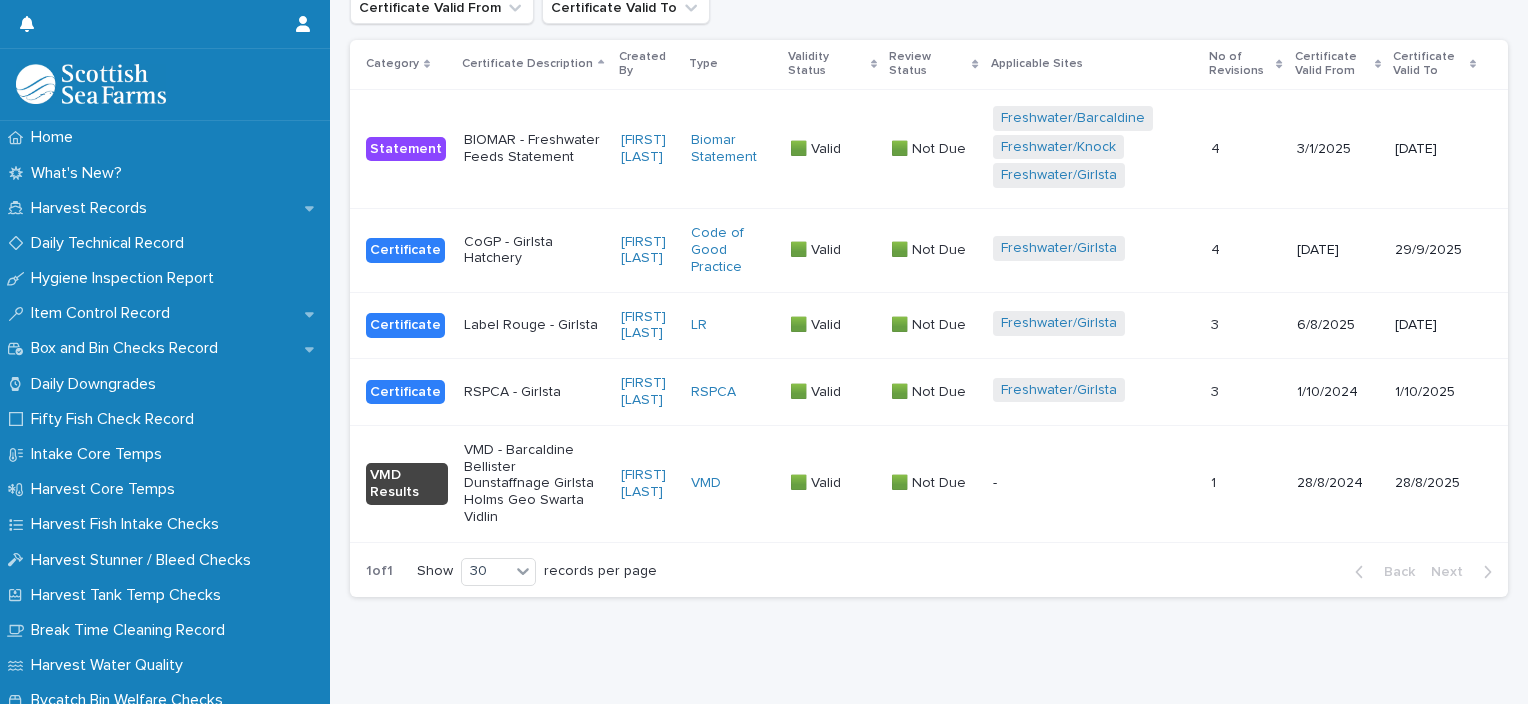 type on "*******" 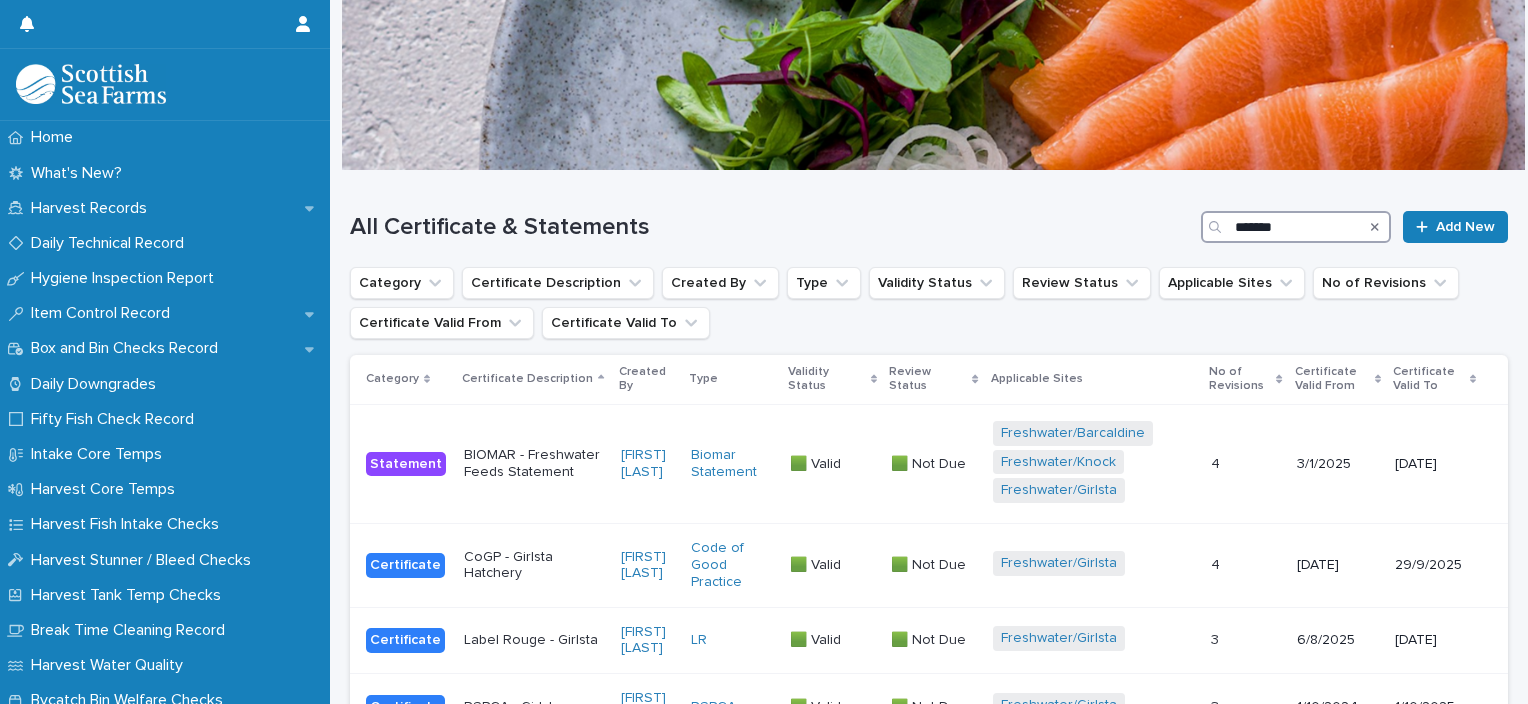 scroll, scrollTop: 0, scrollLeft: 0, axis: both 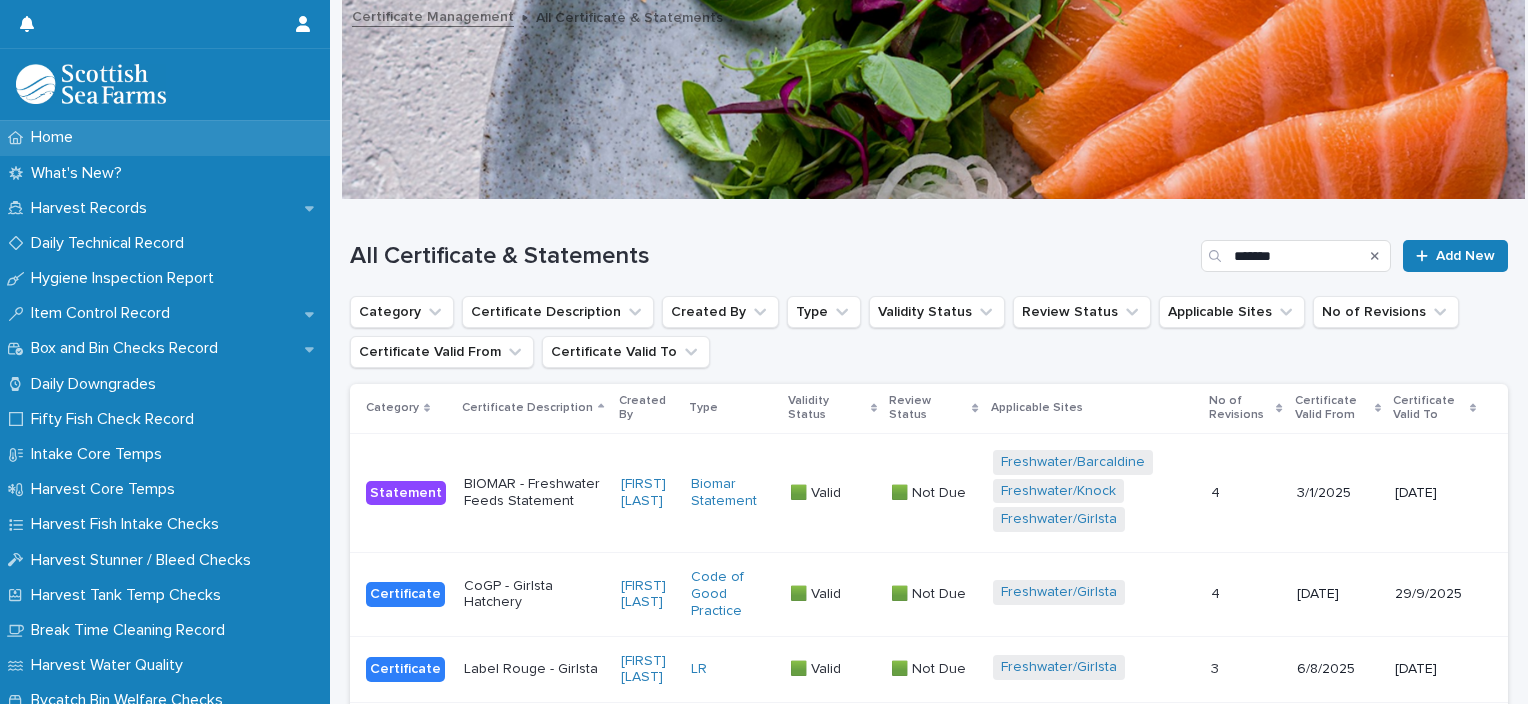 click on "Home" at bounding box center (165, 137) 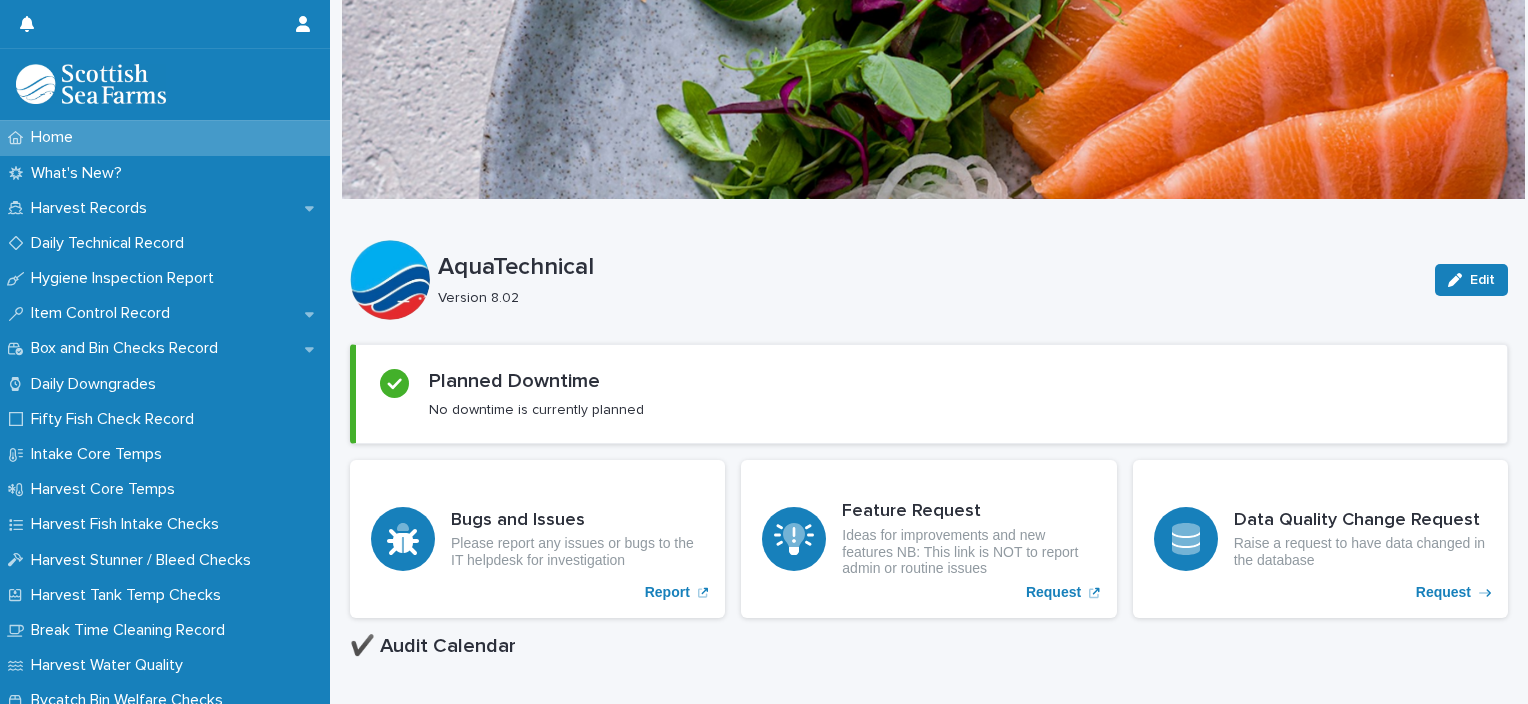 click on "Home" at bounding box center (165, 137) 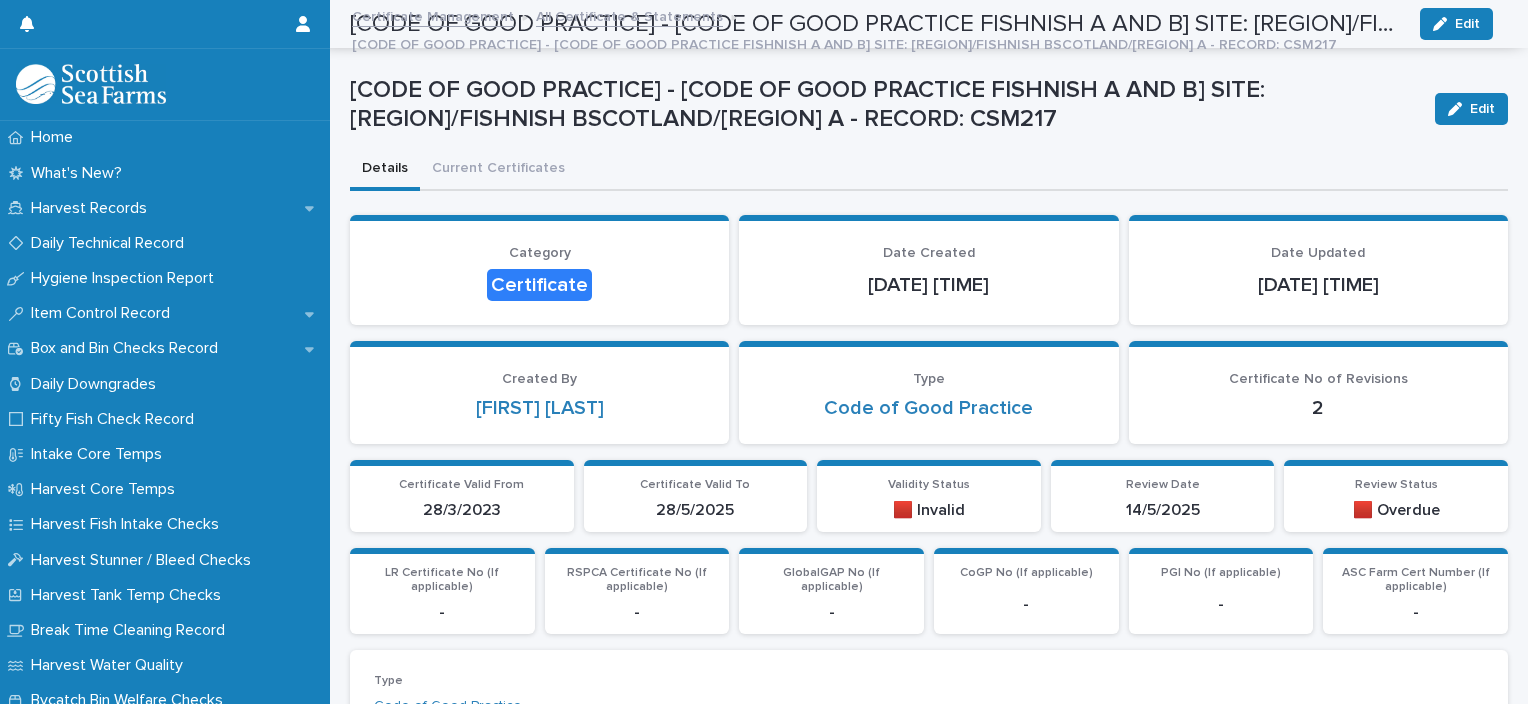scroll, scrollTop: 0, scrollLeft: 0, axis: both 